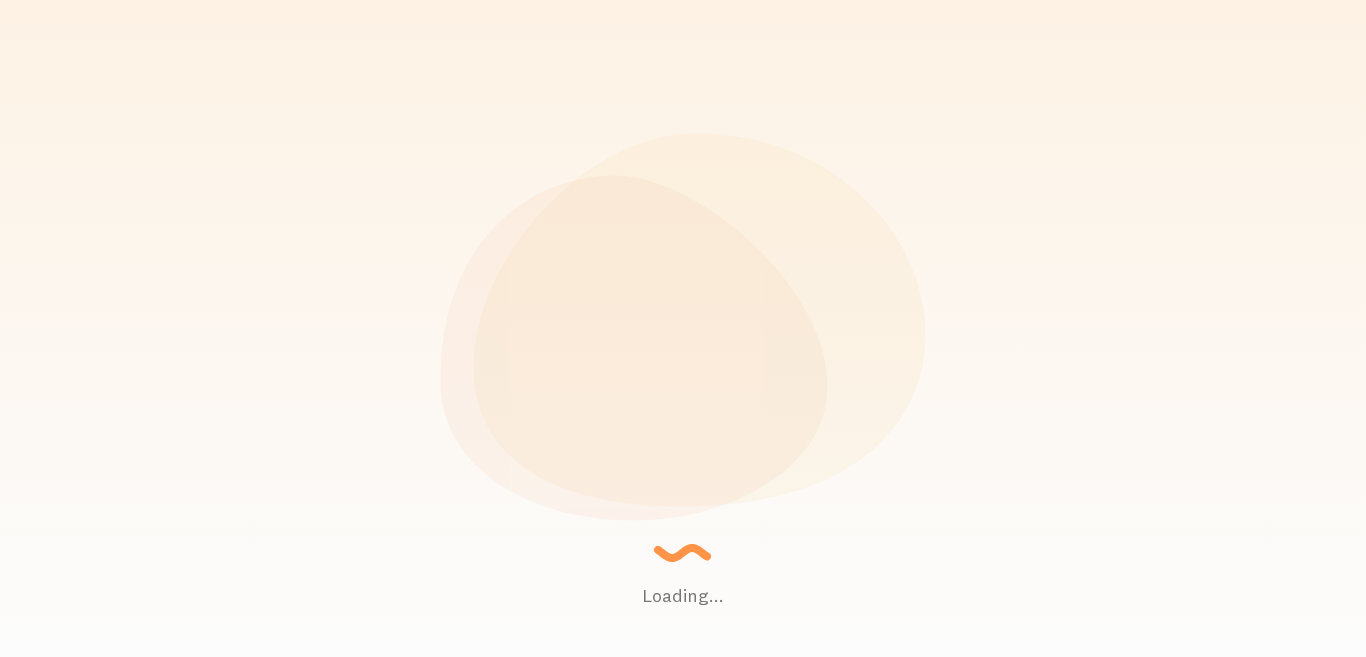 scroll, scrollTop: 0, scrollLeft: 0, axis: both 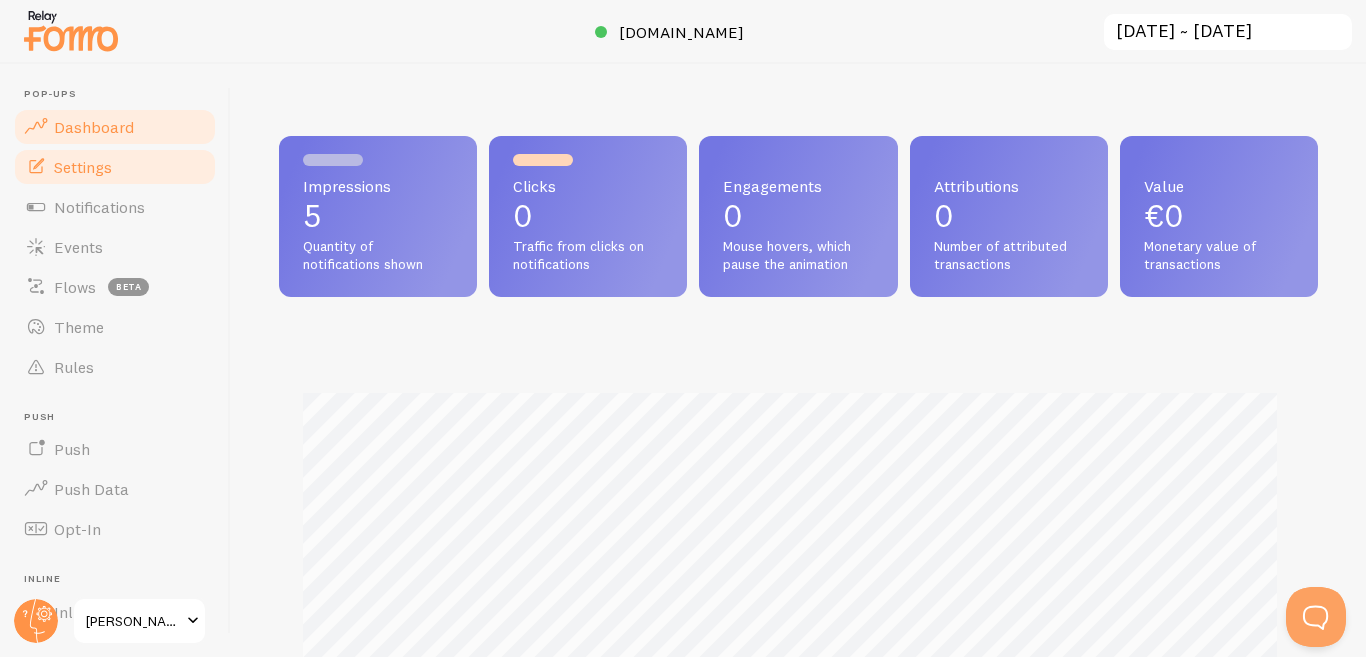 click on "Settings" at bounding box center (115, 167) 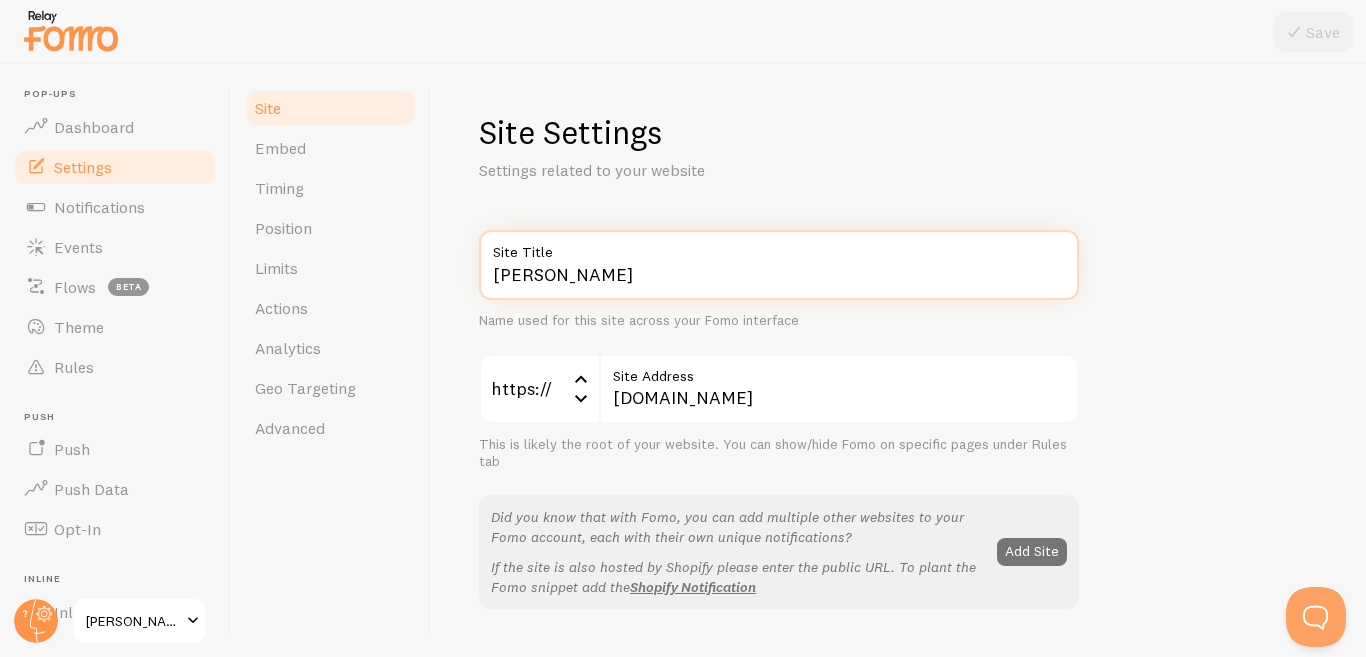 drag, startPoint x: 473, startPoint y: 284, endPoint x: 463, endPoint y: 285, distance: 10.049875 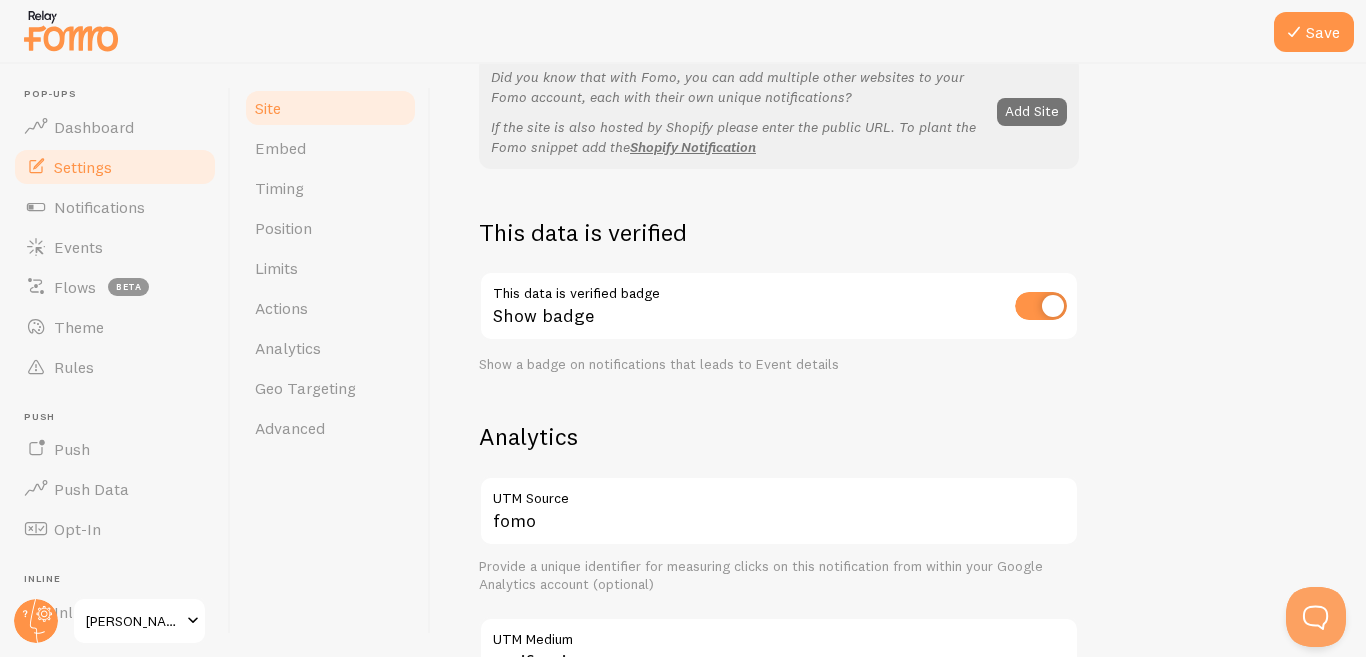 scroll, scrollTop: 444, scrollLeft: 0, axis: vertical 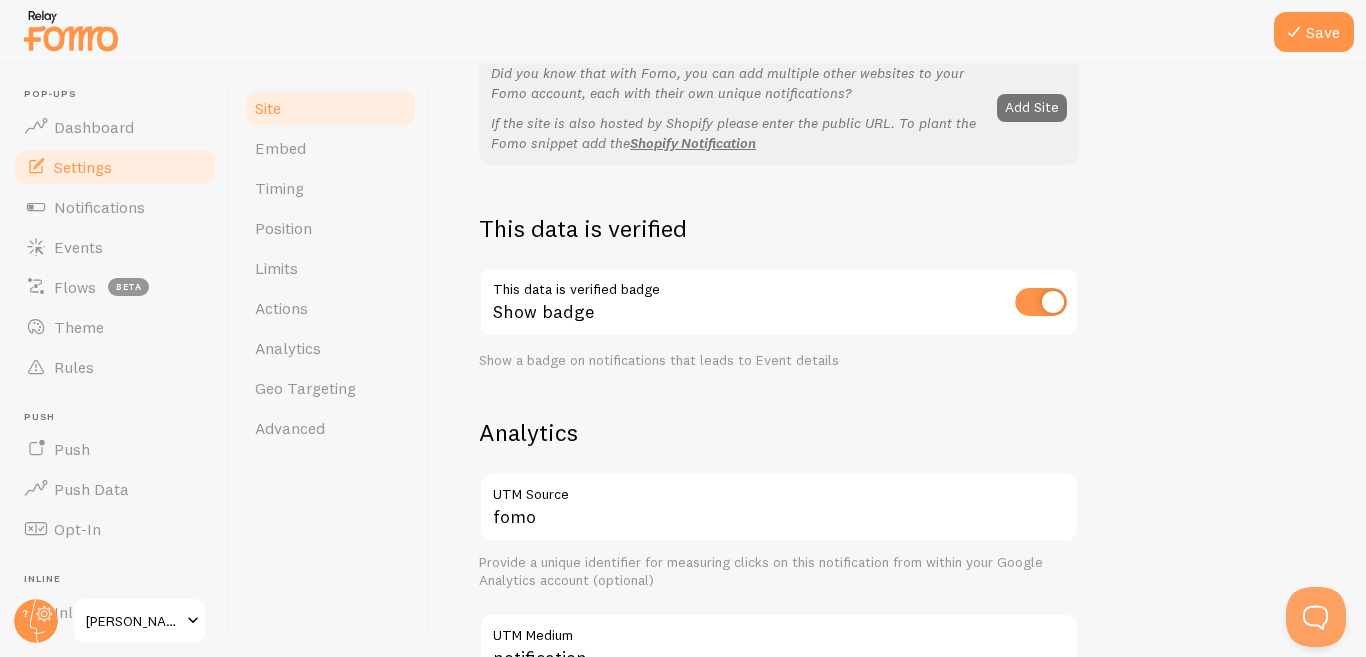 type on "Glow-F" 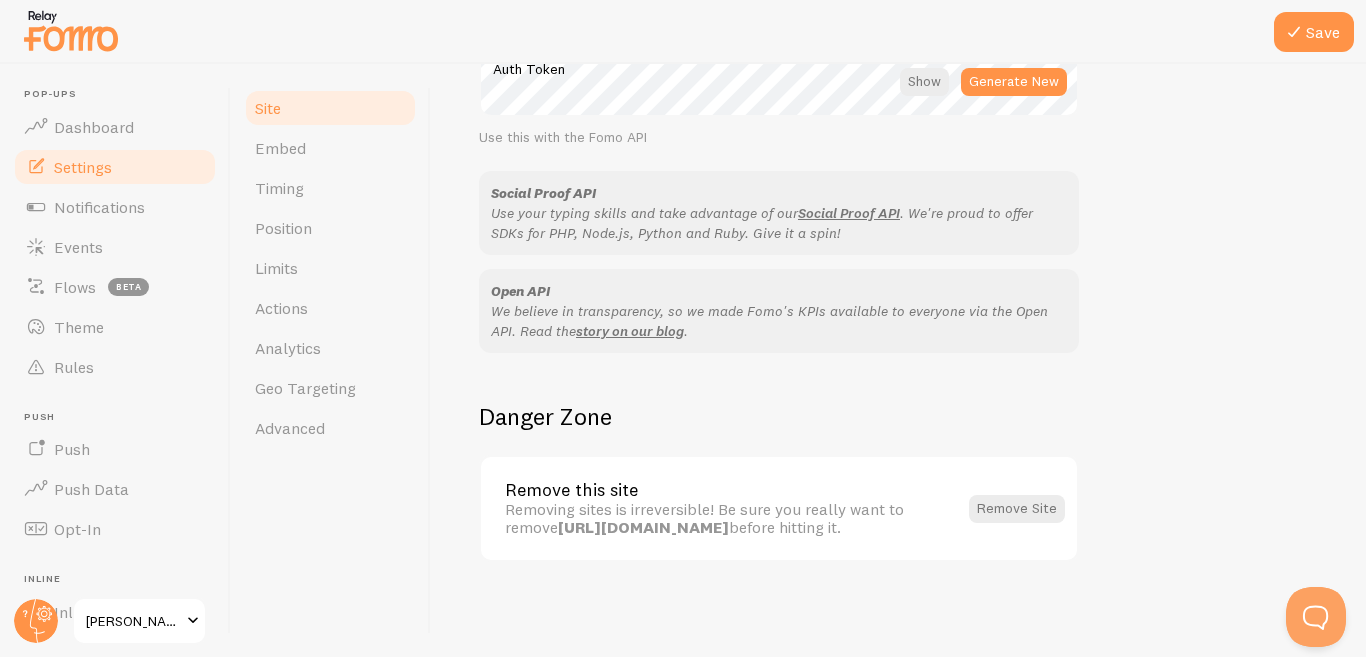 scroll, scrollTop: 1231, scrollLeft: 0, axis: vertical 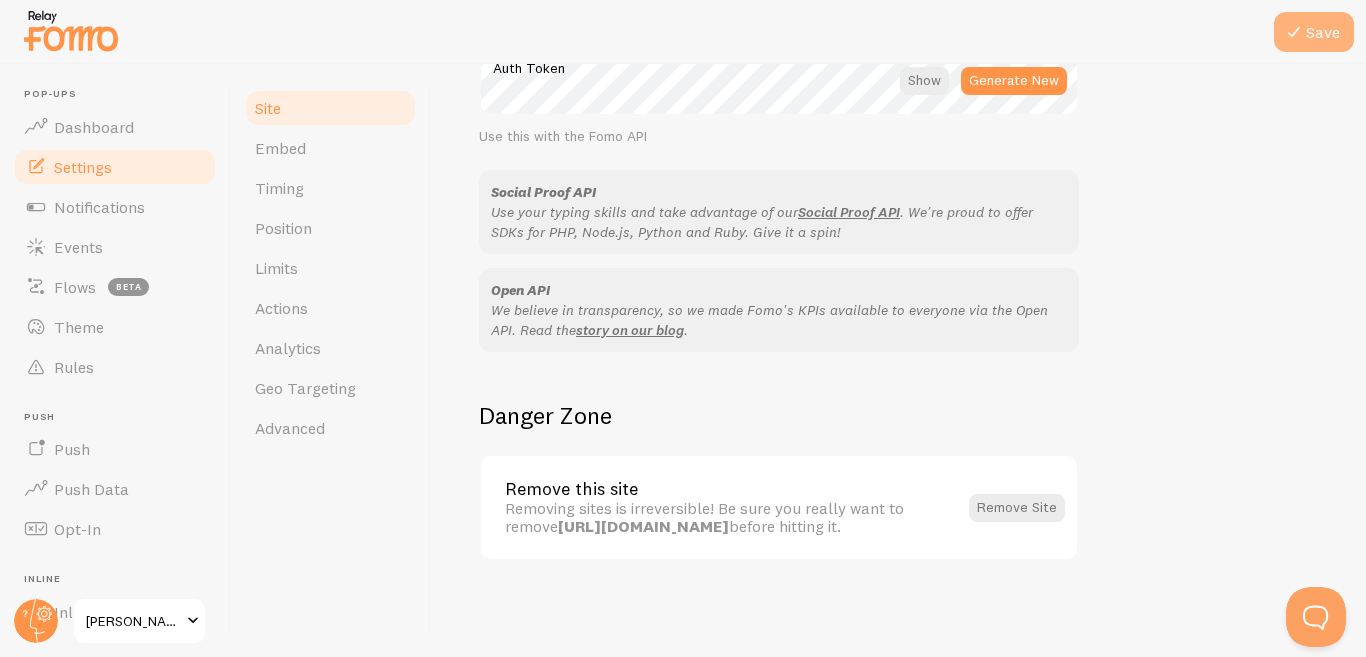 click on "Save" at bounding box center (1314, 32) 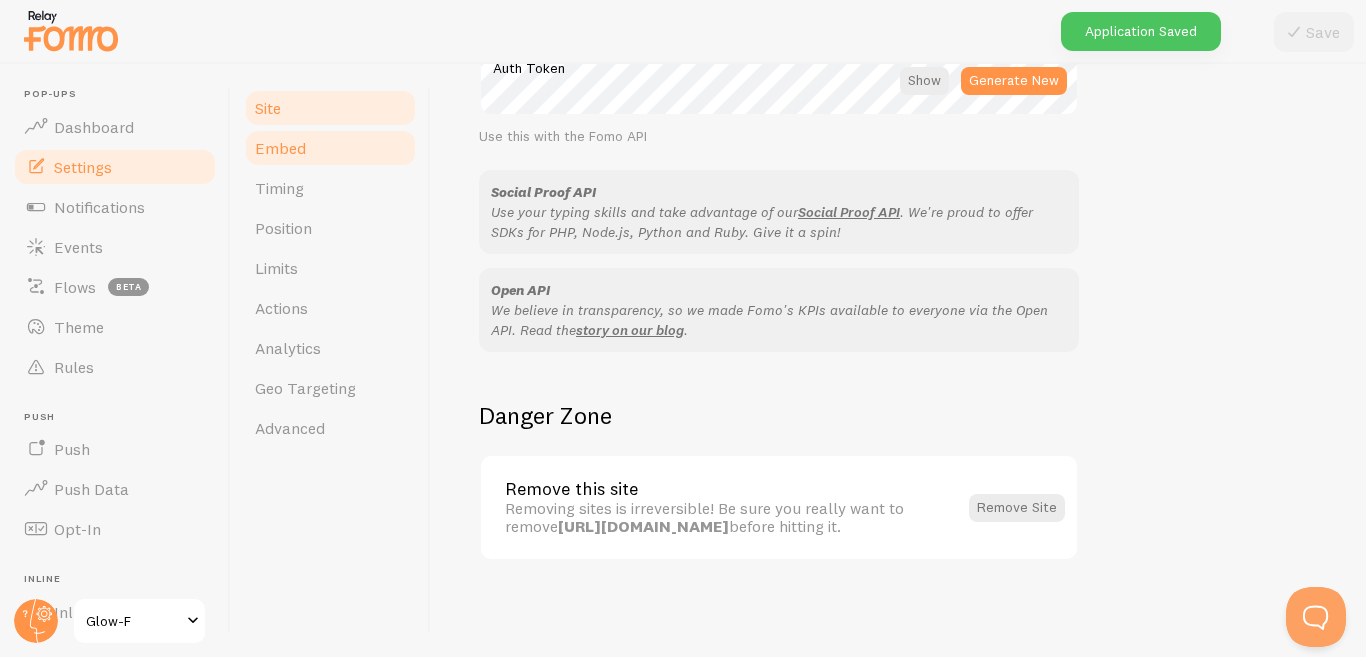click on "Embed" at bounding box center (330, 148) 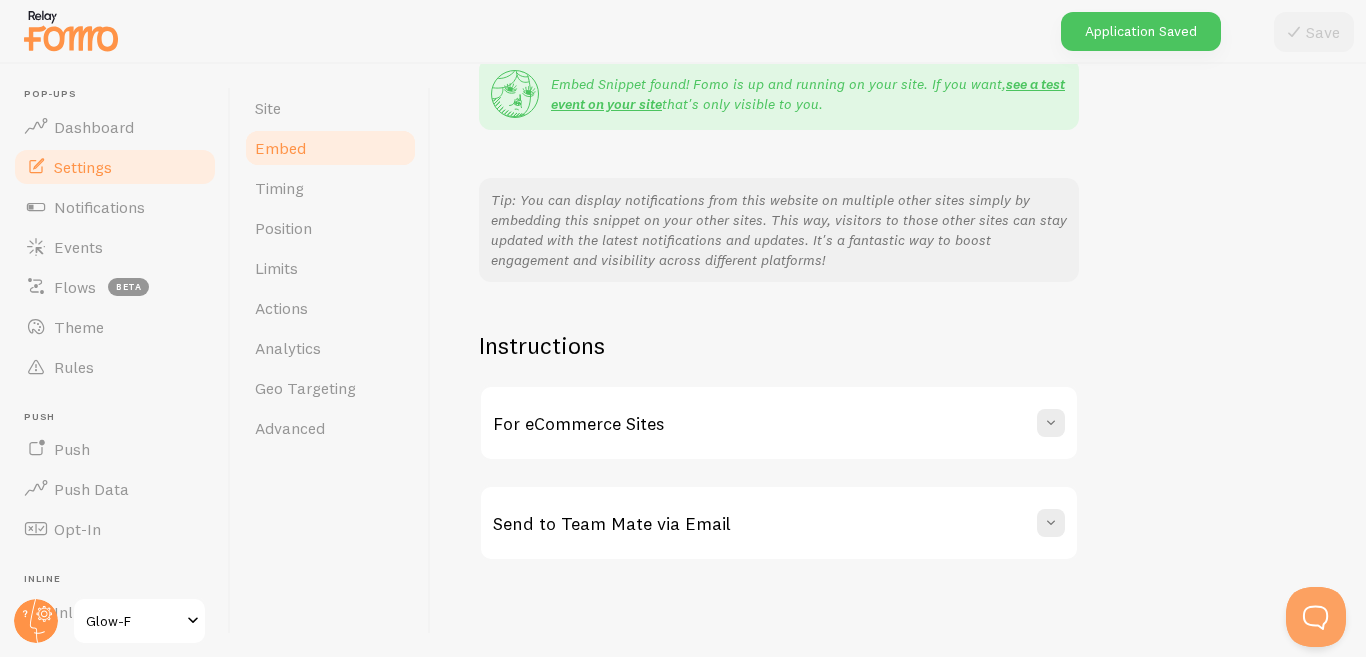 scroll, scrollTop: 0, scrollLeft: 0, axis: both 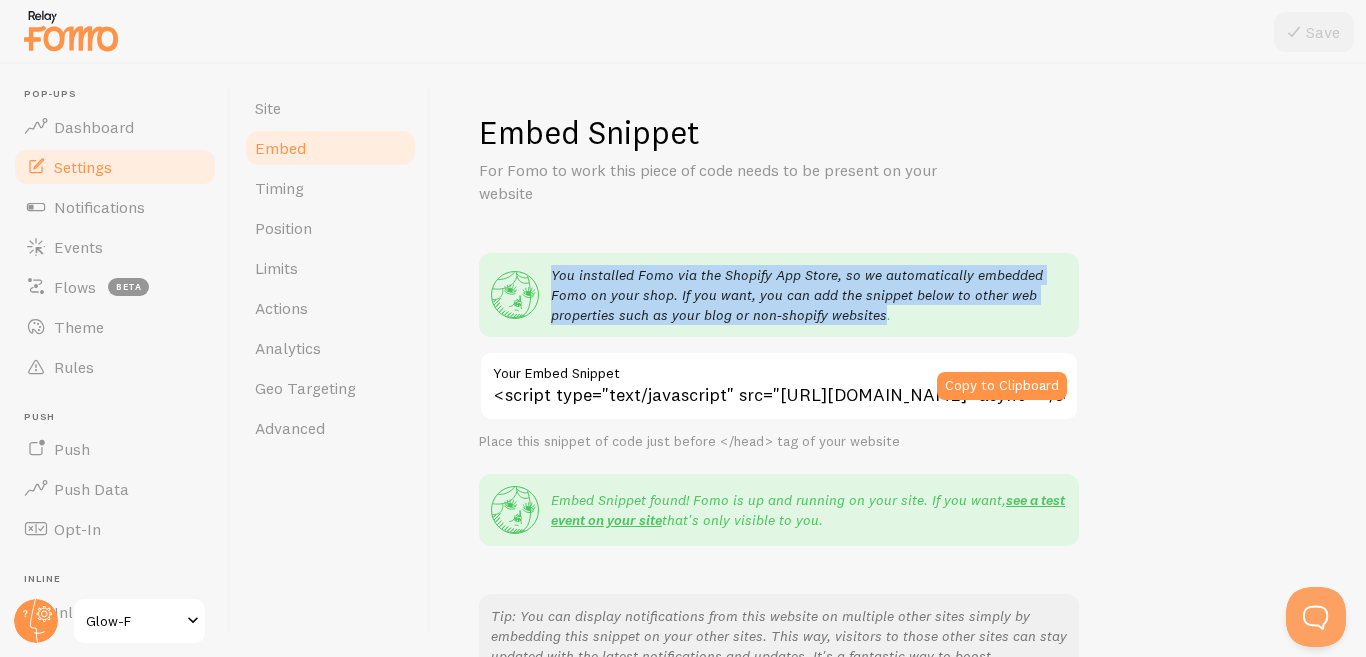 drag, startPoint x: 547, startPoint y: 273, endPoint x: 877, endPoint y: 320, distance: 333.33017 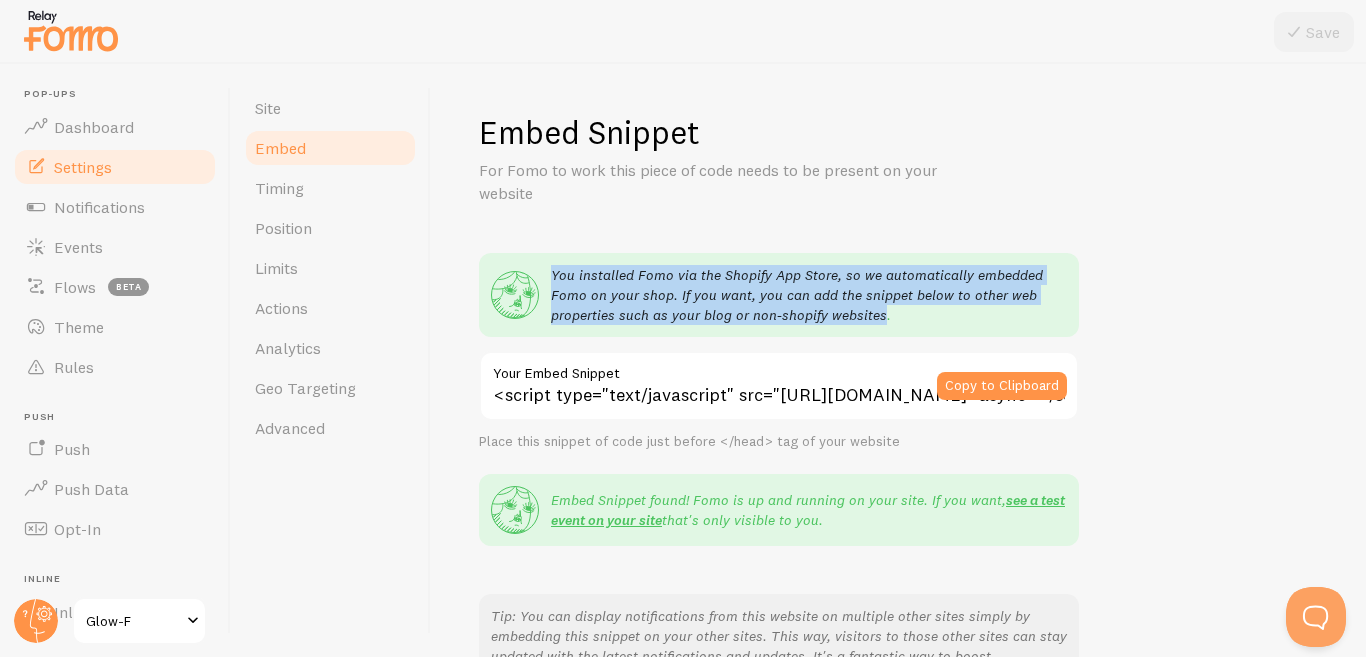 click on "You installed Fomo via the Shopify App Store, so we automatically embedded Fomo on your shop. If you want, you can add the snippet below to other web properties such as your blog or non-shopify websites." at bounding box center [779, 295] 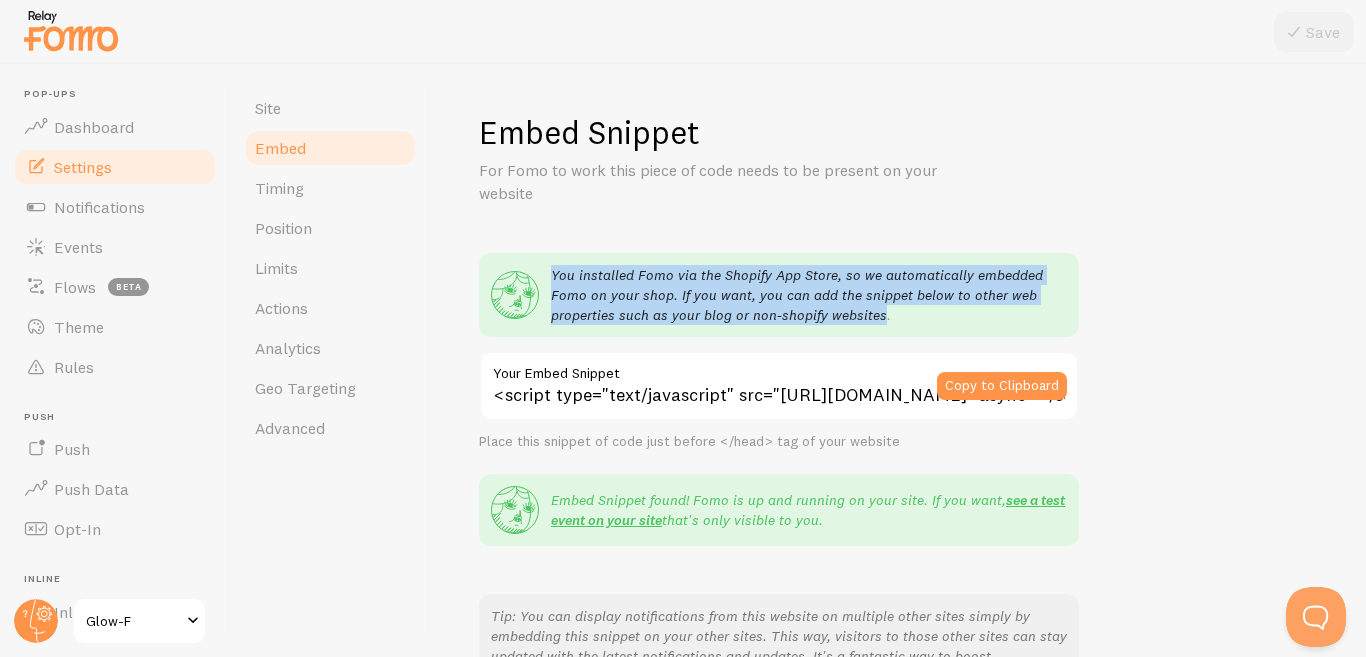 copy on "You installed Fomo via the Shopify App Store, so we automatically embedded Fomo on your shop. If you want, you can add the snippet below to other web properties such as your blog or non-shopify websites" 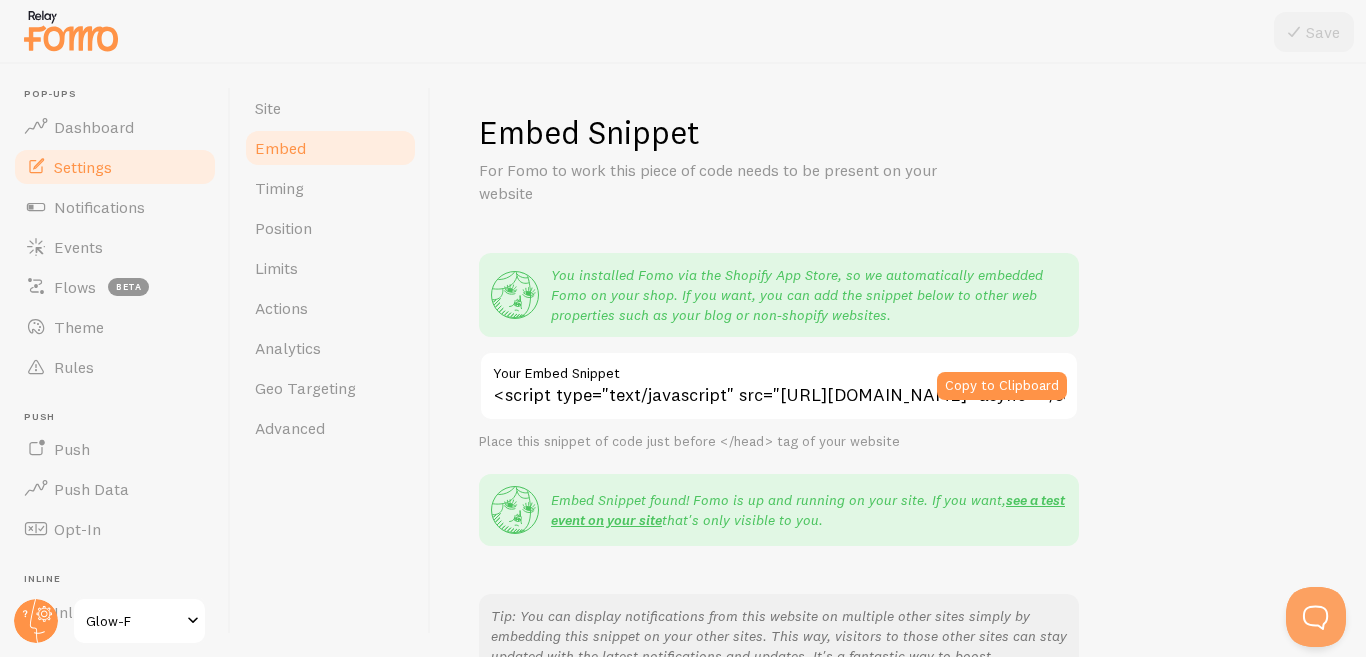 click on "Embed Snippet   For Fomo to work this piece of code needs to be present on your website                 You installed Fomo via the Shopify App Store, so we automatically embedded Fomo on your shop. If you want, you can add the snippet below to other web properties such as your blog or non-shopify websites.       <script type="text/javascript" src="[URL][DOMAIN_NAME]" async></script>   Your Embed Snippet
Copy to Clipboard
Place this snippet of code just before </head> tag of your website                 Embed Snippet found! Fomo is up and running on your site. If you want,  see a test event on your site  that's only visible to you.                 Instructions   For eCommerce Sites
If you are running an eCommerce store - we got you covered.
Select the platform you're using for next steps.
Shopify   Ecommerce sales   Cratejoy   Subscription boxes   3dcart   Shopping cart software   Magento   Enterprise ecommerce" at bounding box center [898, 360] 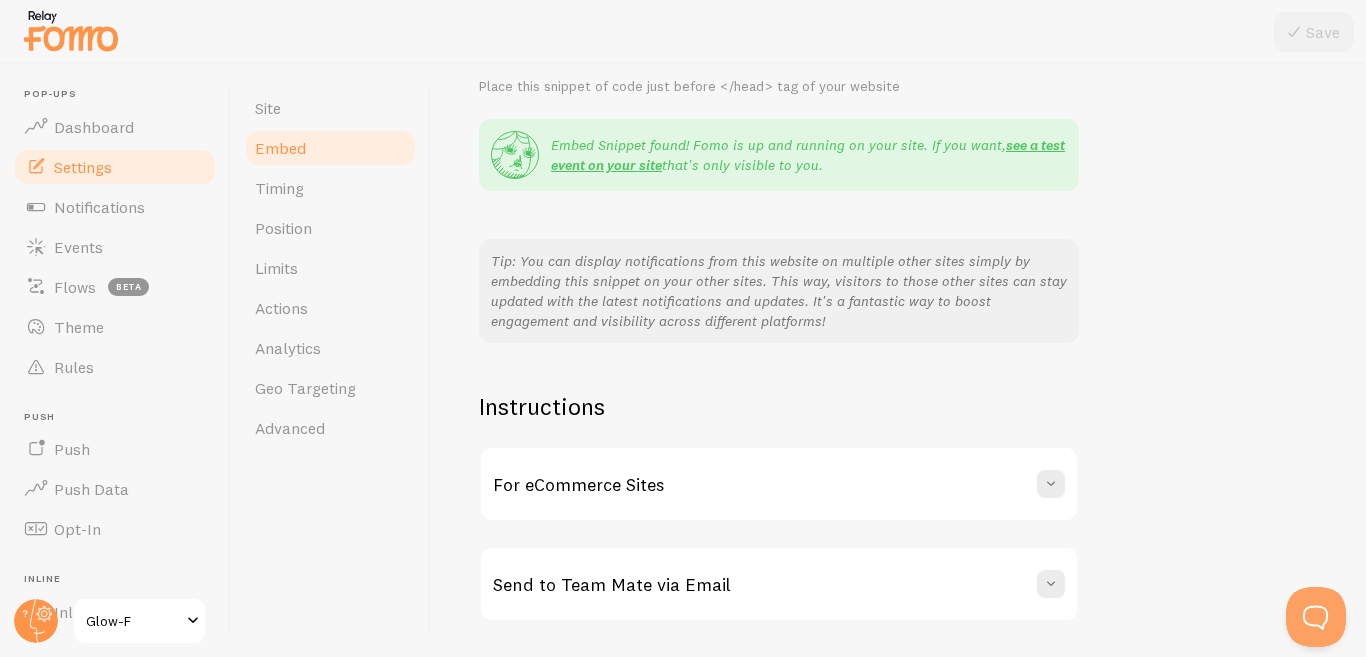 scroll, scrollTop: 416, scrollLeft: 0, axis: vertical 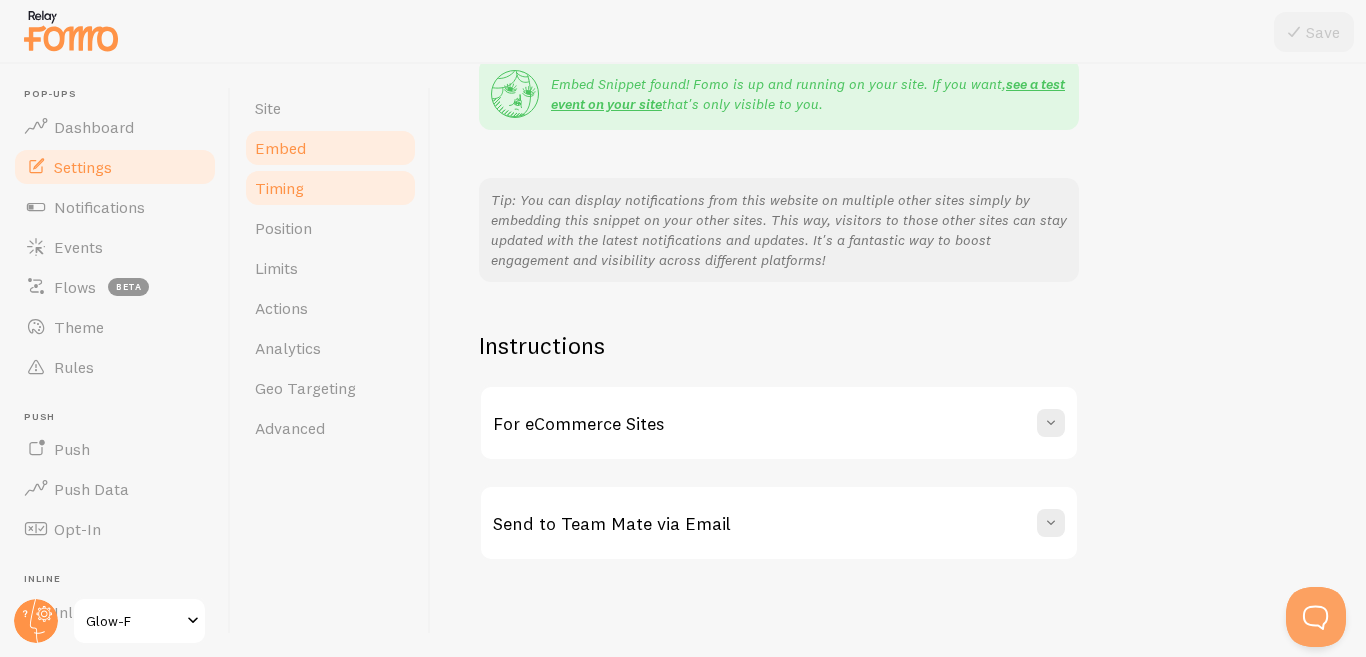click on "Timing" at bounding box center [330, 188] 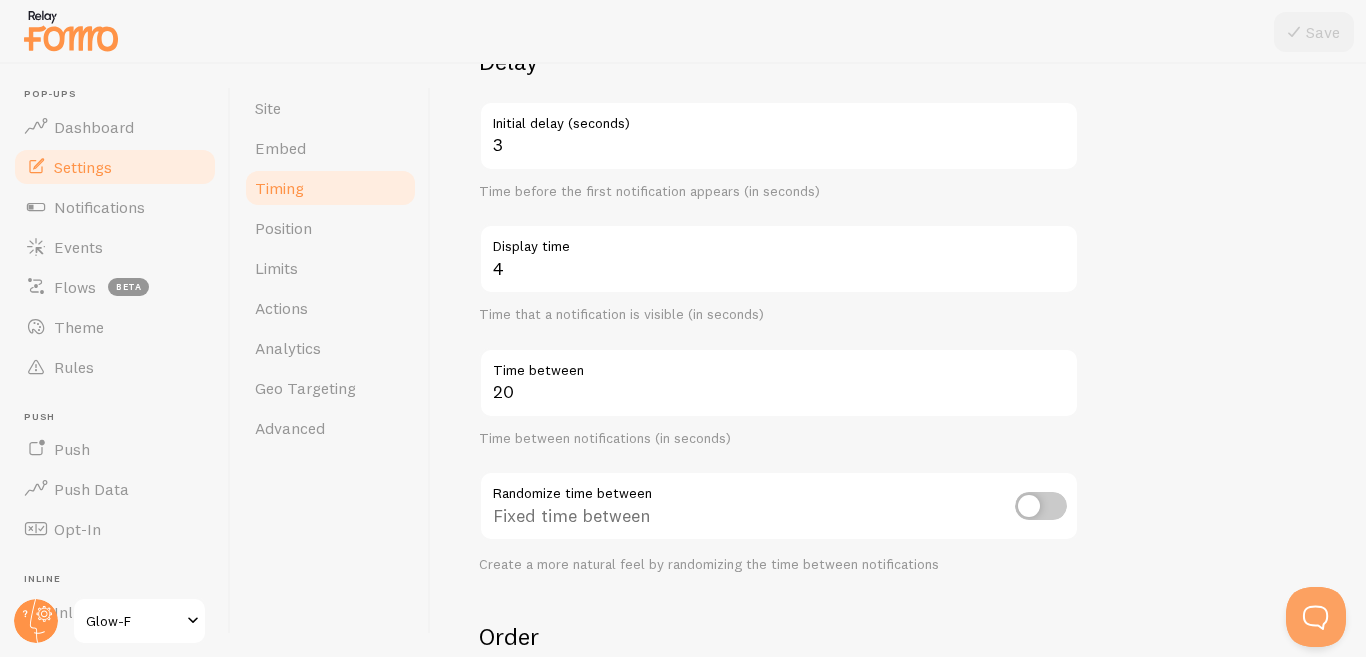 scroll, scrollTop: 177, scrollLeft: 0, axis: vertical 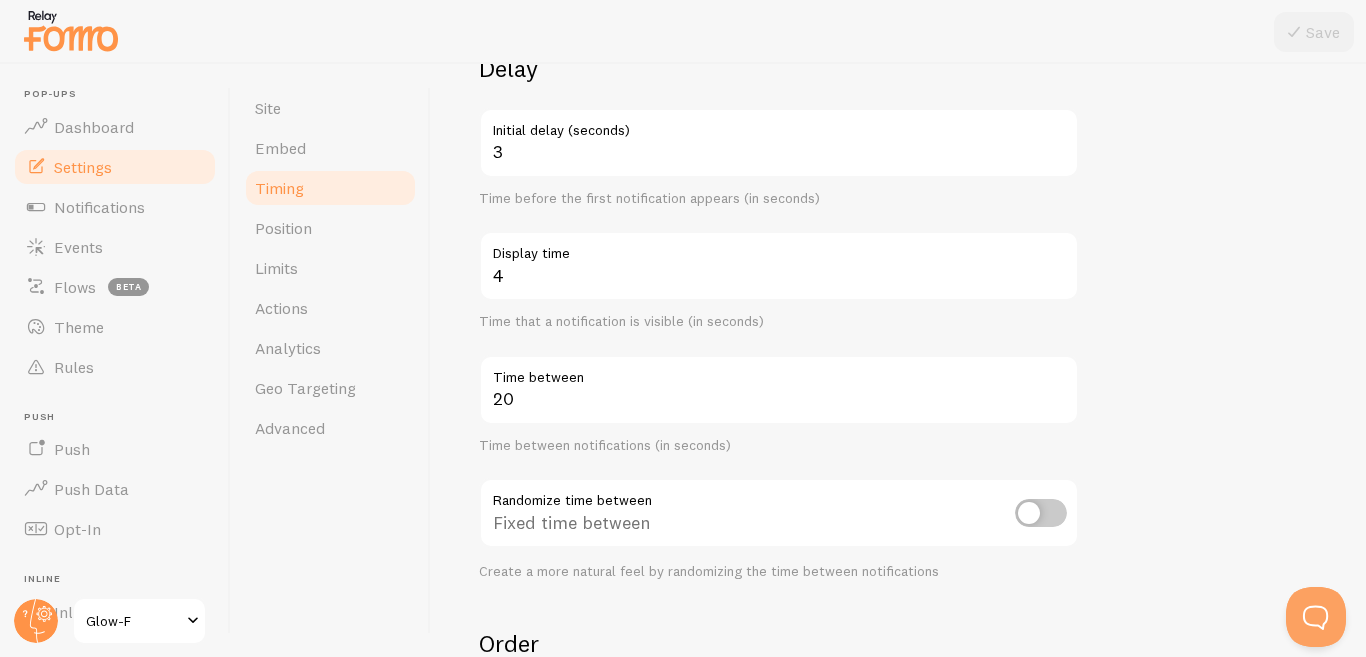 drag, startPoint x: 1159, startPoint y: 0, endPoint x: 878, endPoint y: 74, distance: 290.58044 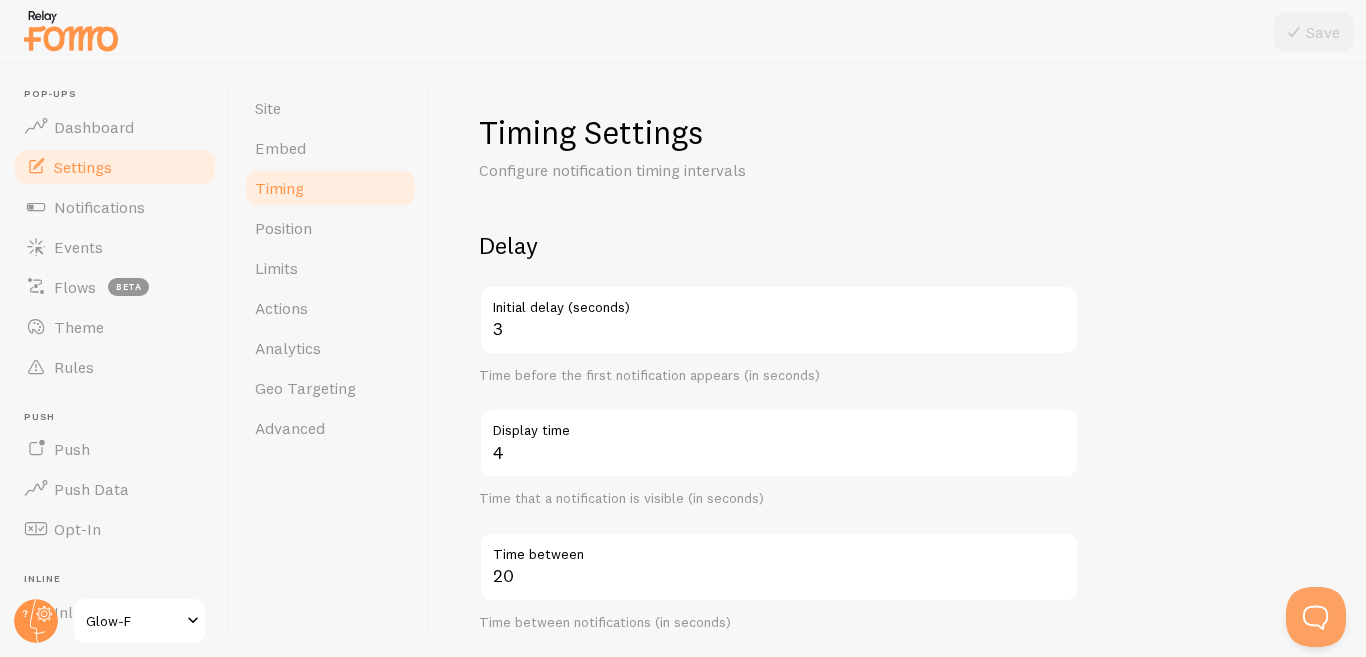 scroll, scrollTop: 0, scrollLeft: 0, axis: both 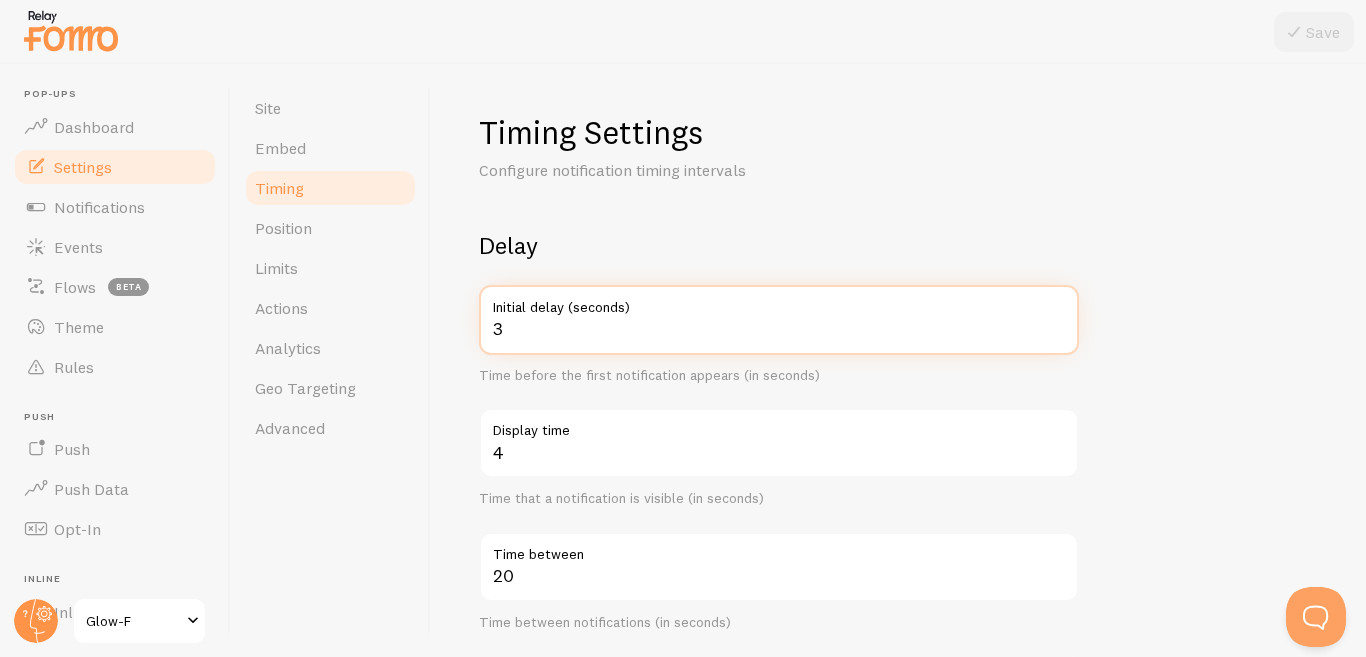 click on "3" at bounding box center [779, 320] 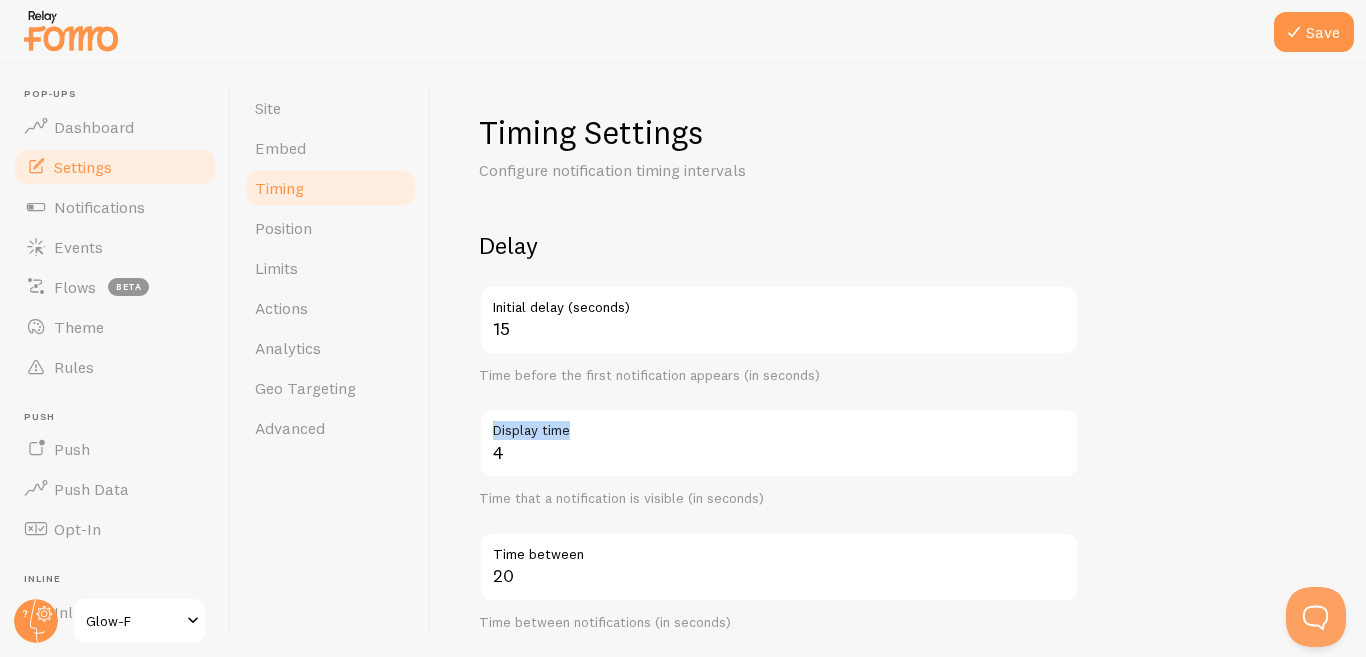 drag, startPoint x: 579, startPoint y: 430, endPoint x: 491, endPoint y: 426, distance: 88.09086 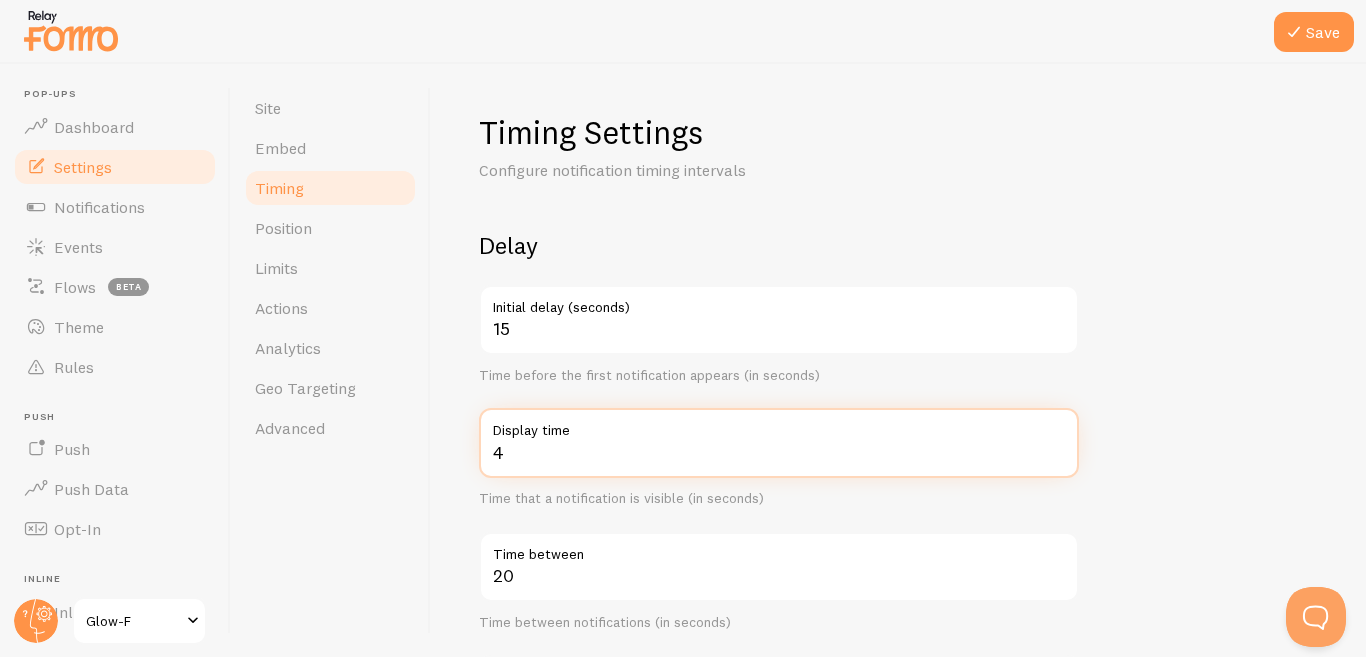 click on "4" at bounding box center (779, 443) 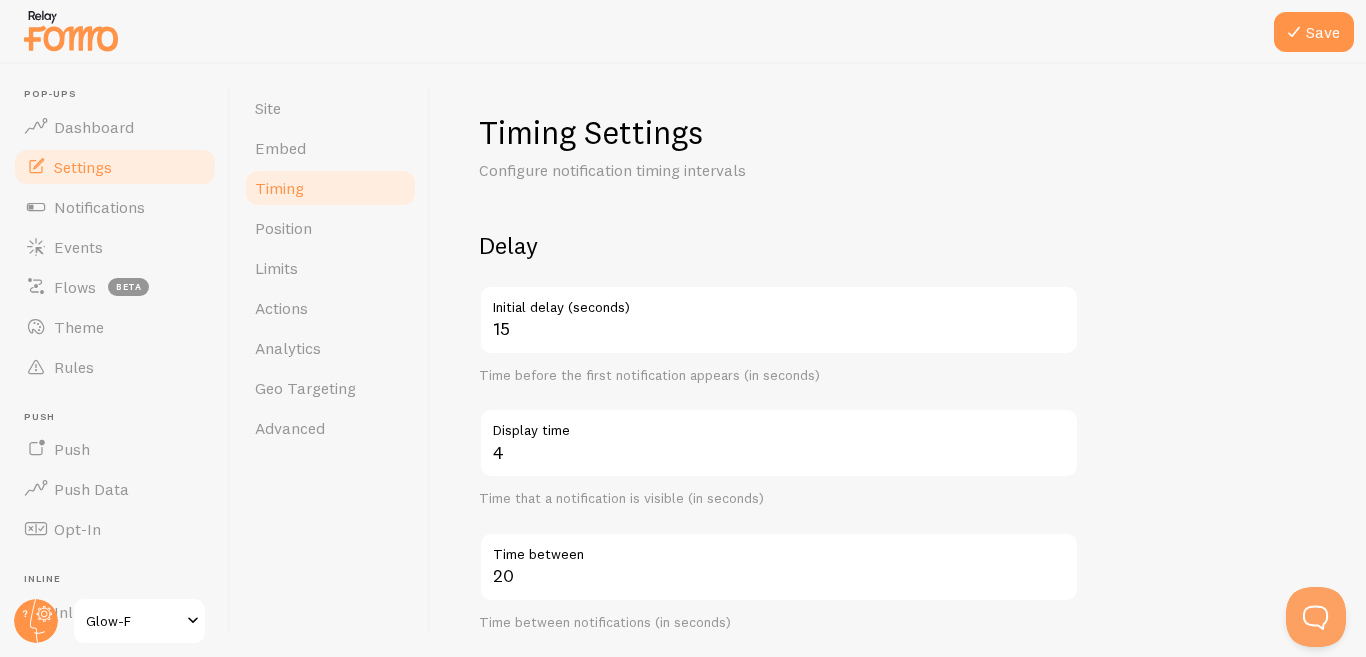 click on "Site
Embed
Timing
Position
Limits
Actions
Analytics
Geo Targeting
Advanced" at bounding box center (331, 360) 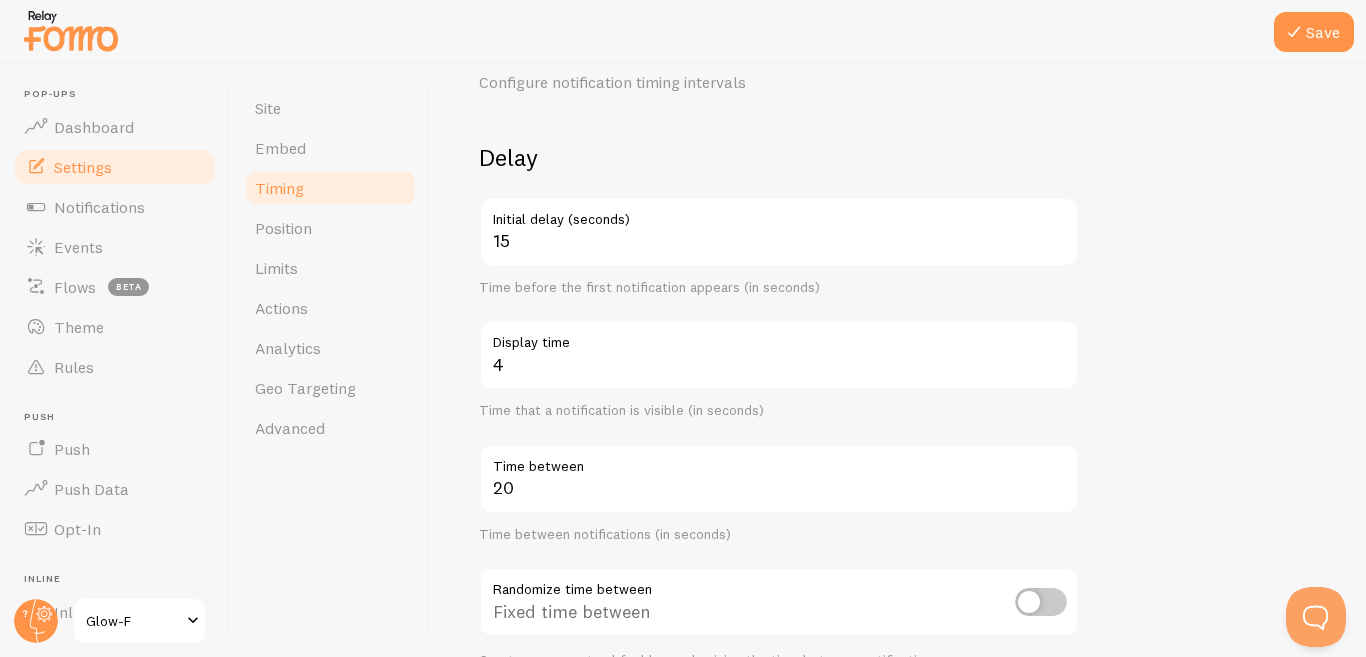 scroll, scrollTop: 177, scrollLeft: 0, axis: vertical 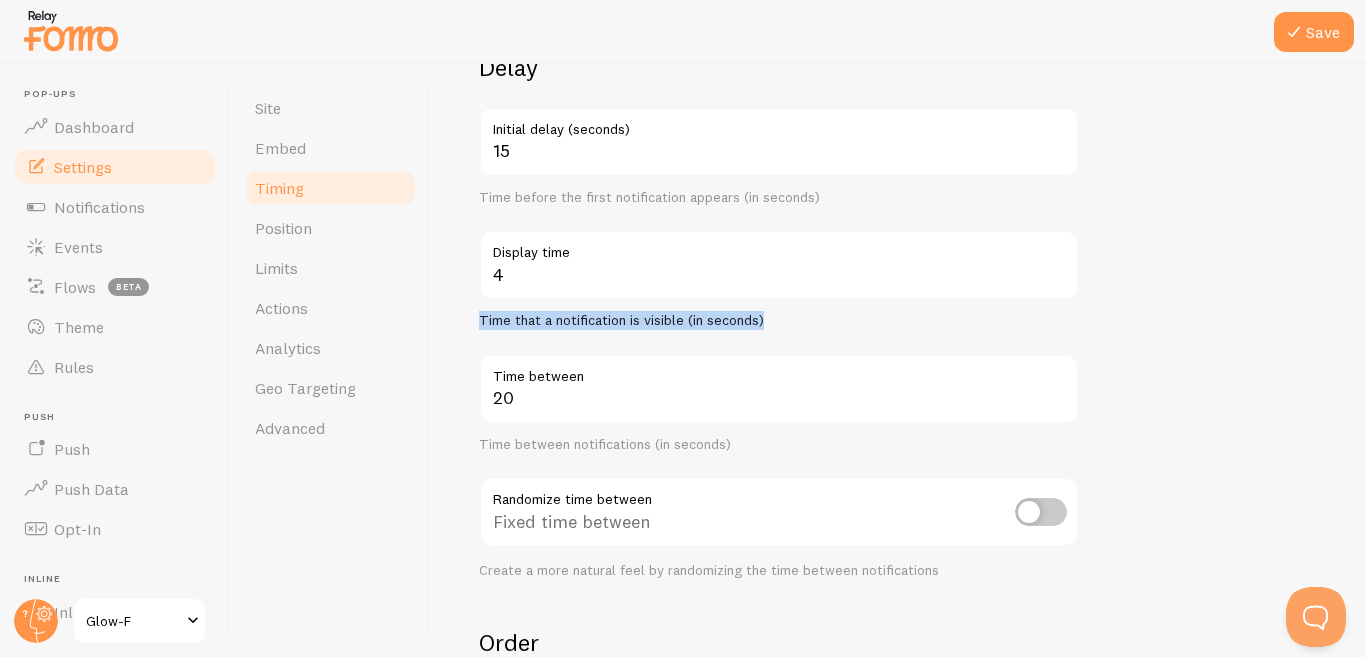 drag, startPoint x: 776, startPoint y: 312, endPoint x: 443, endPoint y: 324, distance: 333.21616 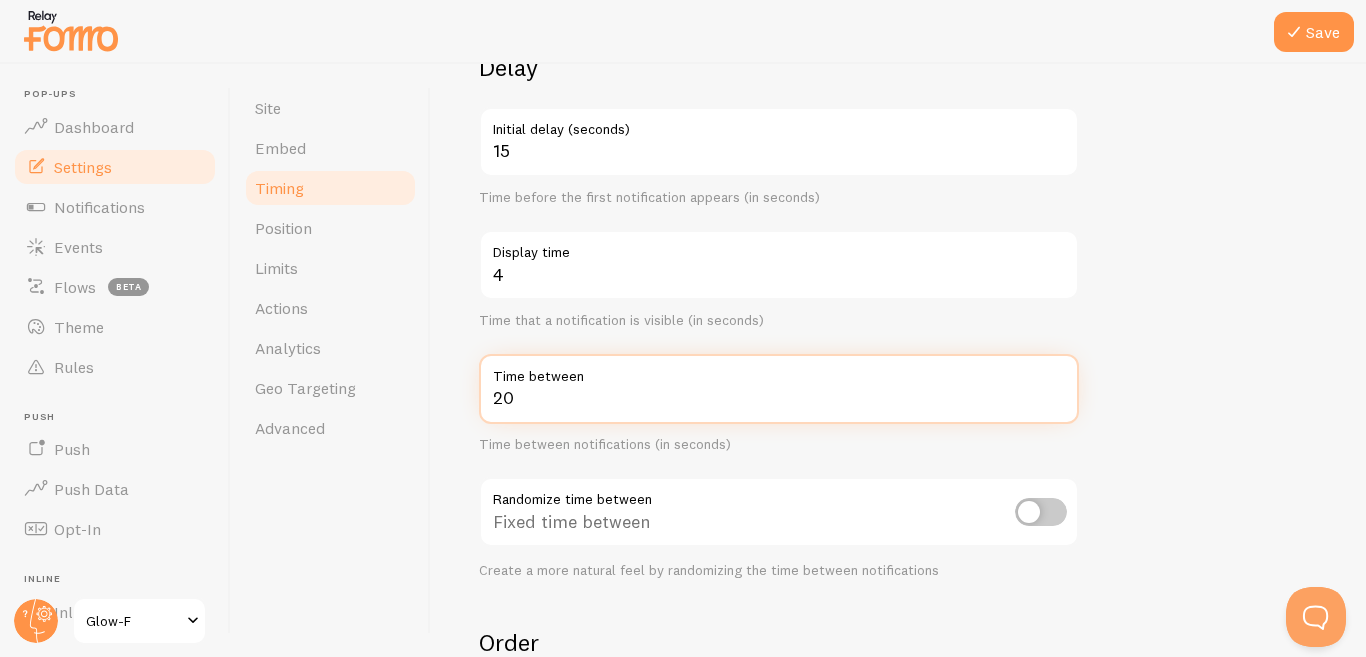 click on "20" at bounding box center [779, 389] 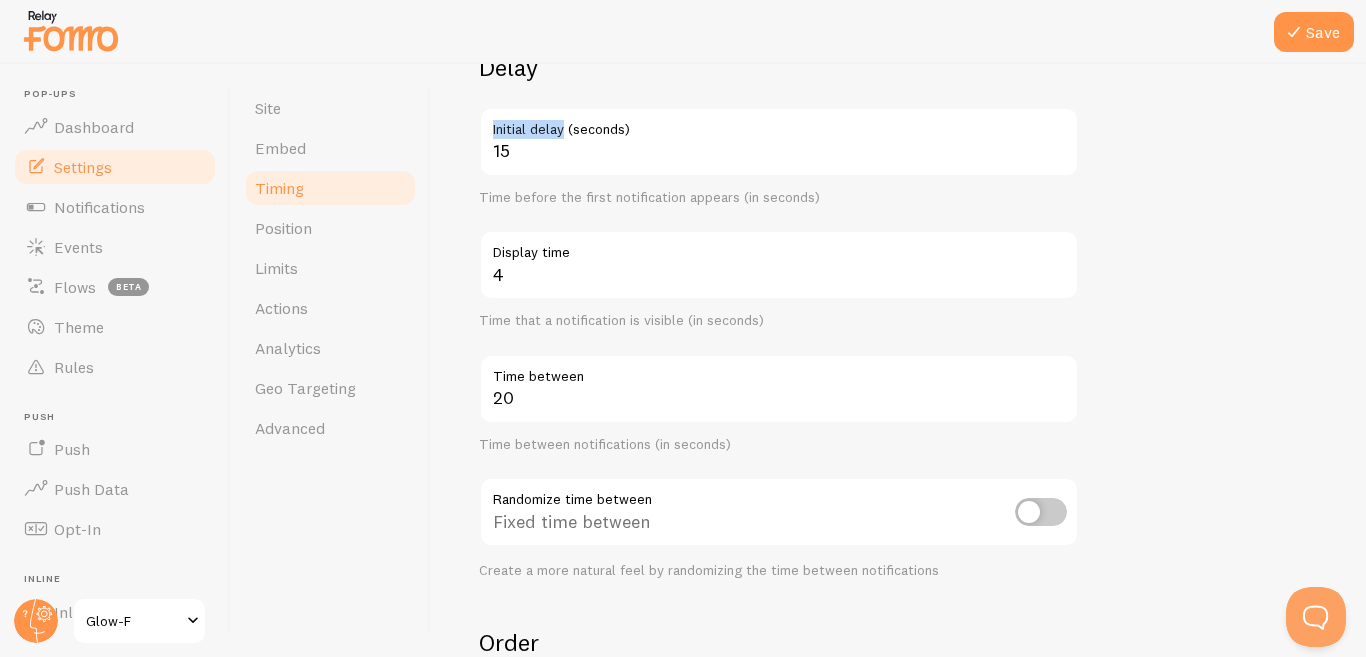 drag, startPoint x: 566, startPoint y: 131, endPoint x: 483, endPoint y: 131, distance: 83 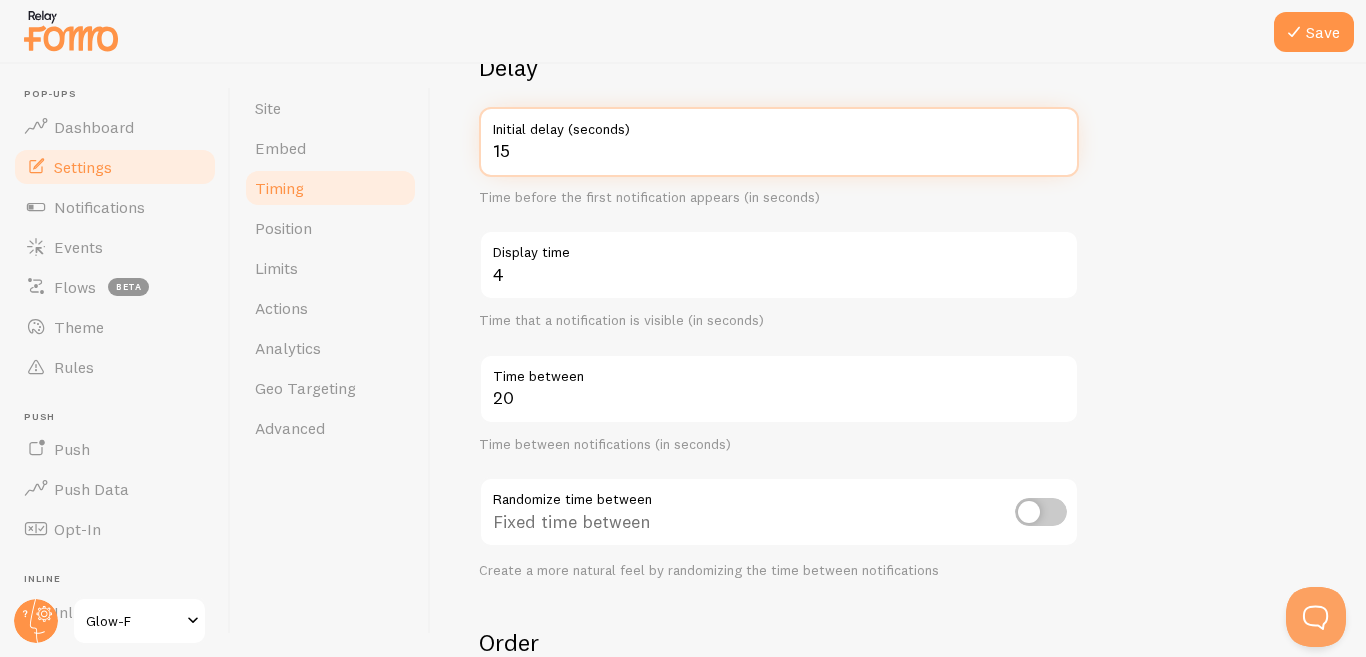 drag, startPoint x: 515, startPoint y: 144, endPoint x: 493, endPoint y: 142, distance: 22.090721 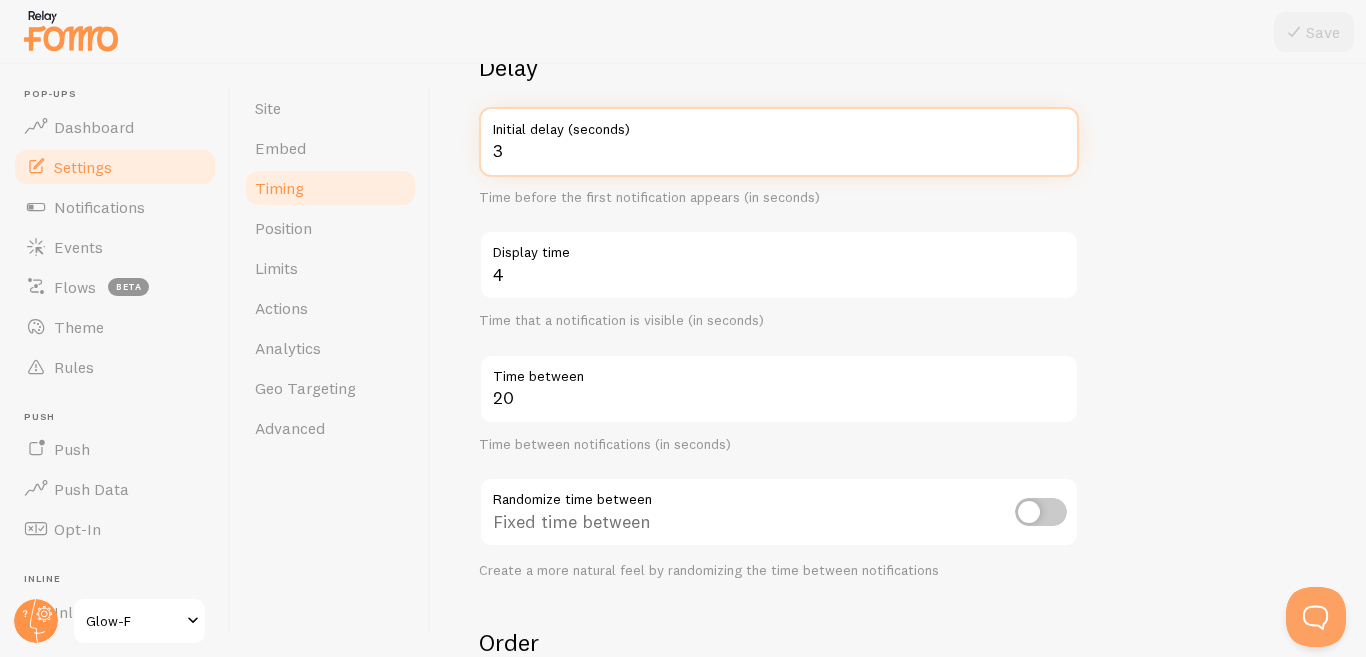 type on "3" 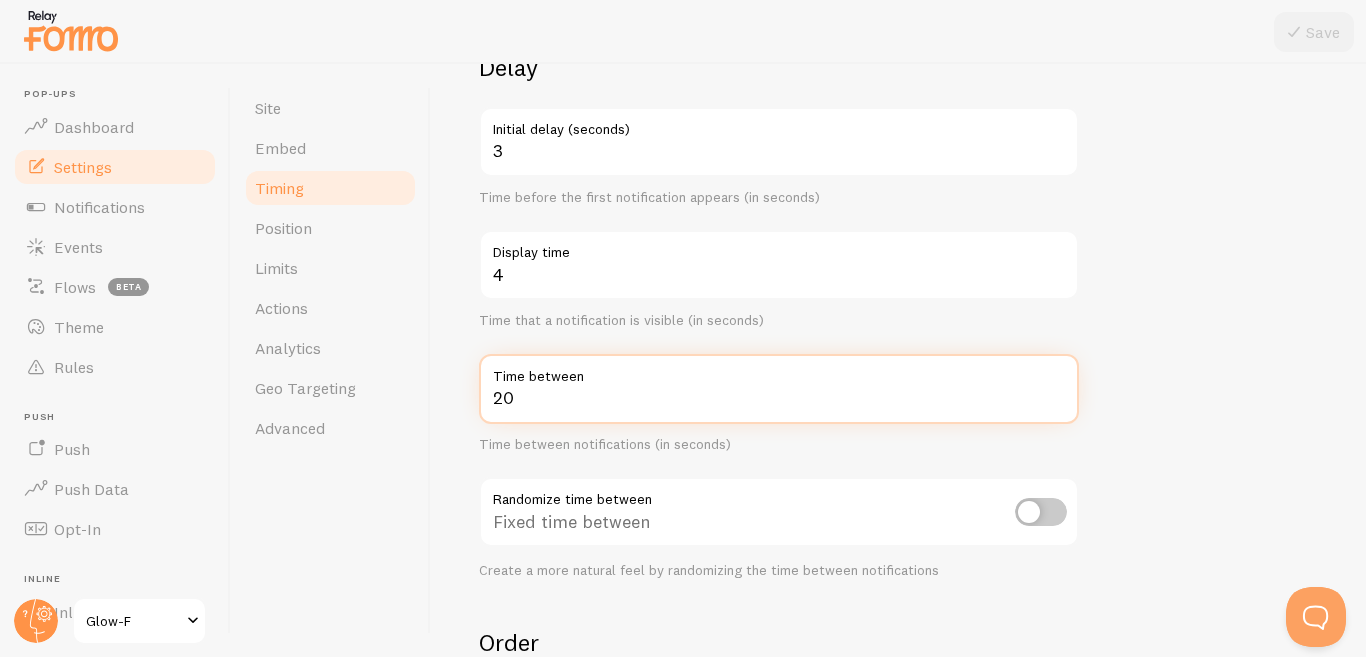 drag, startPoint x: 561, startPoint y: 397, endPoint x: 465, endPoint y: 406, distance: 96.42095 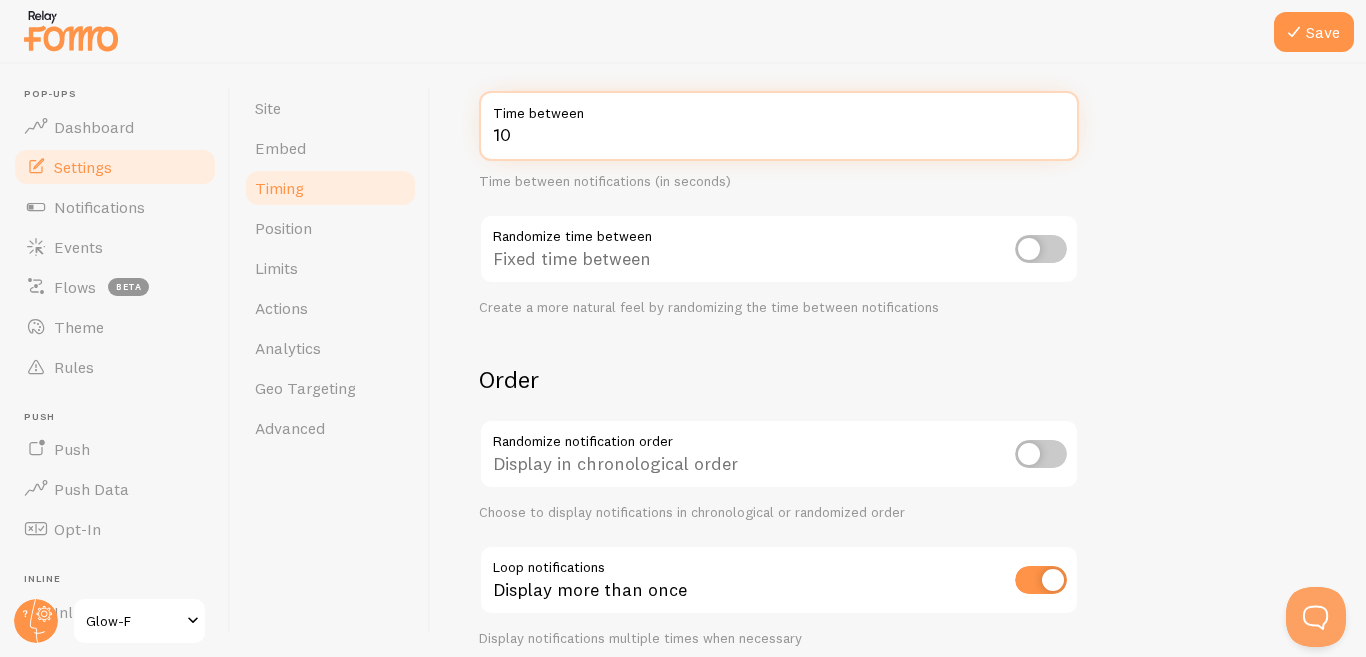 scroll, scrollTop: 444, scrollLeft: 0, axis: vertical 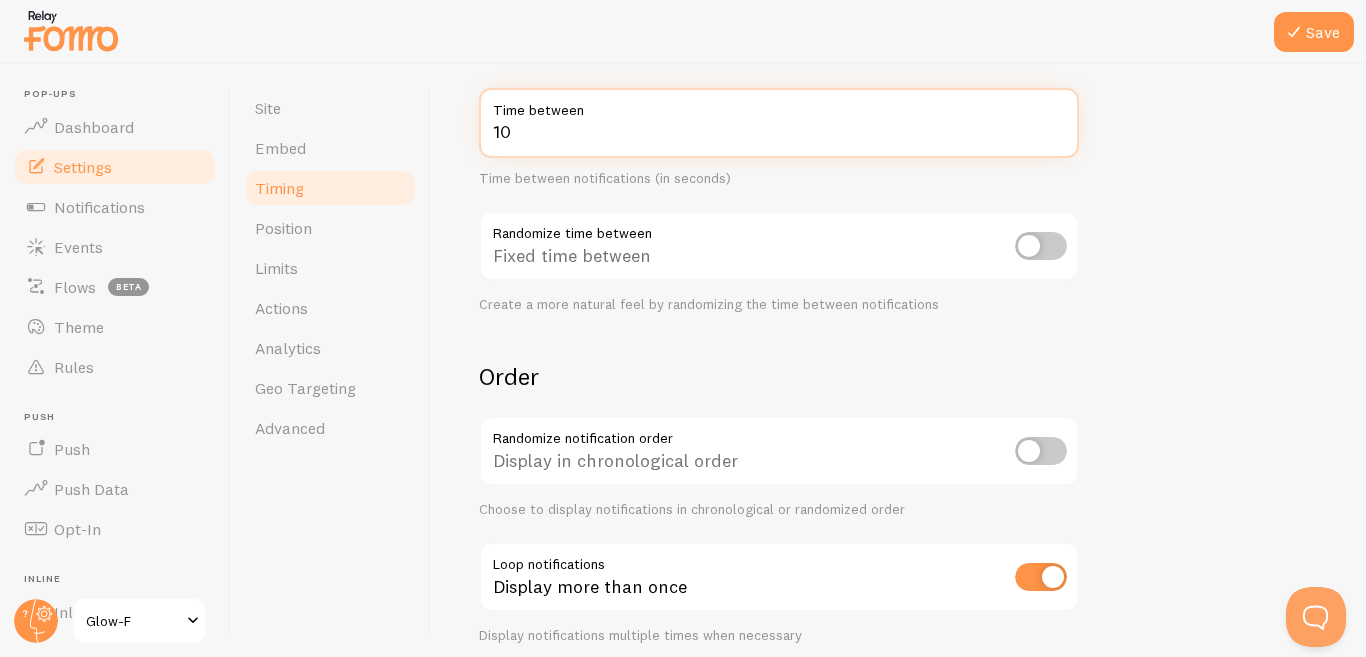 type on "10" 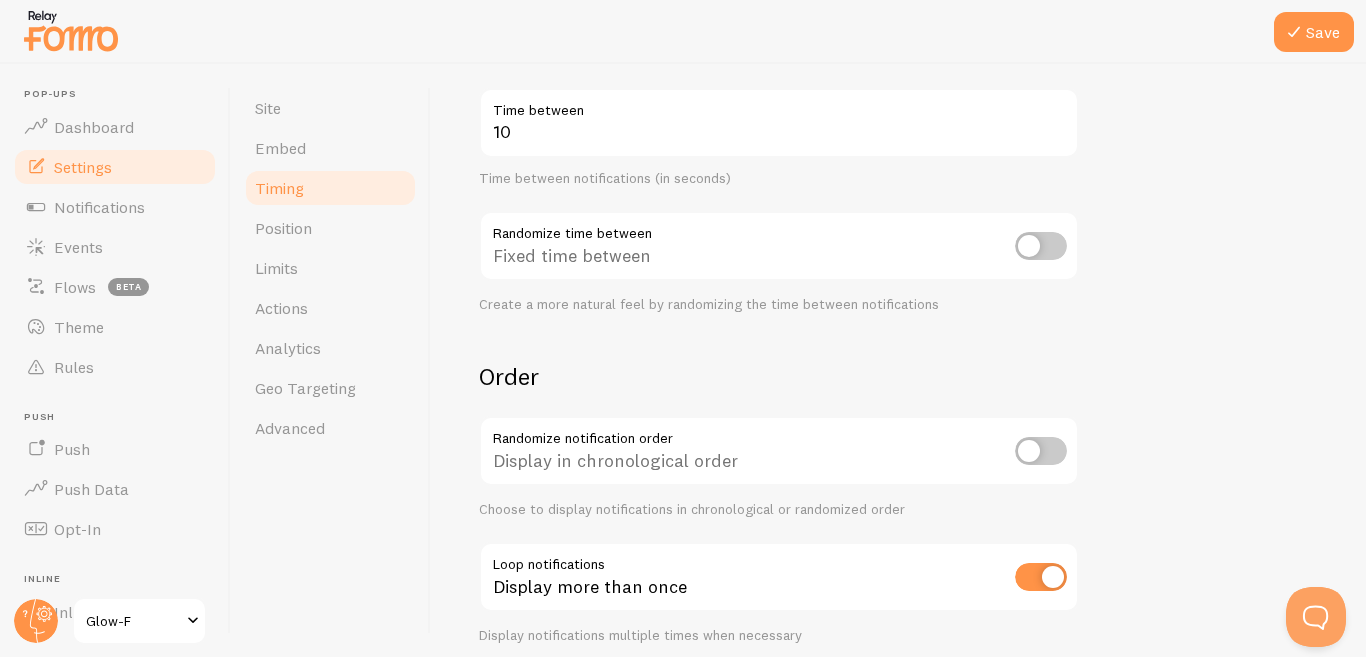 click on "Fixed time between" at bounding box center [779, 247] 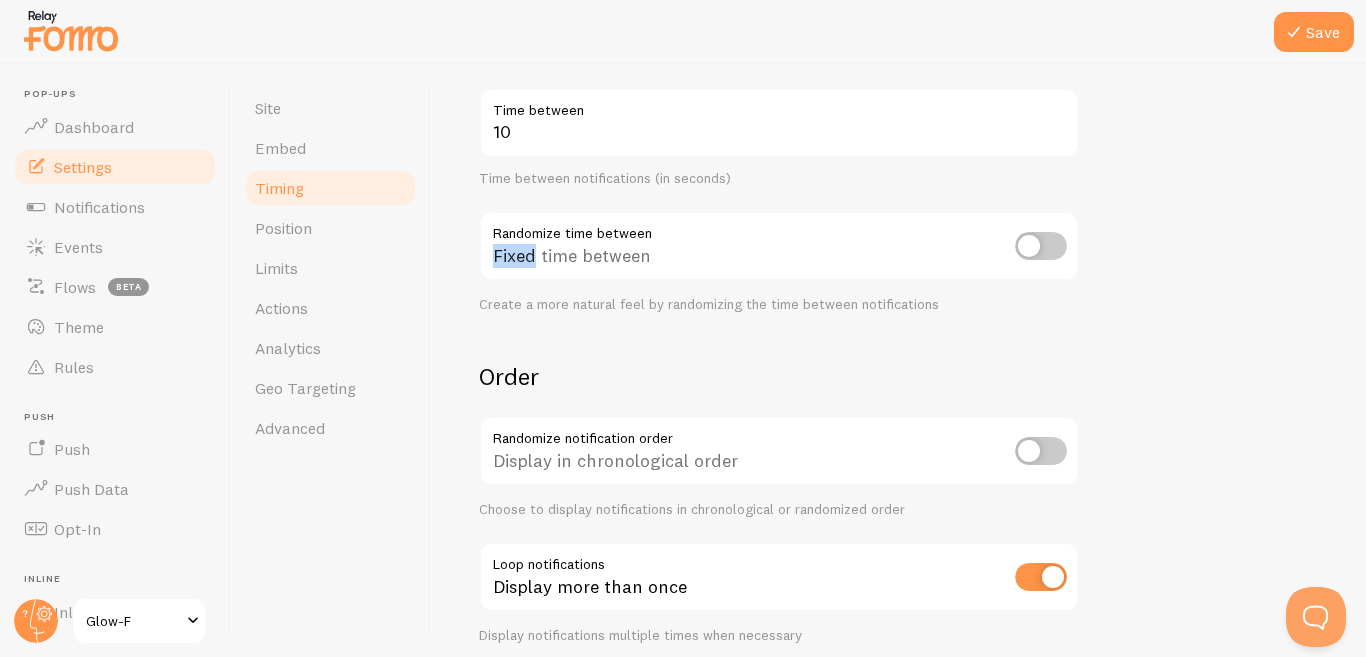 scroll, scrollTop: 445, scrollLeft: 0, axis: vertical 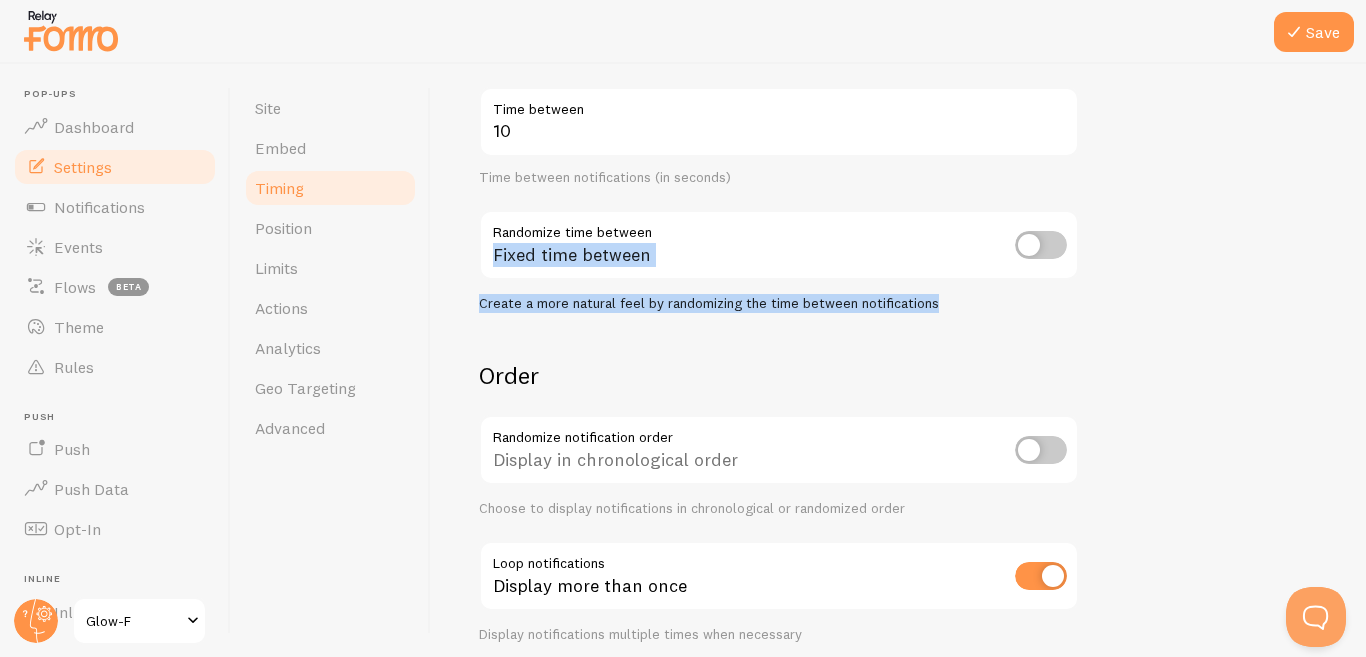 drag, startPoint x: 484, startPoint y: 229, endPoint x: 939, endPoint y: 294, distance: 459.61942 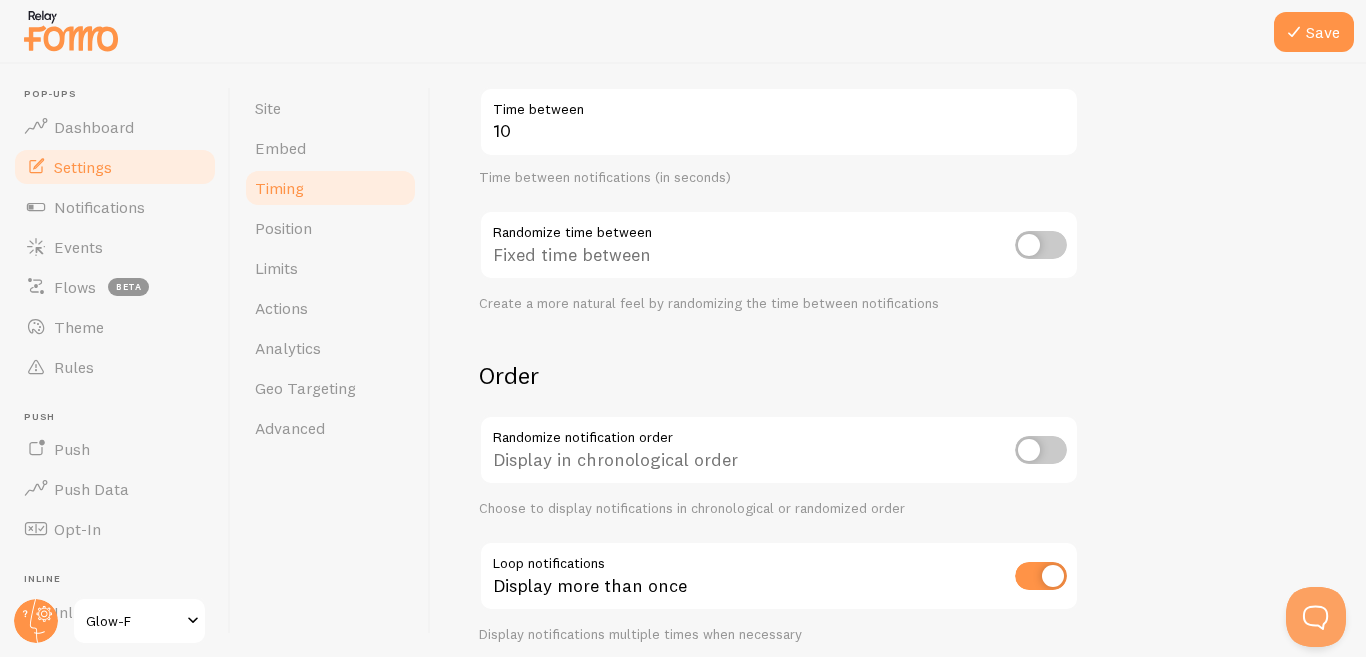 click on "Order
Randomize notification order   Display in chronological order   Choose to display notifications in chronological or randomized order       Loop notifications   Display more than once   Display notifications multiple times when necessary" at bounding box center (779, 501) 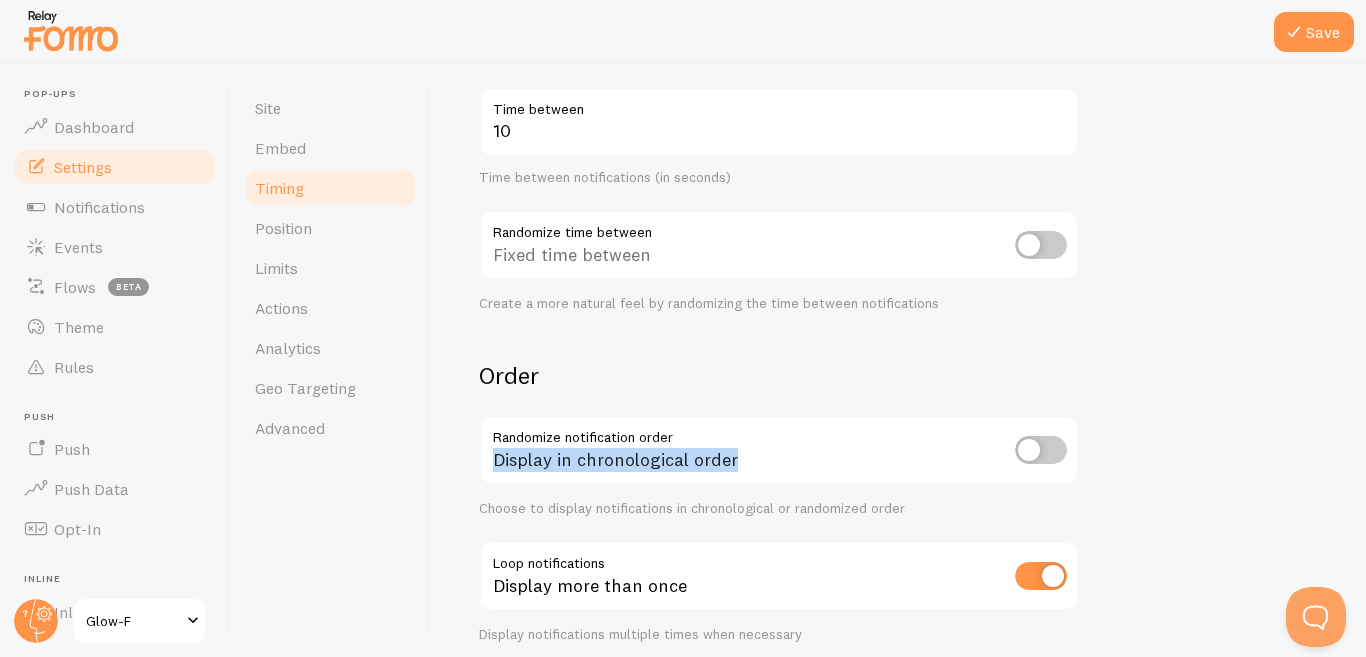drag, startPoint x: 489, startPoint y: 436, endPoint x: 742, endPoint y: 467, distance: 254.89214 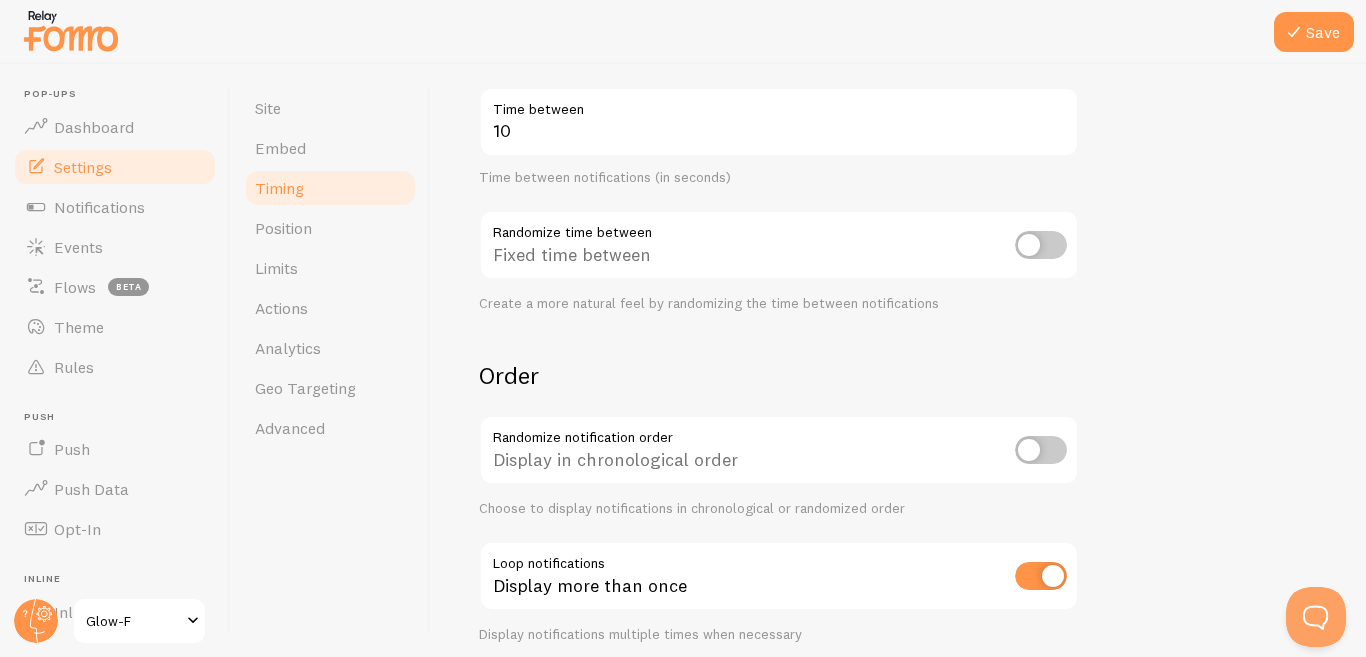 click at bounding box center [1041, 450] 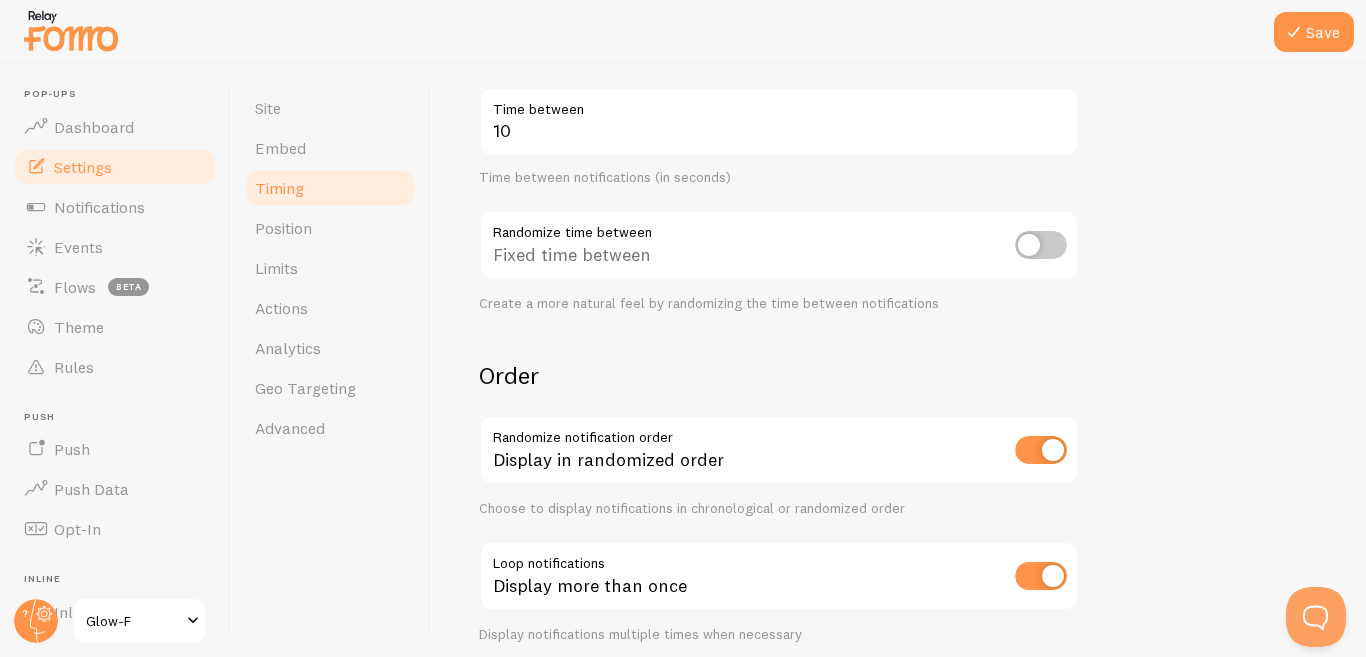 click at bounding box center (1041, 450) 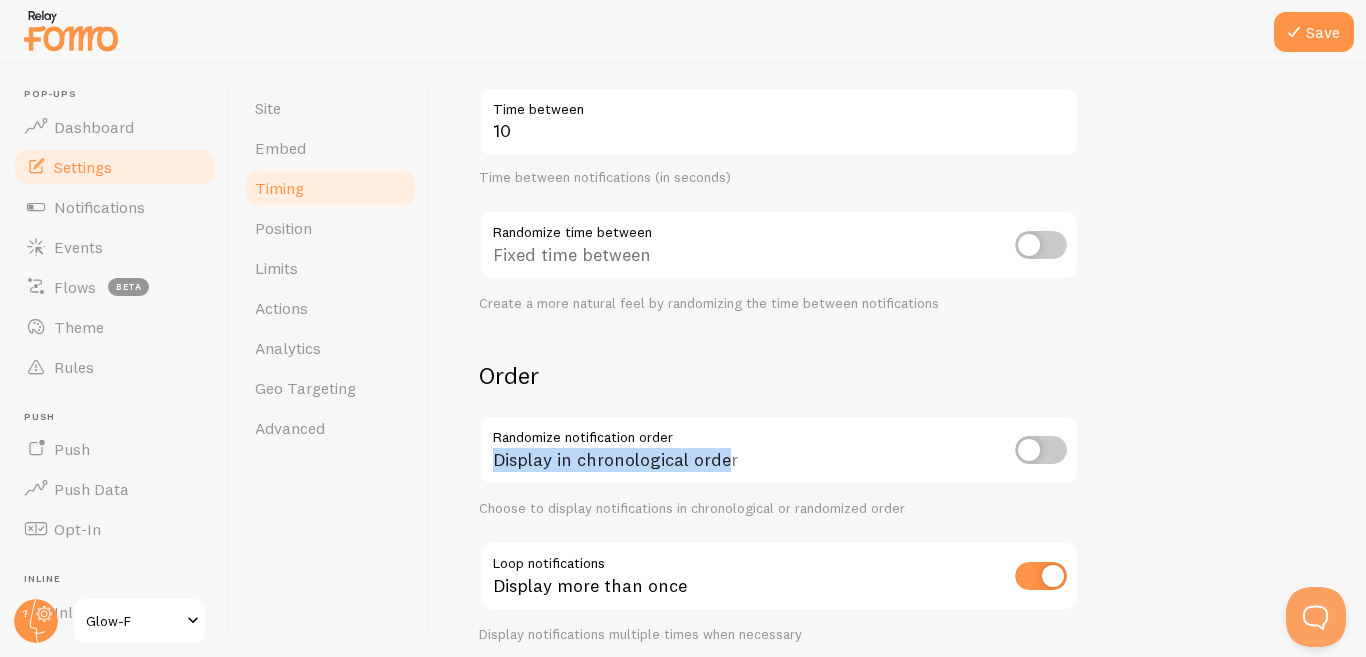 drag, startPoint x: 482, startPoint y: 426, endPoint x: 729, endPoint y: 462, distance: 249.6097 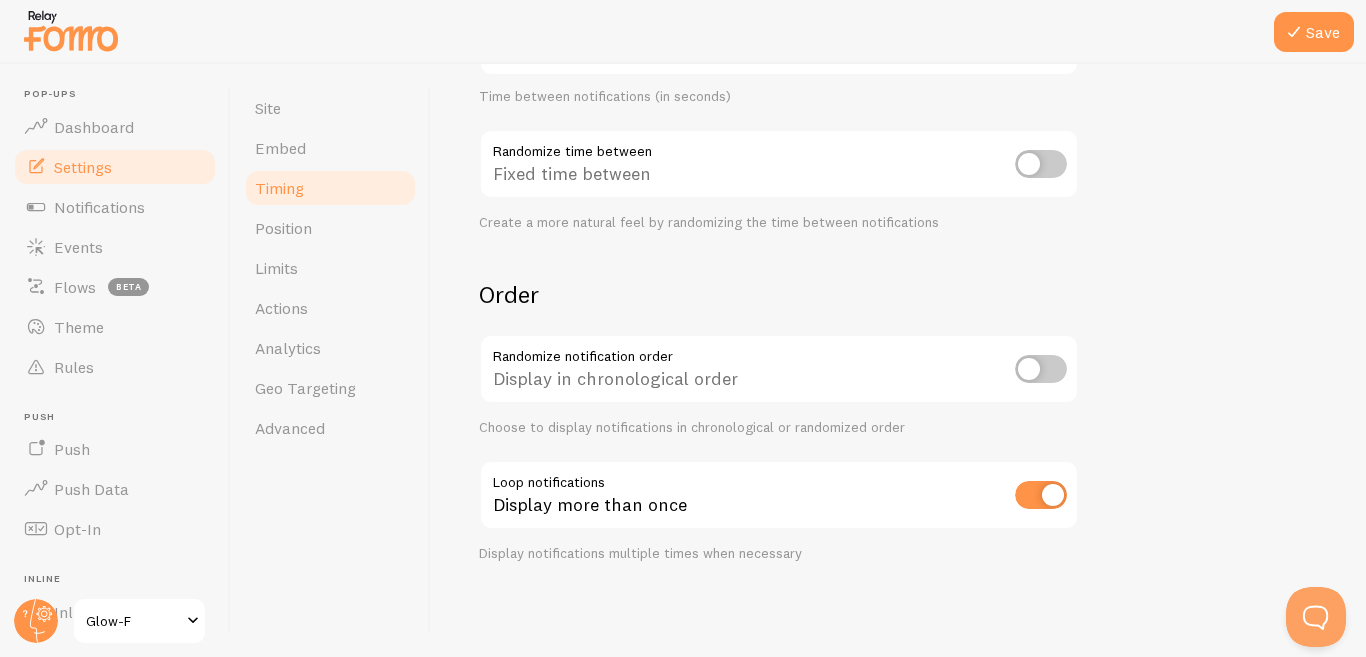 scroll, scrollTop: 527, scrollLeft: 0, axis: vertical 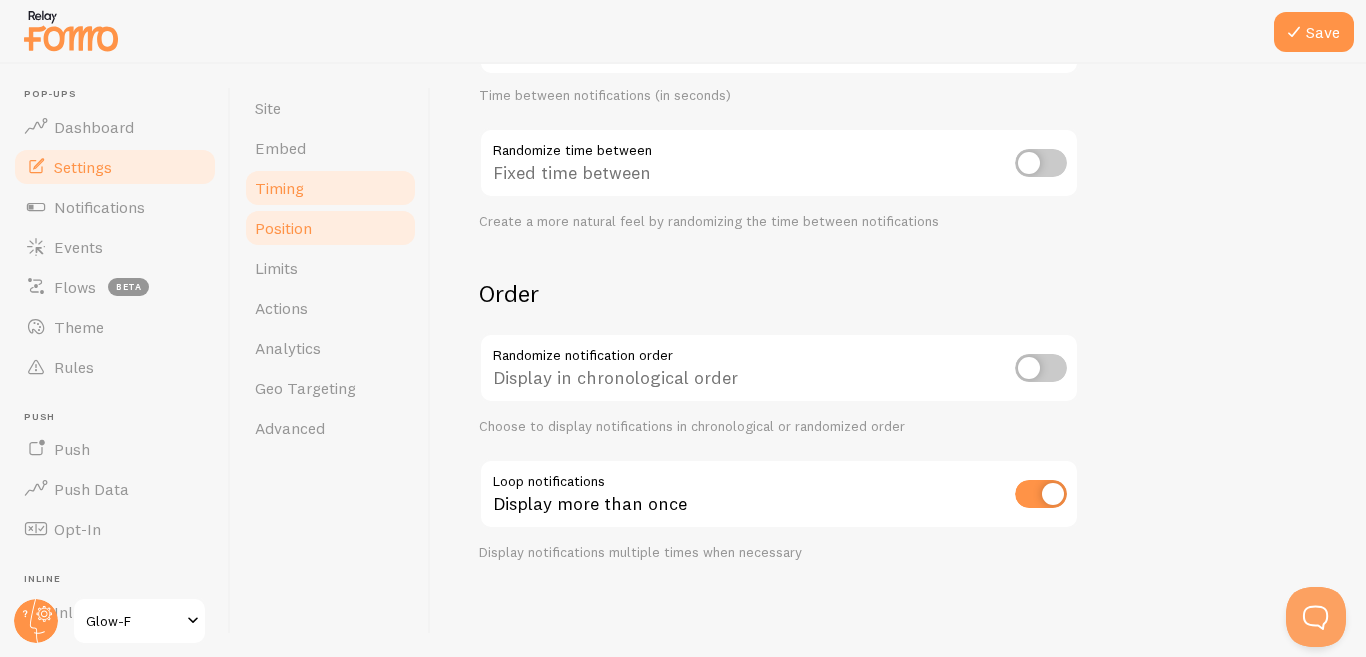 click on "Position" at bounding box center (283, 228) 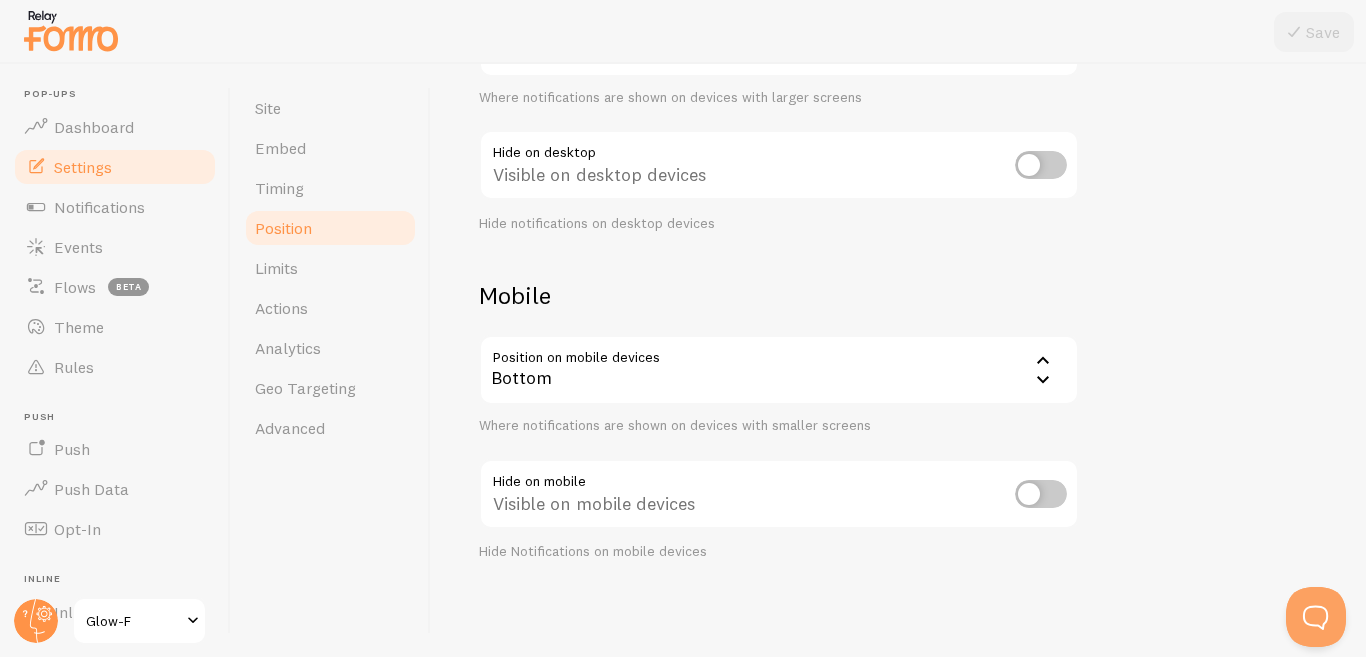 scroll, scrollTop: 0, scrollLeft: 0, axis: both 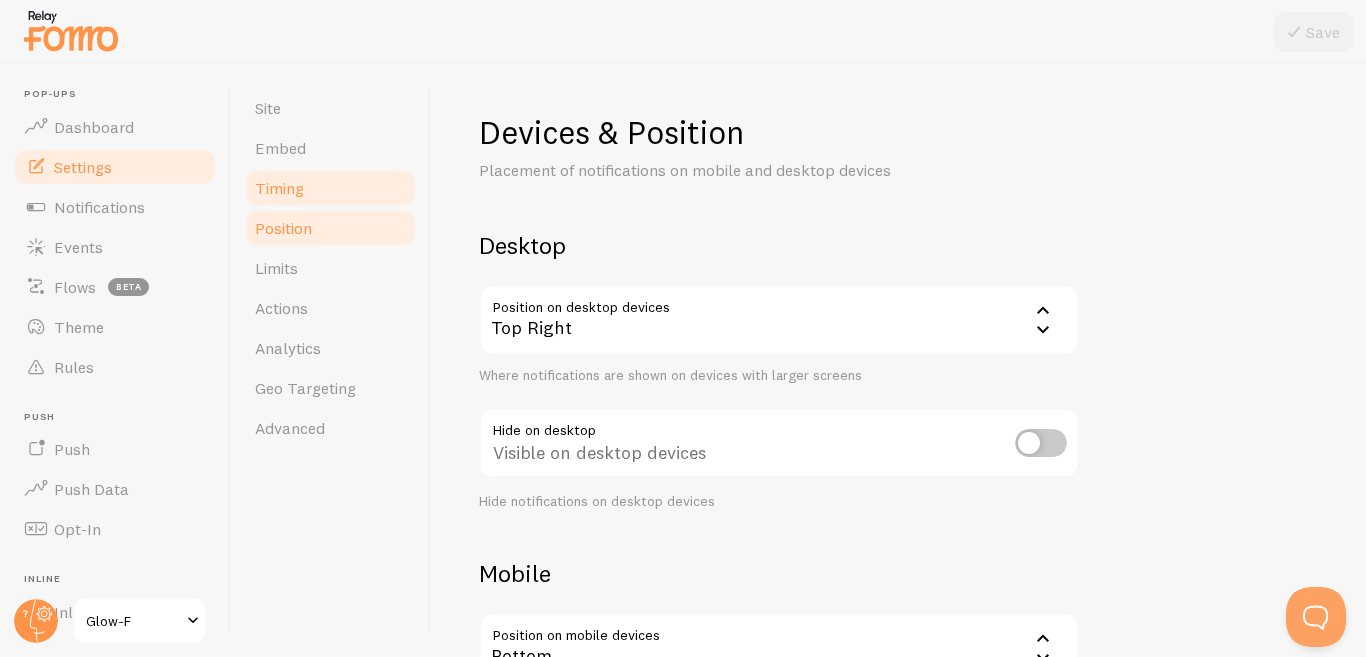 click on "Timing" at bounding box center [279, 188] 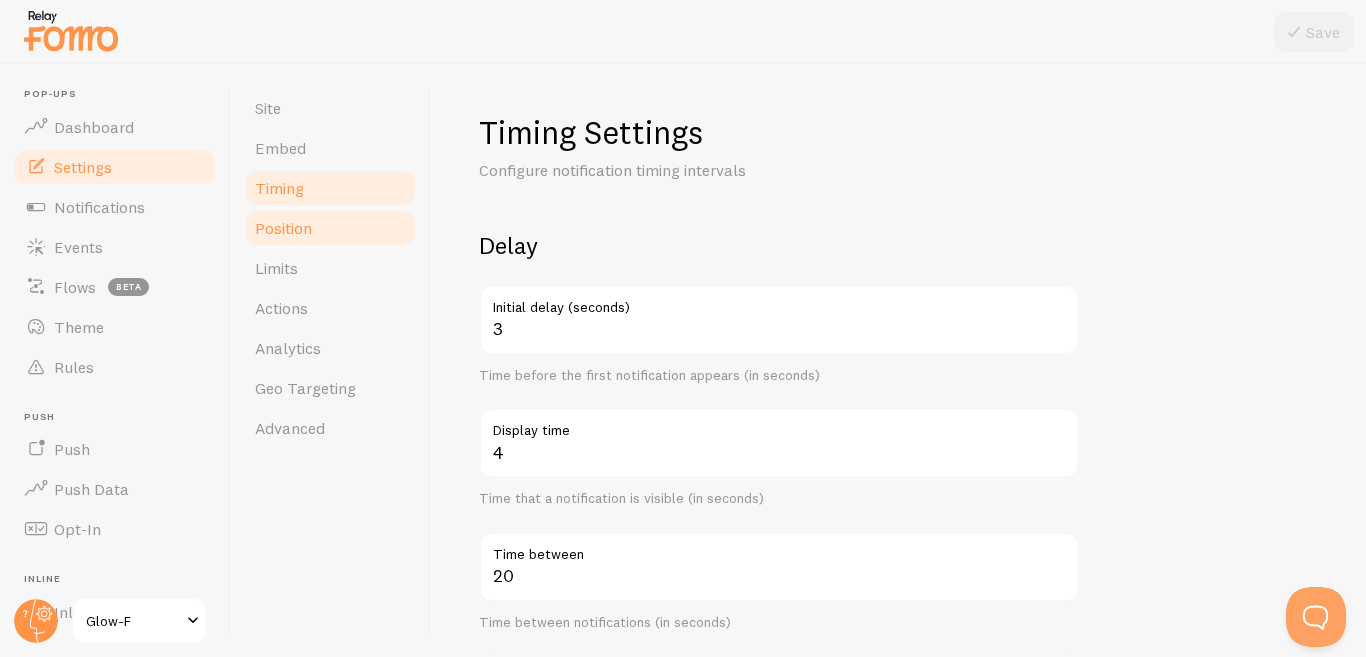 click on "Position" at bounding box center (283, 228) 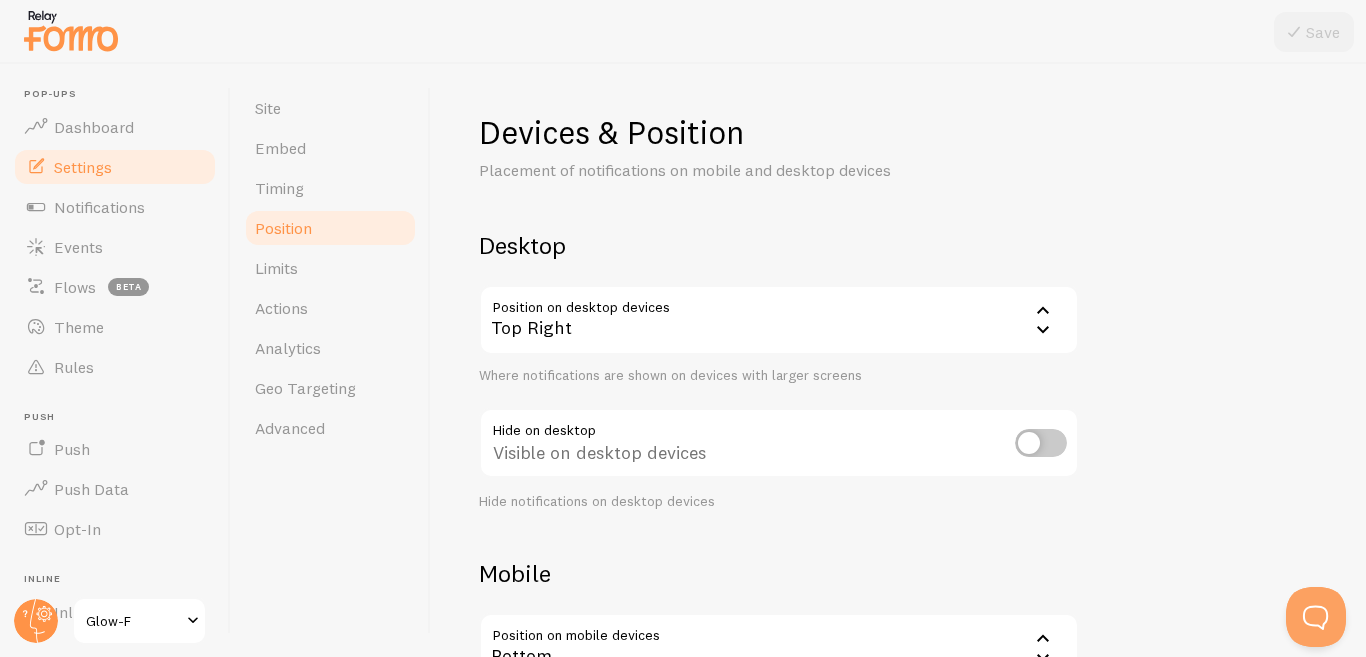 scroll, scrollTop: 88, scrollLeft: 0, axis: vertical 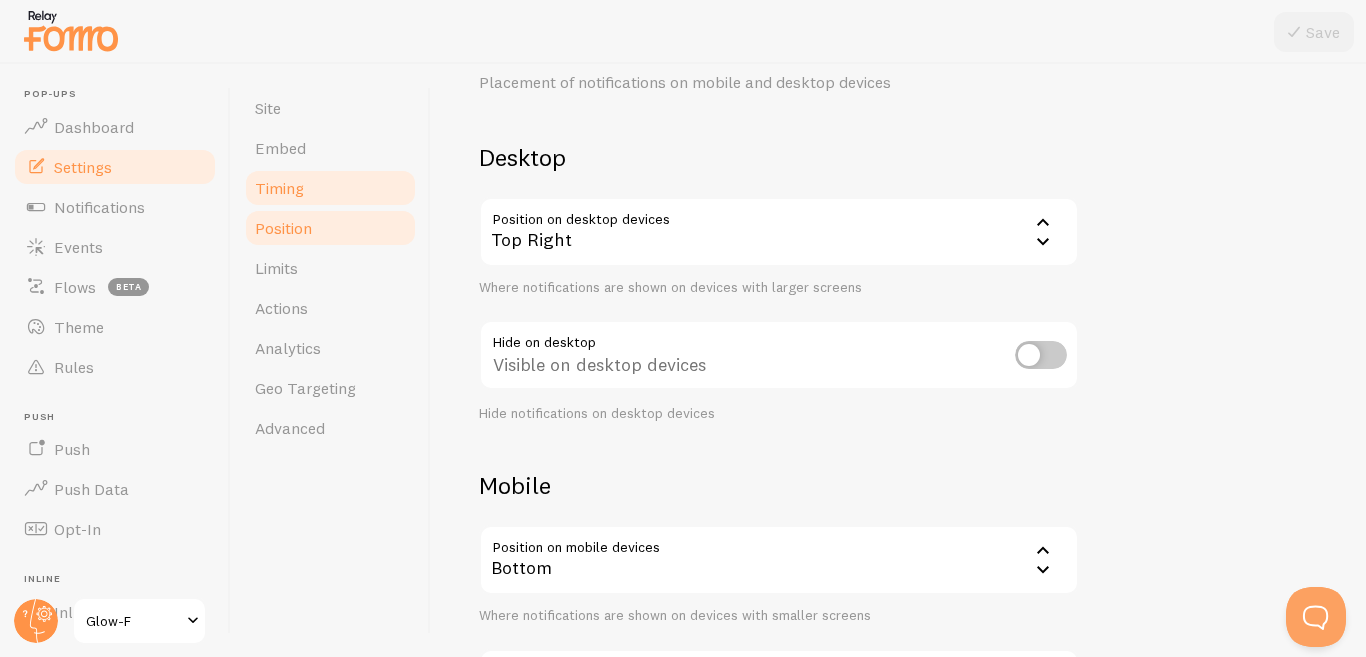 click on "Timing" at bounding box center (279, 188) 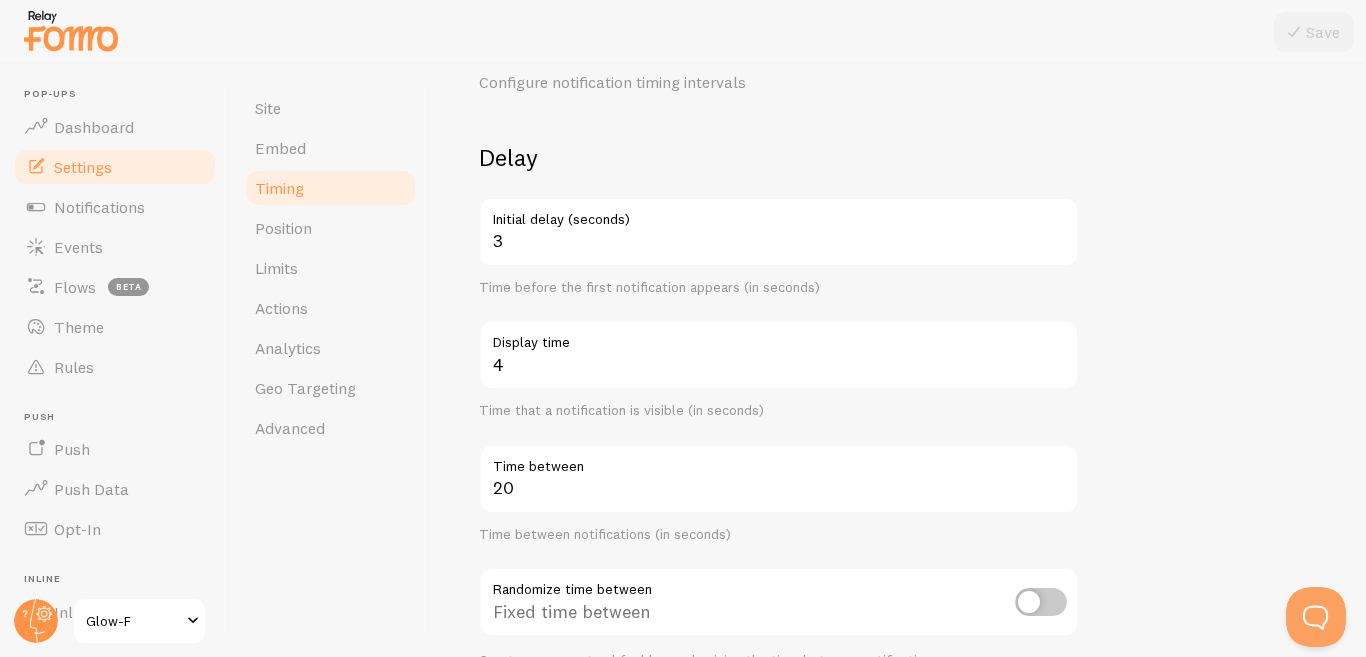 scroll, scrollTop: 0, scrollLeft: 0, axis: both 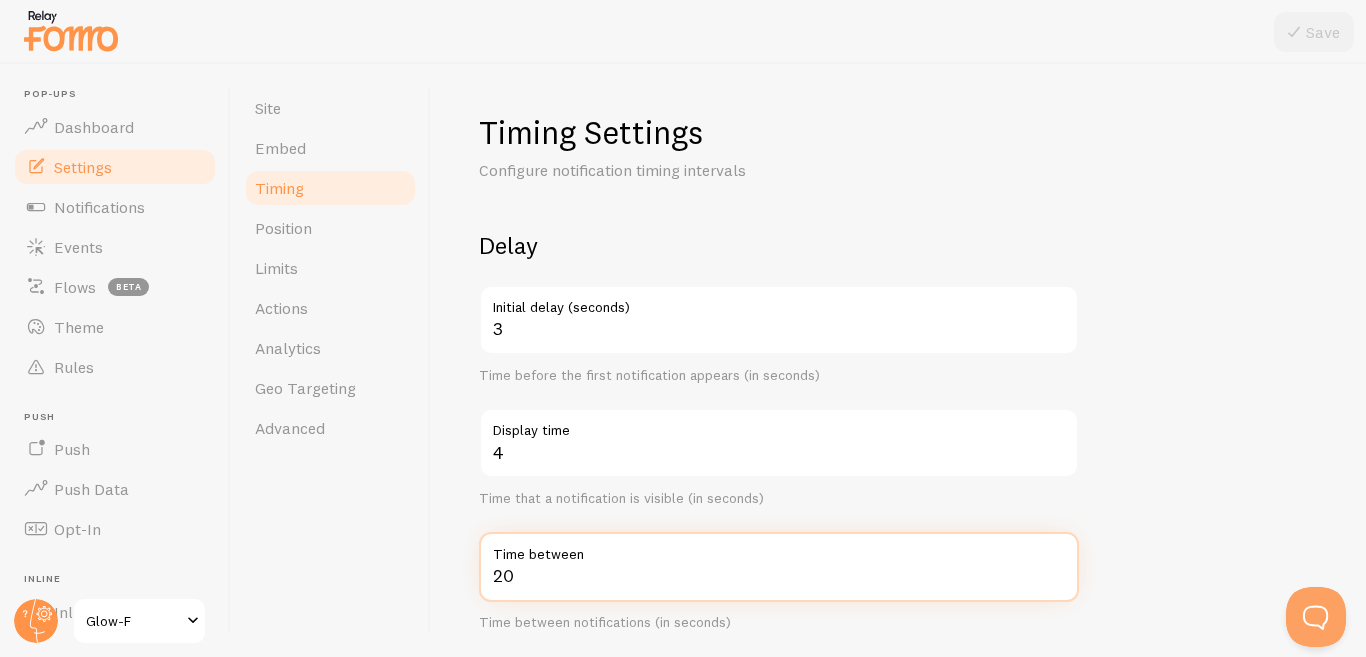 click on "20" at bounding box center (779, 567) 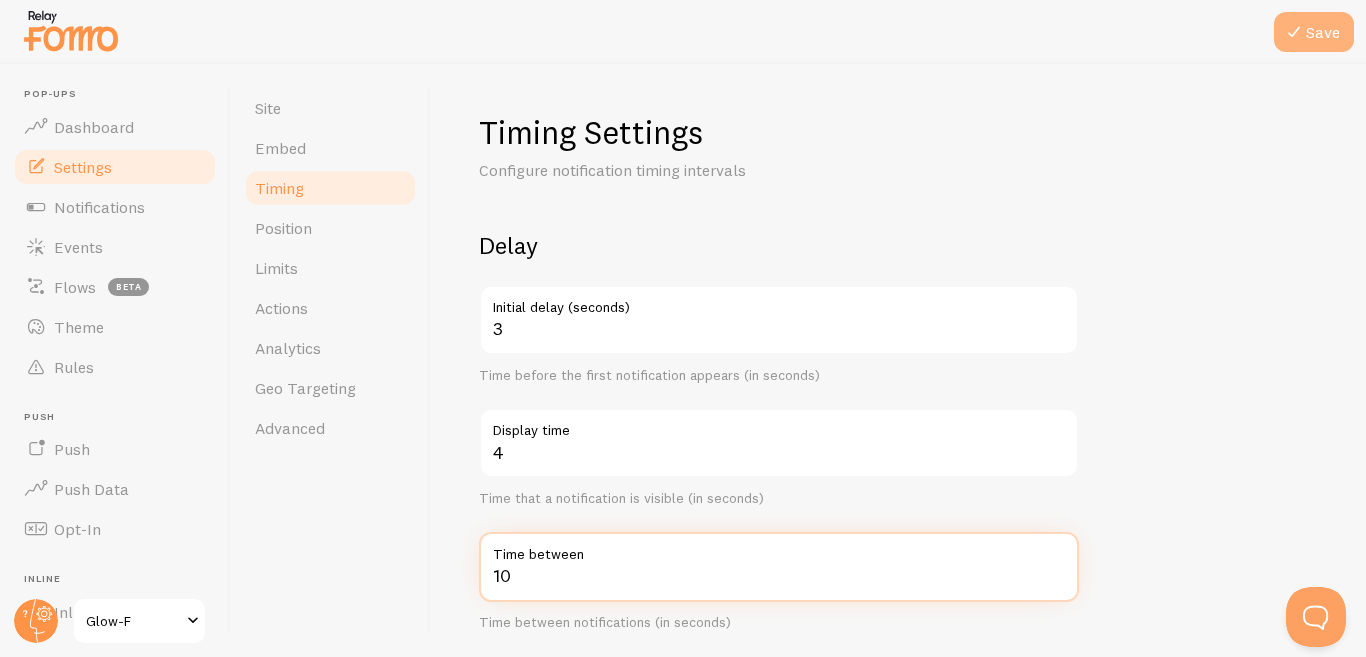 type on "10" 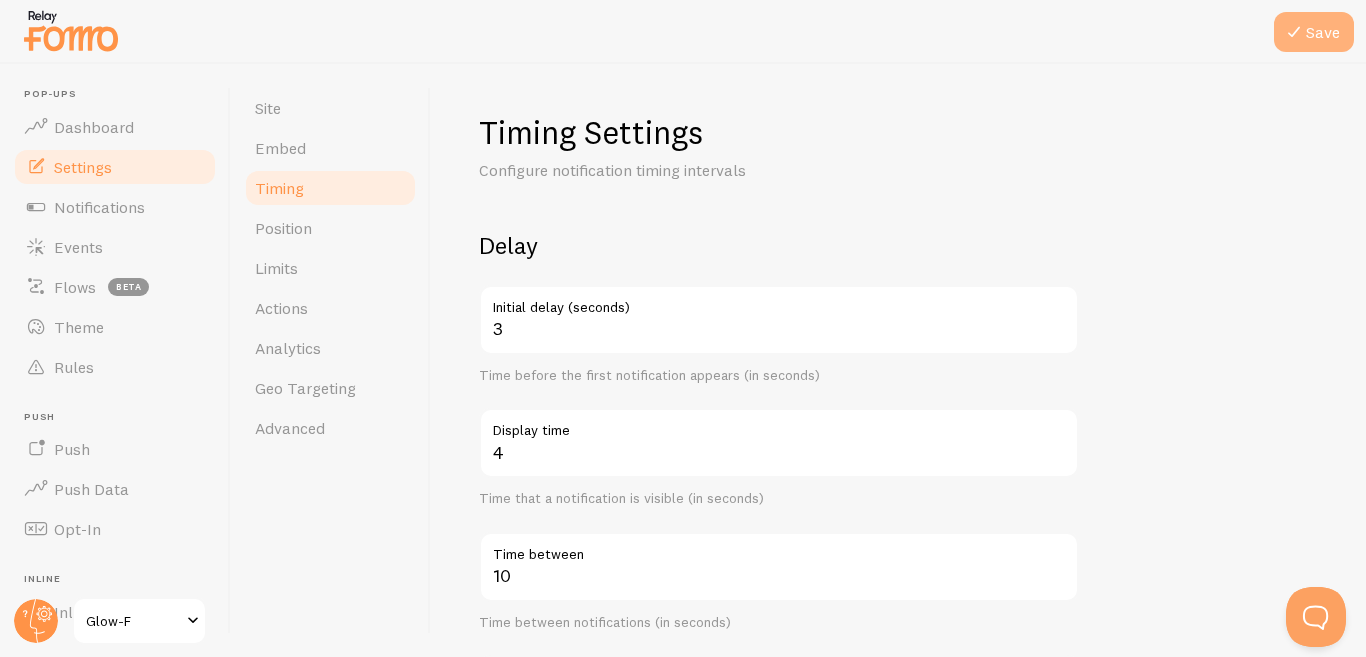 click on "Save" at bounding box center [1314, 32] 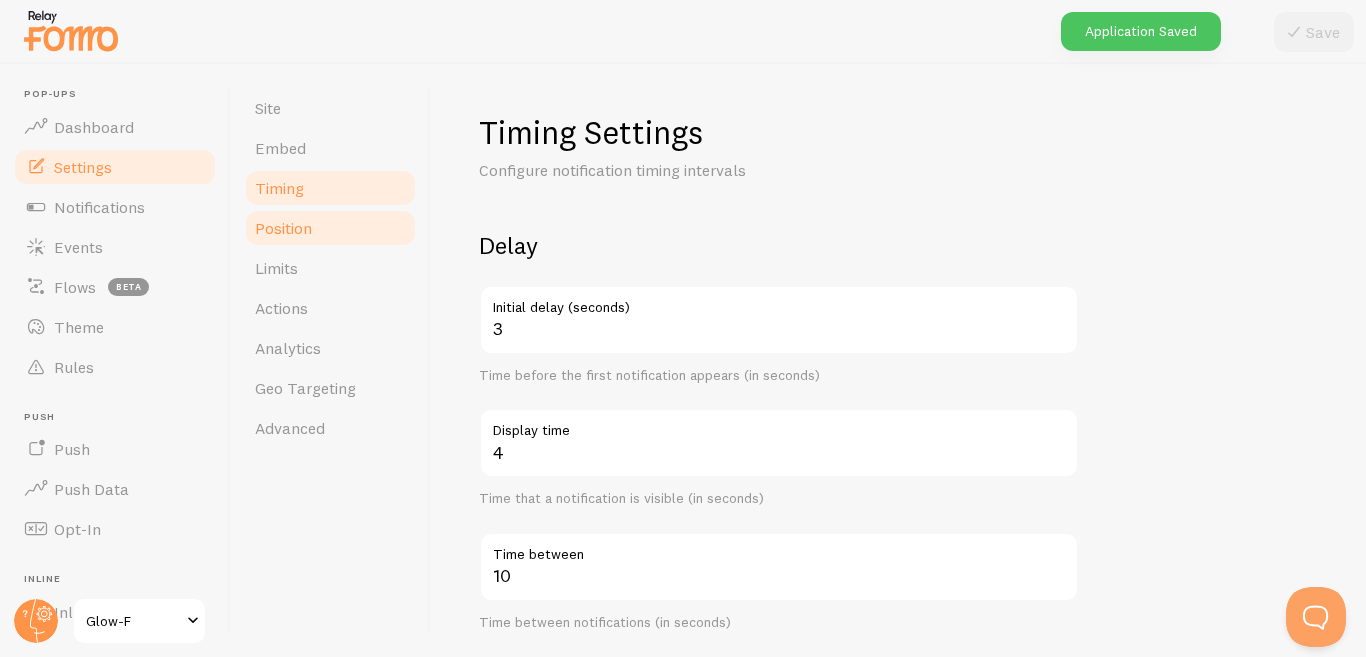 click on "Position" at bounding box center (330, 228) 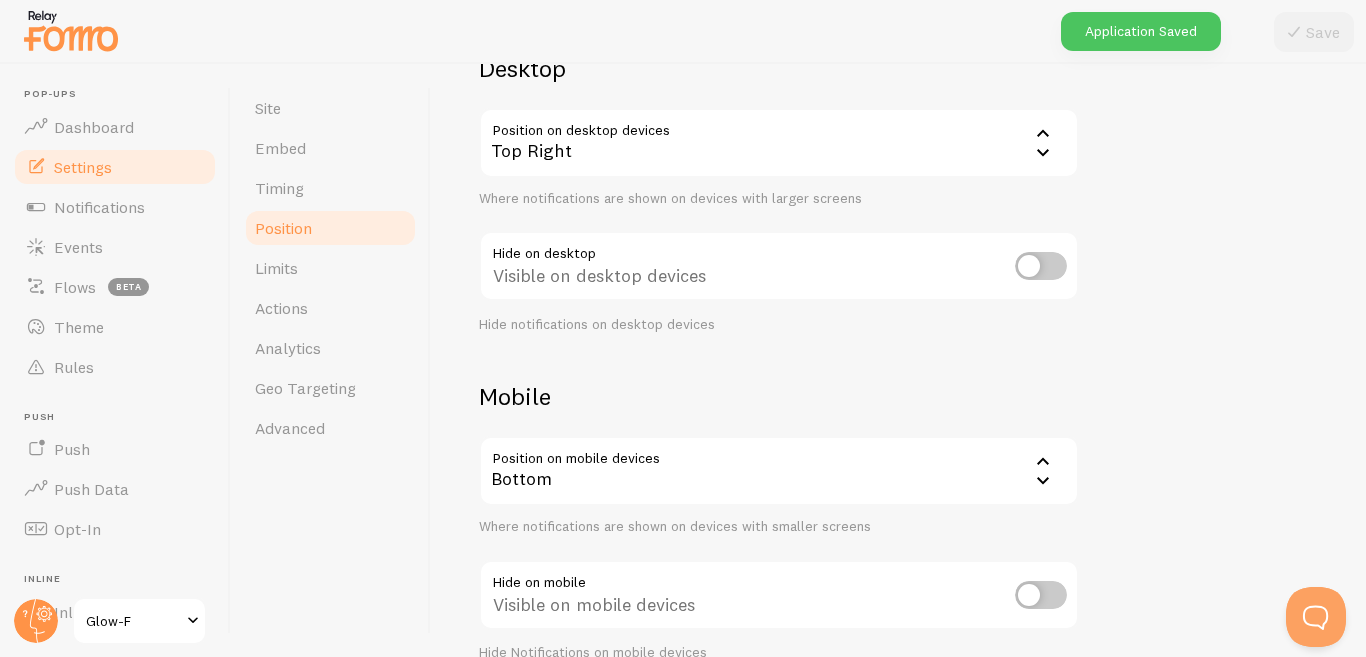 scroll, scrollTop: 177, scrollLeft: 0, axis: vertical 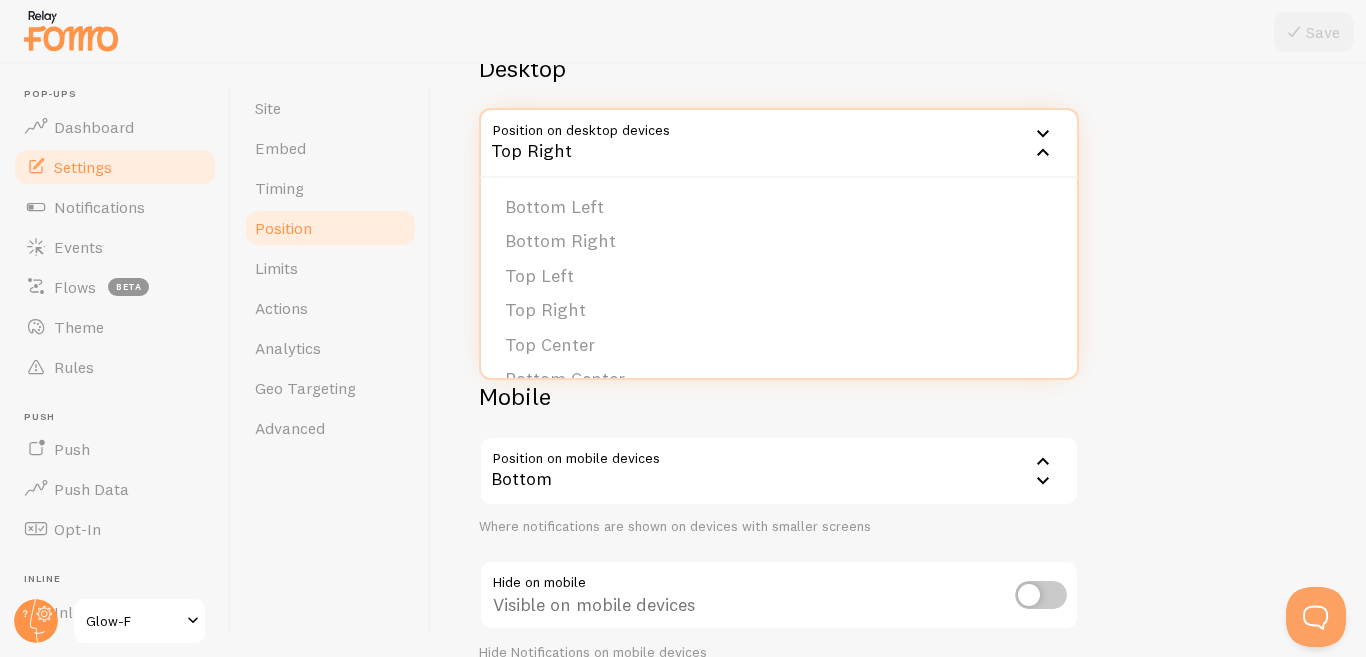 click on "Top Right" at bounding box center (779, 143) 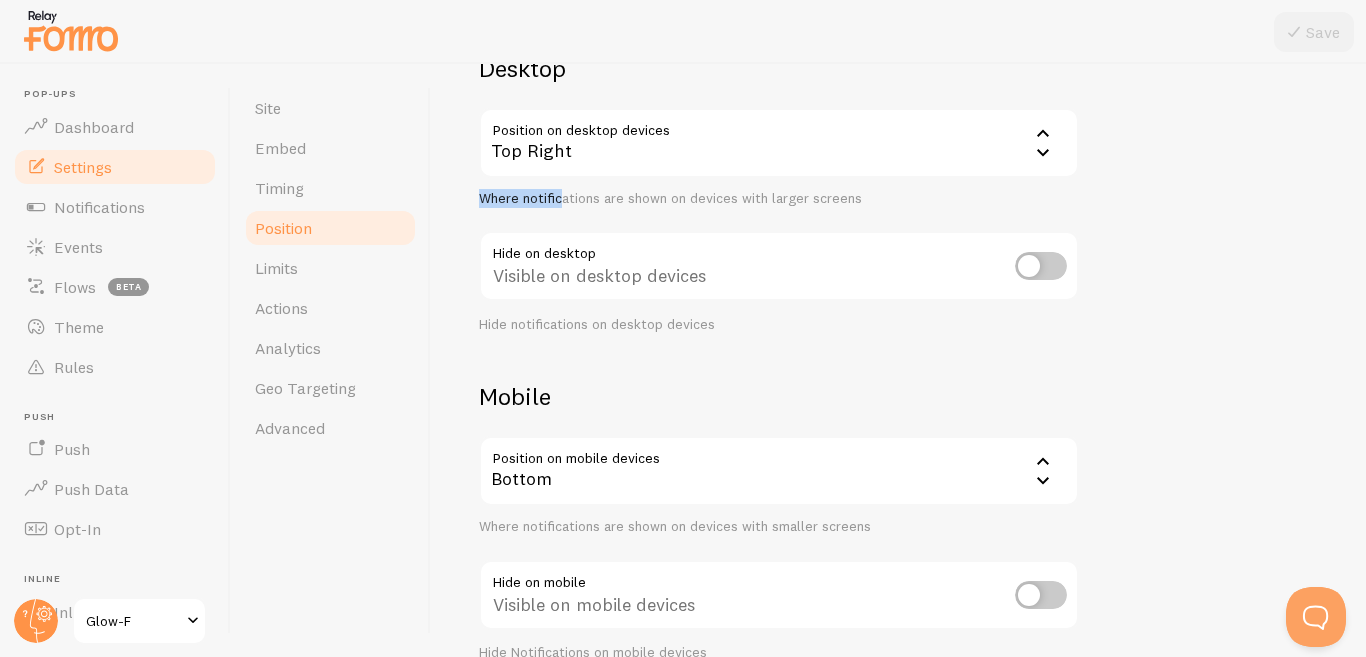 scroll, scrollTop: 178, scrollLeft: 0, axis: vertical 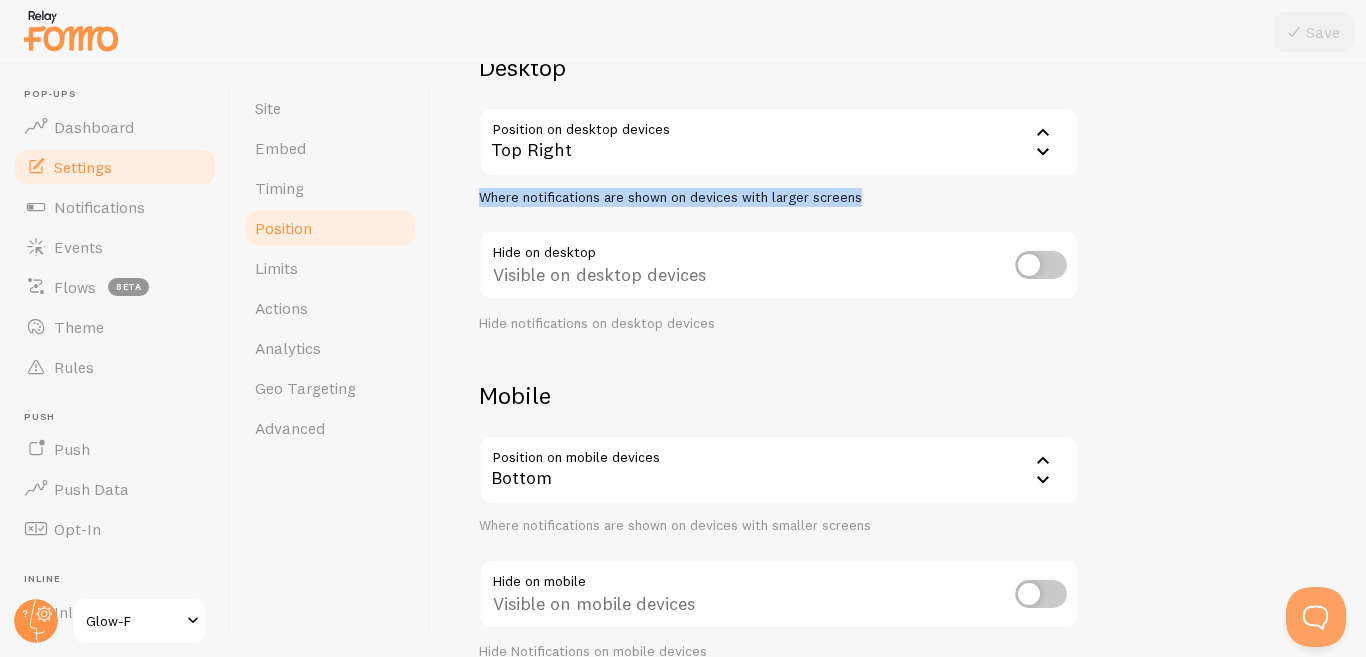 drag, startPoint x: 460, startPoint y: 199, endPoint x: 870, endPoint y: 201, distance: 410.00488 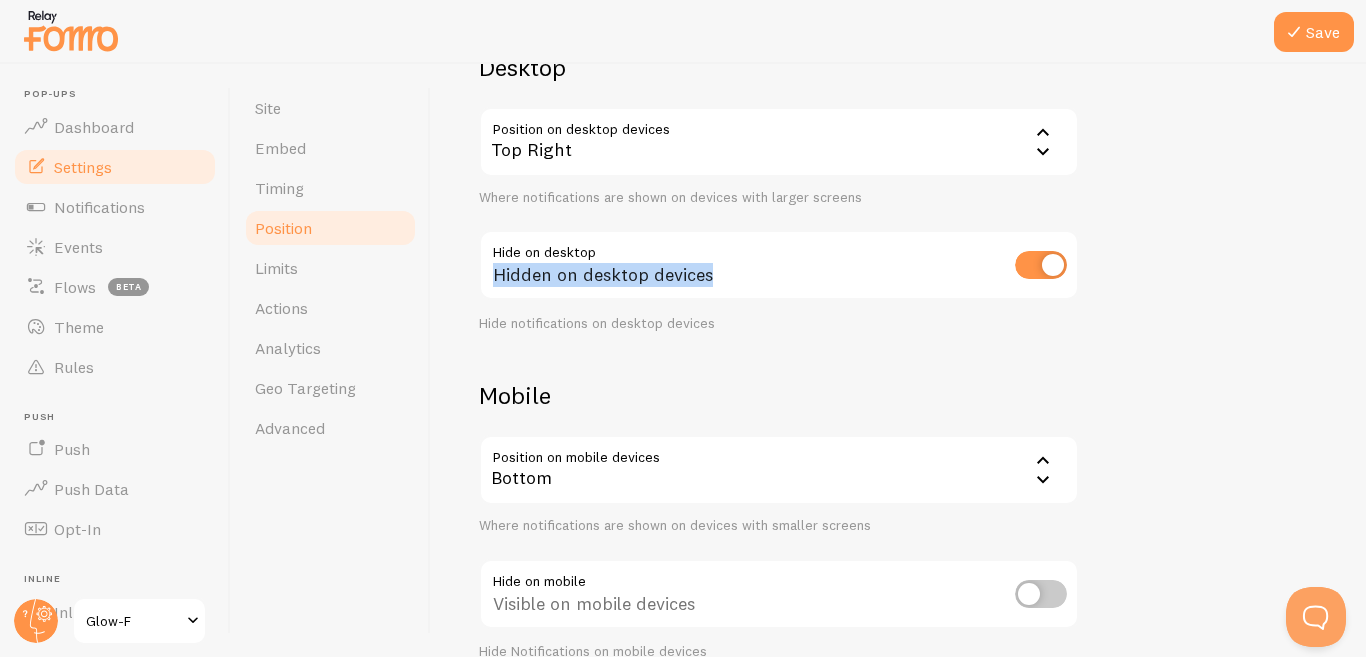 drag, startPoint x: 715, startPoint y: 273, endPoint x: 487, endPoint y: 251, distance: 229.05894 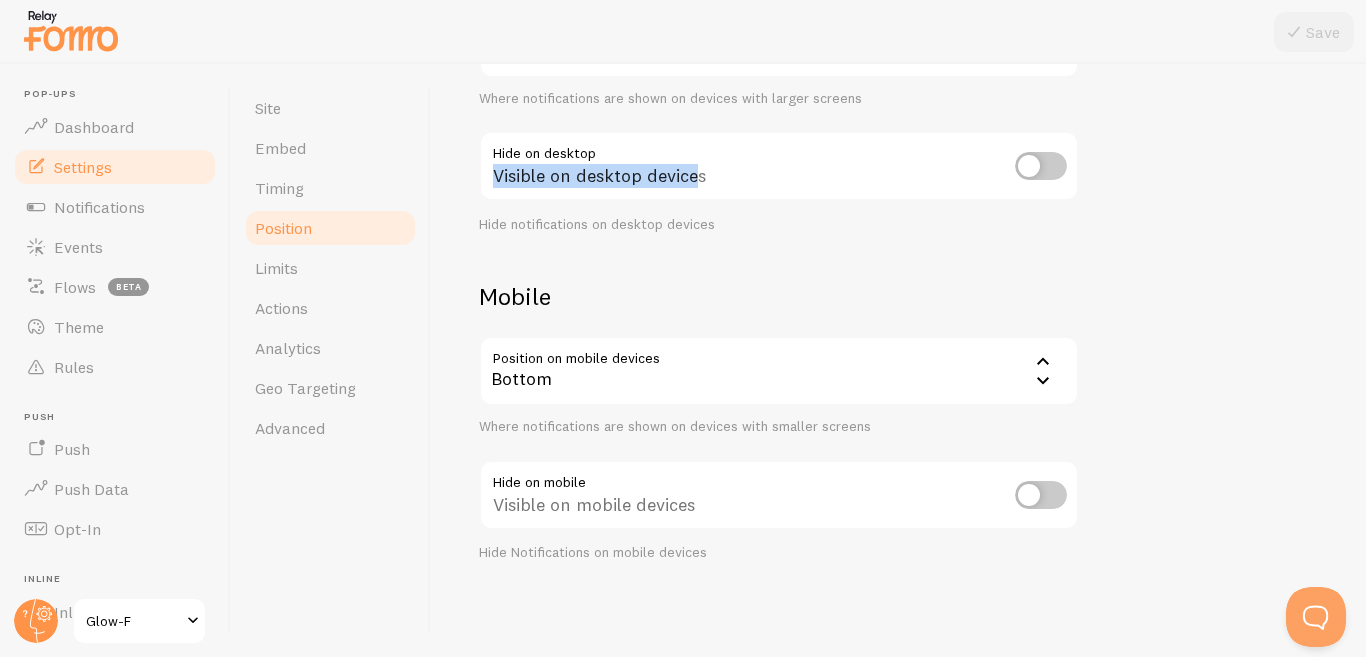 scroll, scrollTop: 278, scrollLeft: 0, axis: vertical 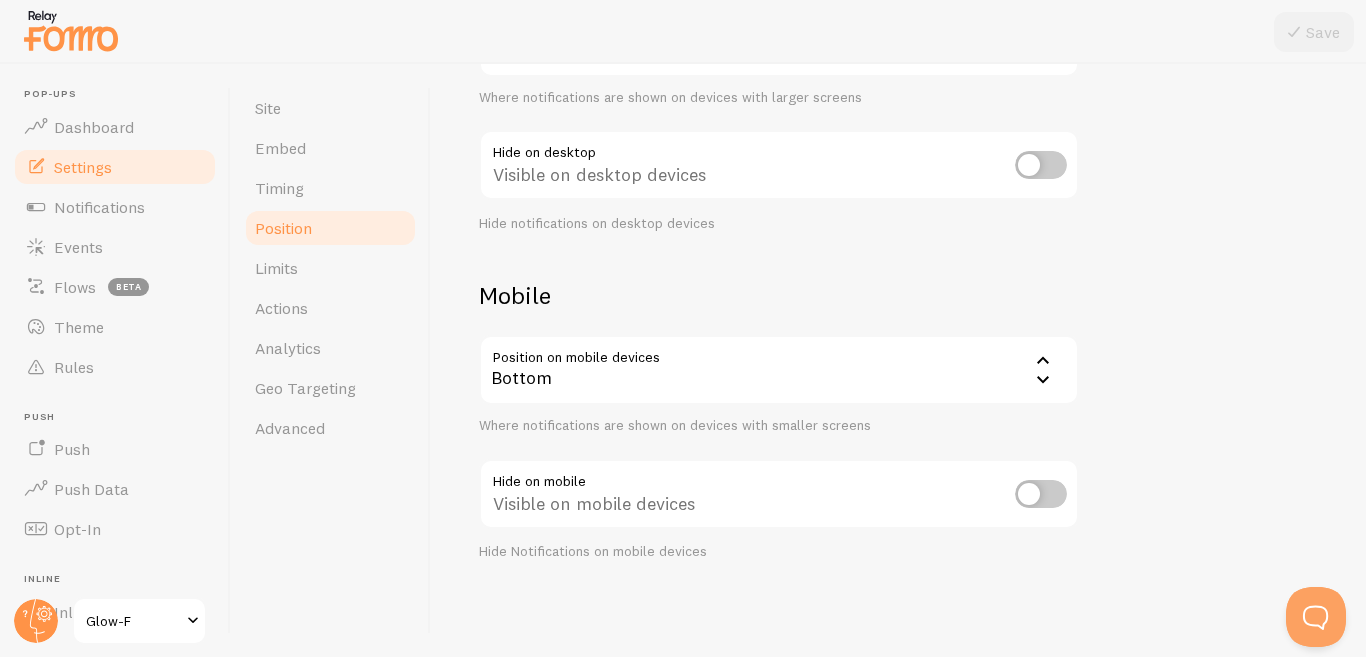 click on "Bottom" at bounding box center (779, 370) 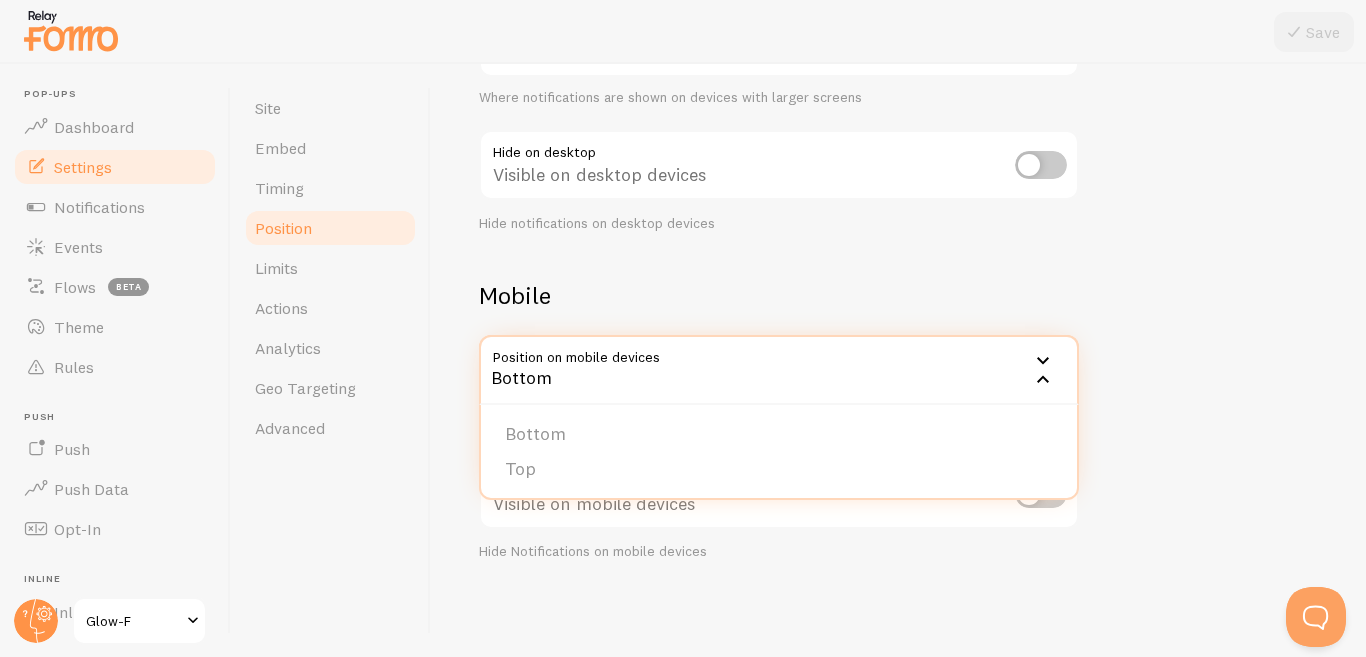 click on "Bottom" at bounding box center (779, 370) 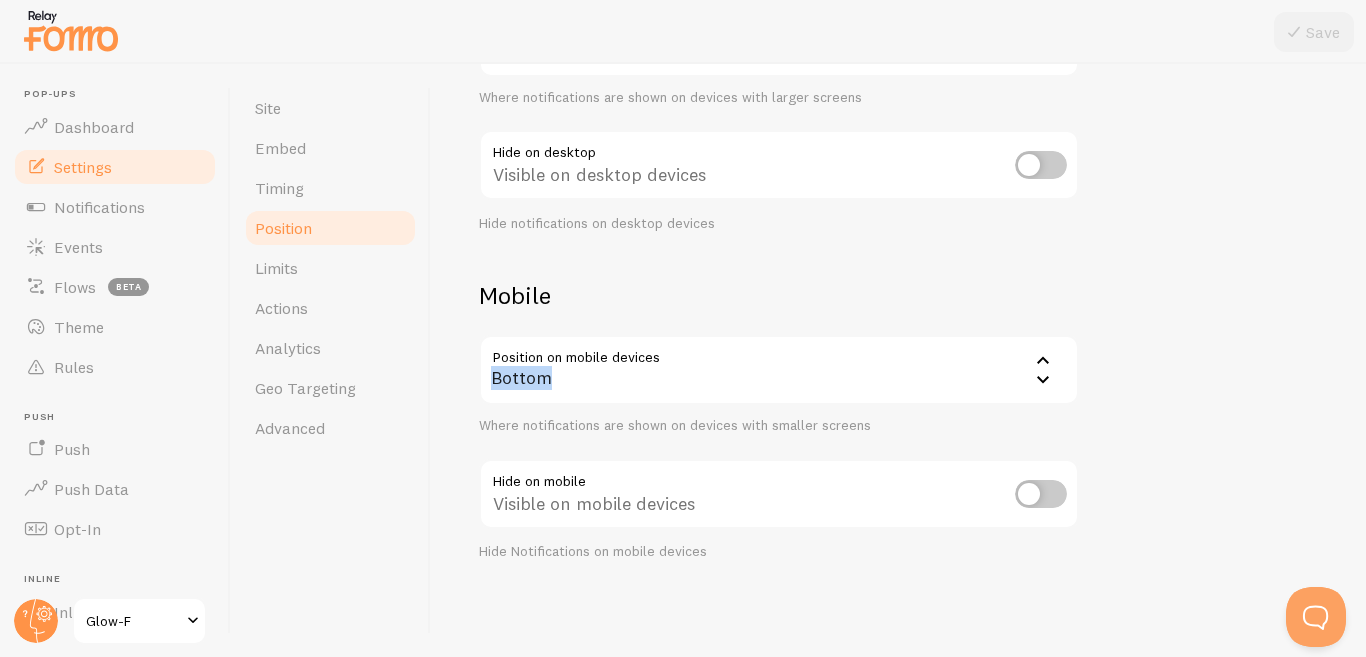 click on "Bottom" at bounding box center [779, 370] 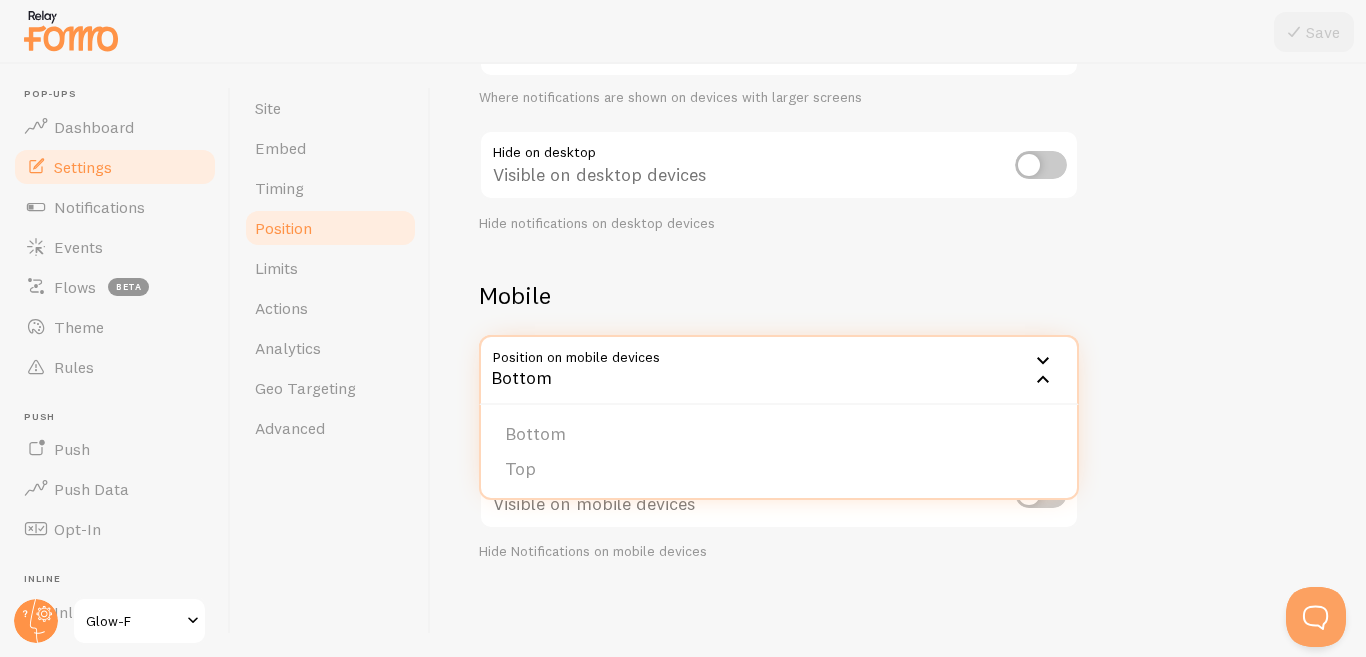 drag, startPoint x: 543, startPoint y: 389, endPoint x: 556, endPoint y: 469, distance: 81.04937 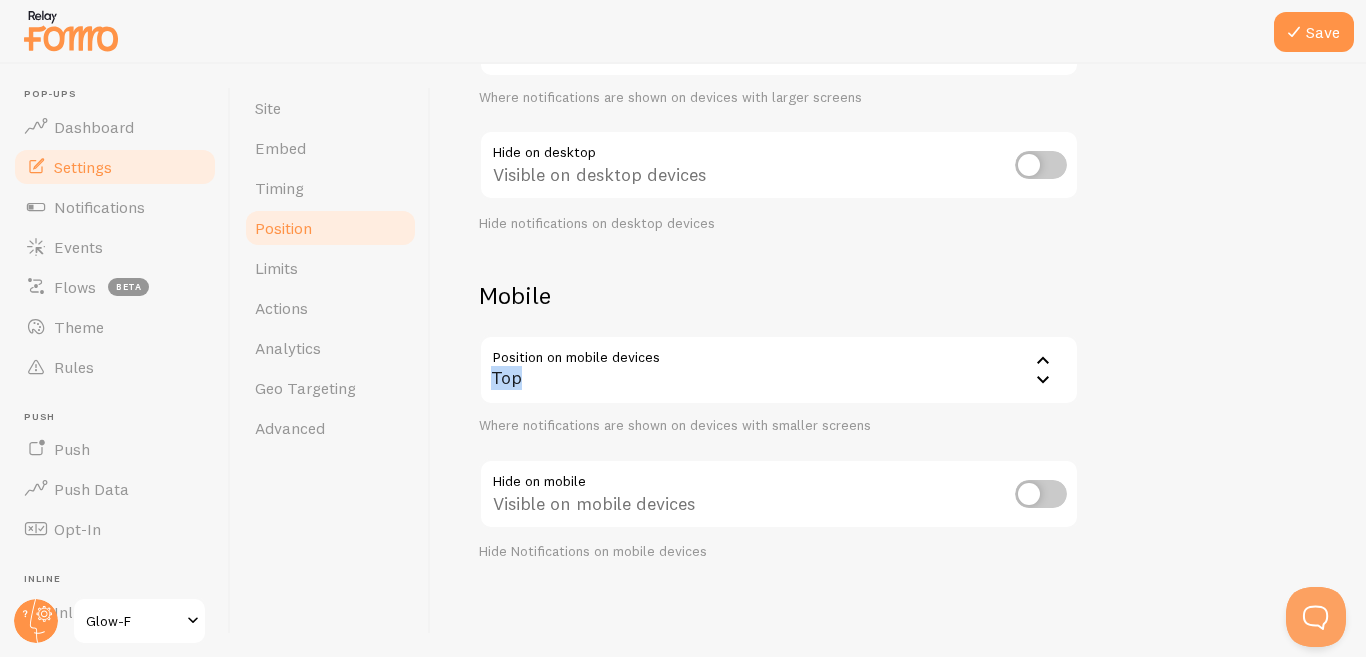 drag, startPoint x: 484, startPoint y: 351, endPoint x: 638, endPoint y: 349, distance: 154.01299 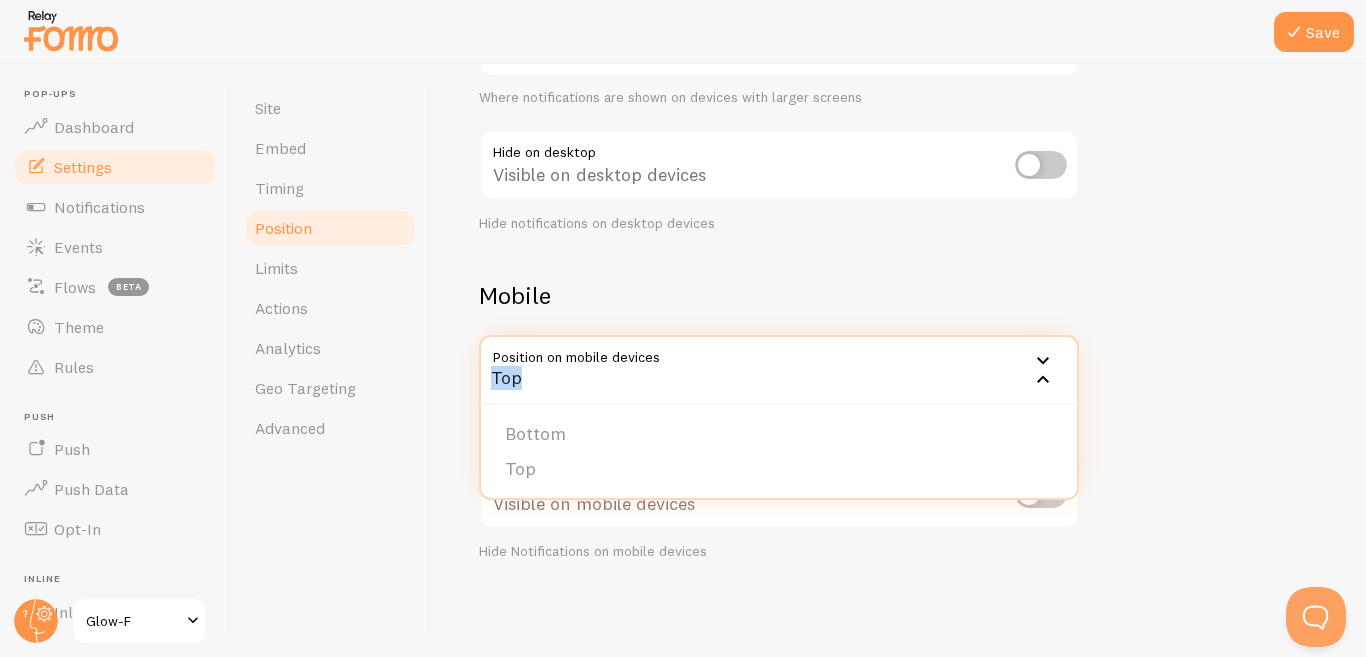 drag, startPoint x: 638, startPoint y: 349, endPoint x: 658, endPoint y: 354, distance: 20.615528 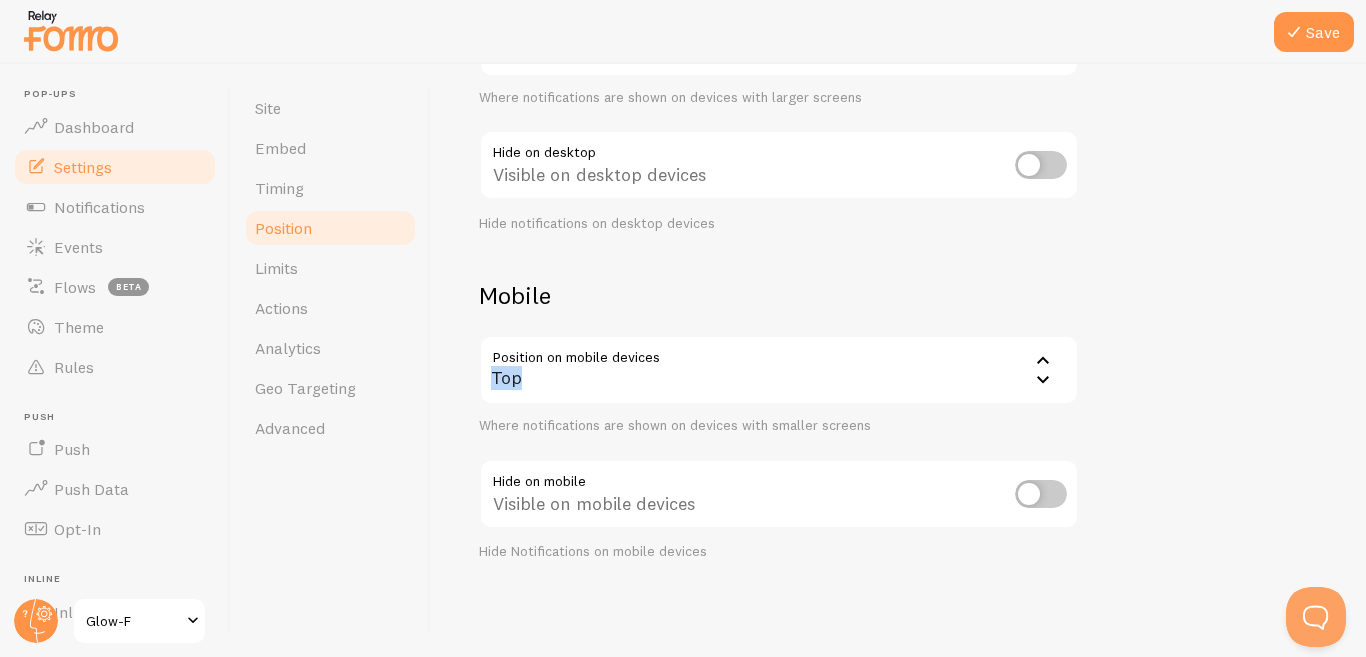 drag, startPoint x: 664, startPoint y: 354, endPoint x: 441, endPoint y: 351, distance: 223.02017 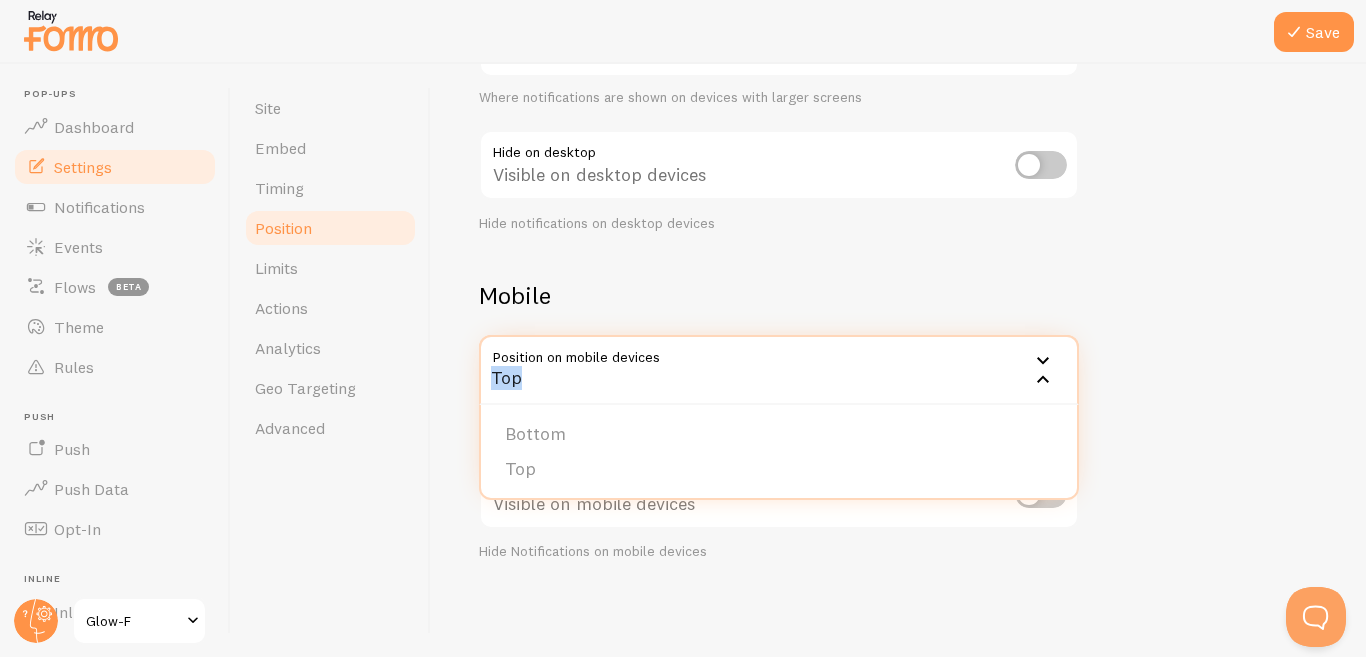 click on "Top" at bounding box center (779, 370) 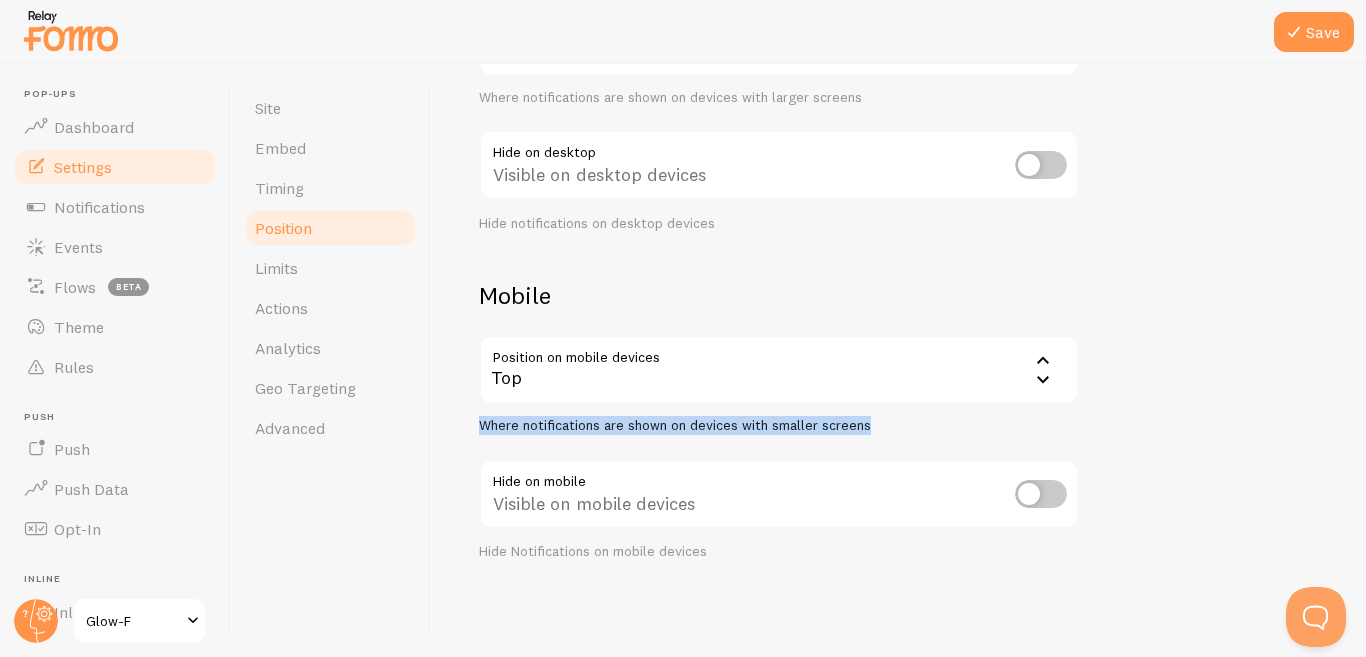 drag, startPoint x: 480, startPoint y: 422, endPoint x: 890, endPoint y: 416, distance: 410.0439 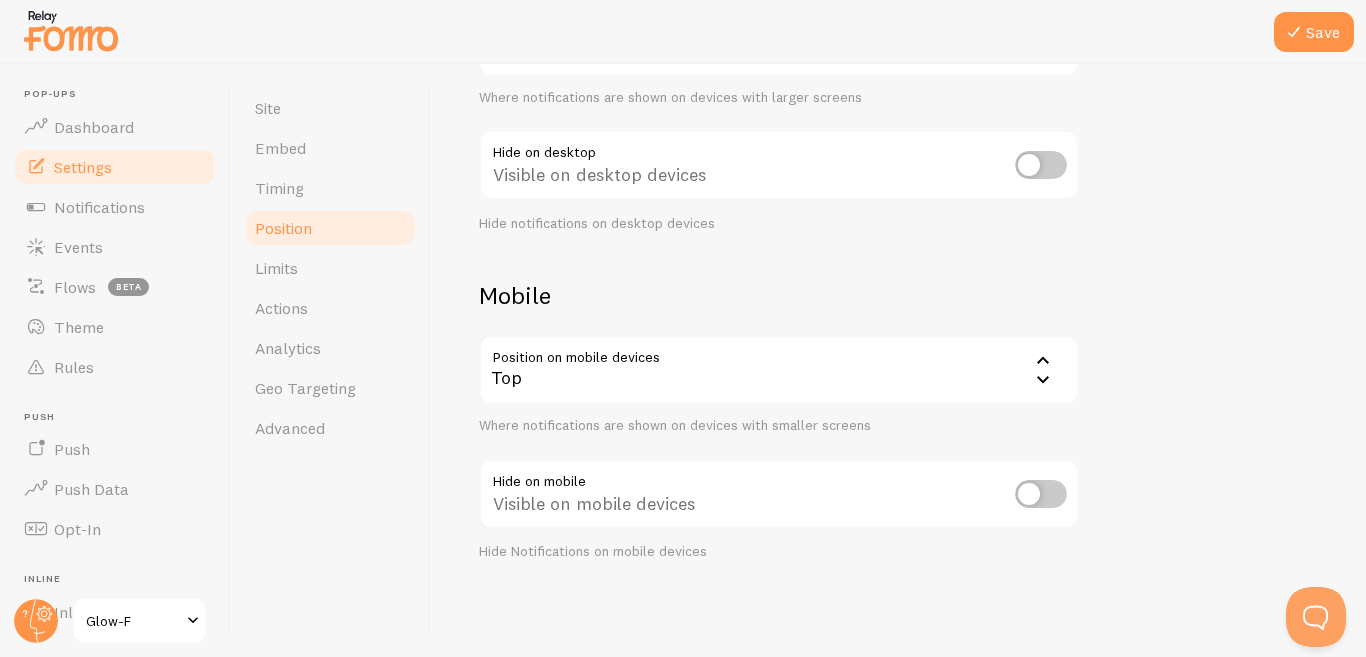 click on "Devices & Position
Placement of notifications on mobile and desktop devices
Desktop
Position on desktop devices   top_right   Top Right       Bottom Left  Bottom Right  Top Left  Top Right  Top Center  Bottom Center  Bottom Left - Slide In  Bottom Right - Slide In  Top Left - Slide In  Top Right - Slide In    Where notifications are shown on devices with larger screens       Hide on desktop   Visible on desktop devices   Hide notifications on desktop devices
Mobile
Position on mobile devices   top   Top       Bottom  Top    Where notifications are shown on devices with smaller screens       Hide on mobile   Visible on mobile devices   Hide Notifications on mobile devices" at bounding box center (898, 360) 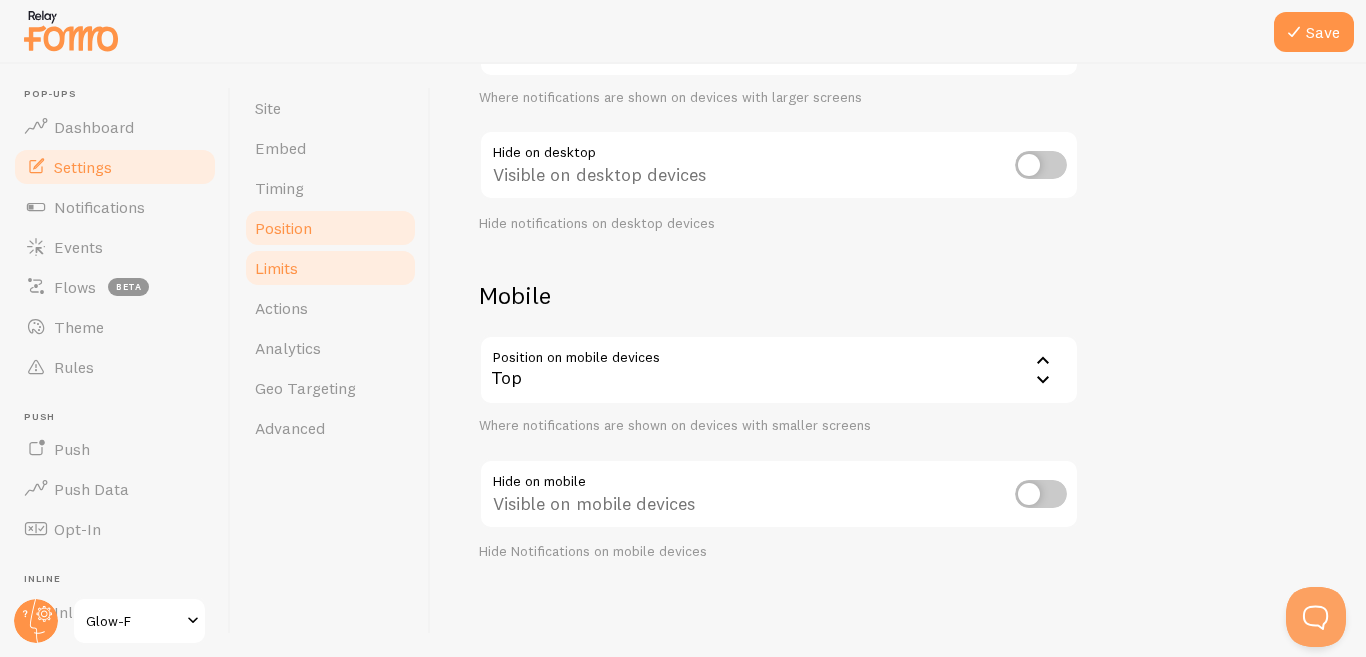 click on "Limits" at bounding box center [276, 268] 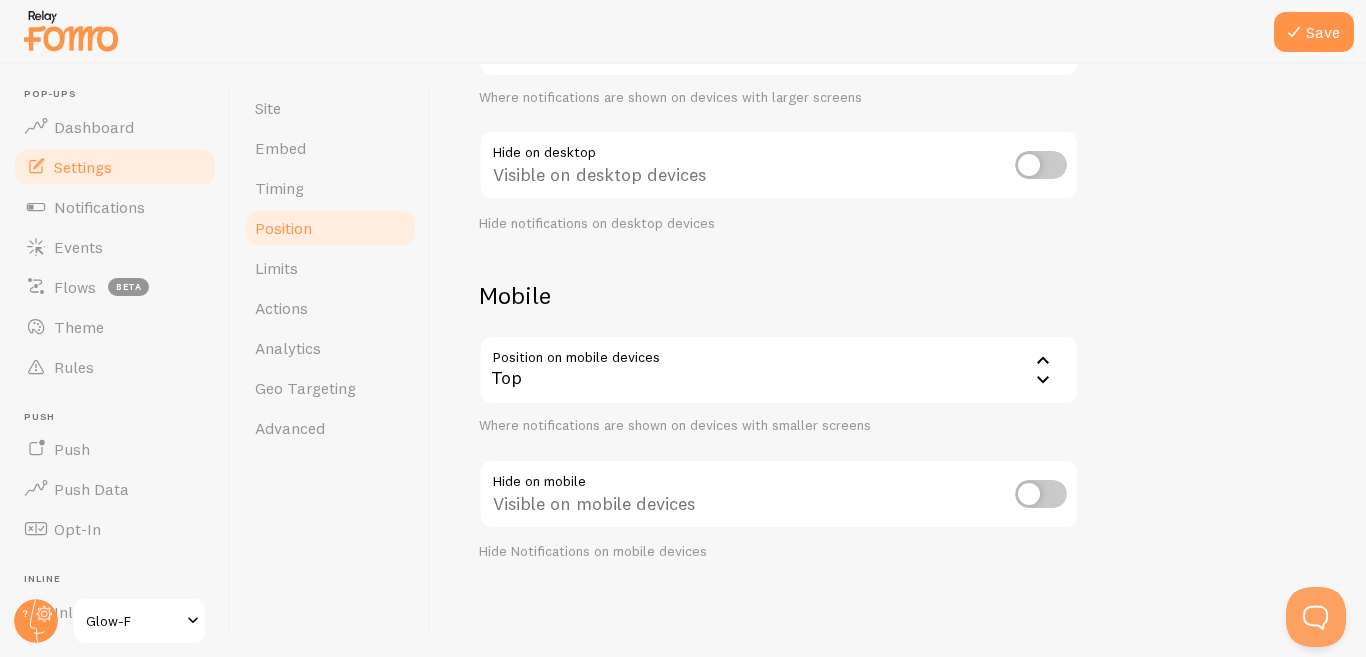 drag, startPoint x: 1299, startPoint y: 27, endPoint x: 1193, endPoint y: 36, distance: 106.381386 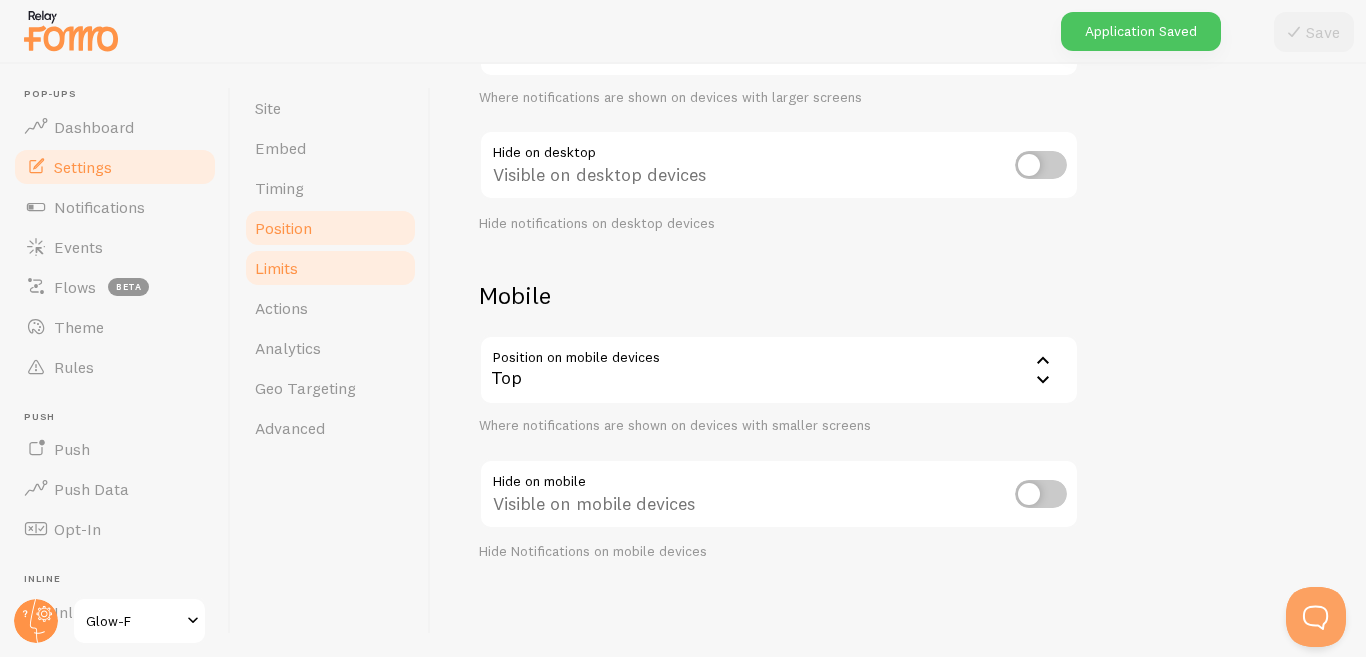 click on "Limits" at bounding box center (276, 268) 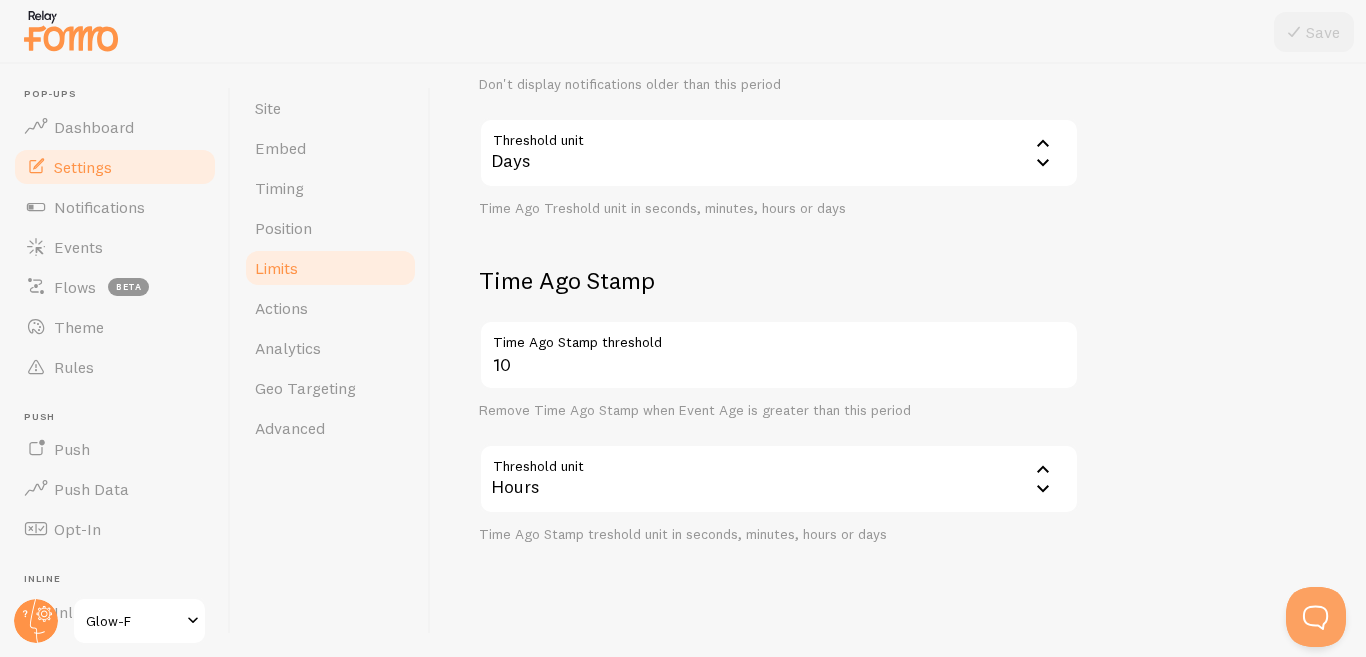 scroll, scrollTop: 622, scrollLeft: 0, axis: vertical 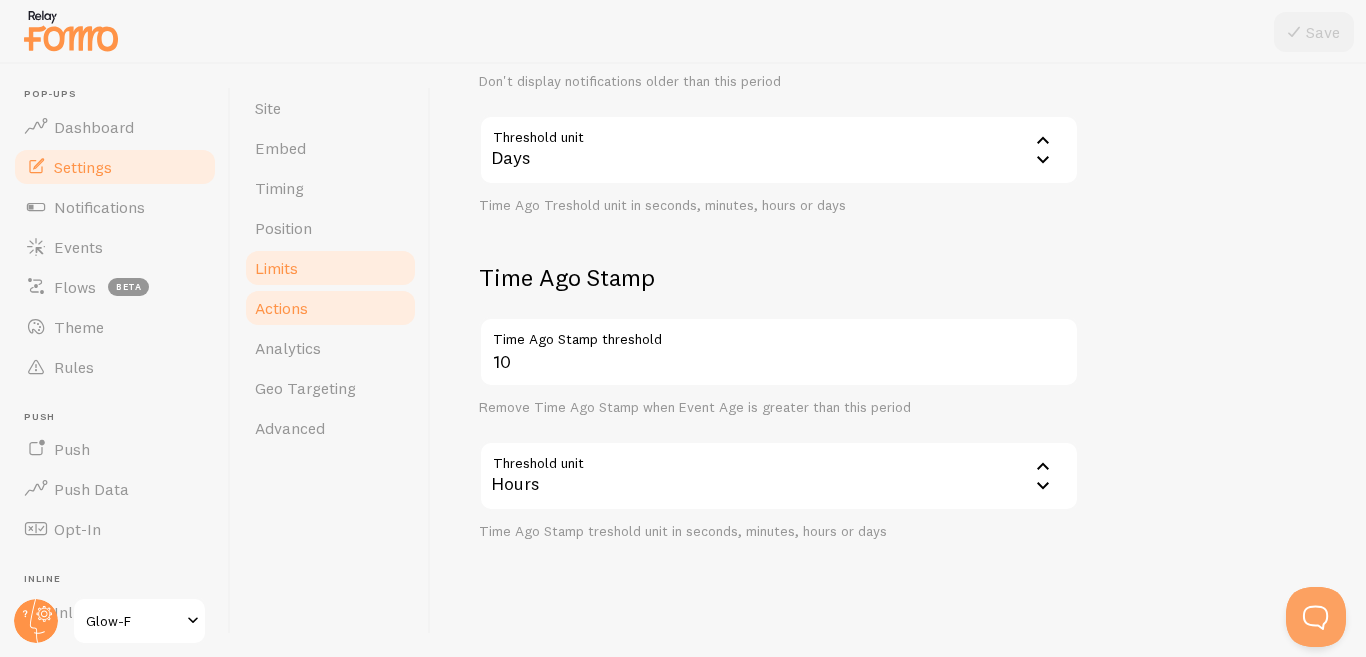 click on "Actions" at bounding box center [330, 308] 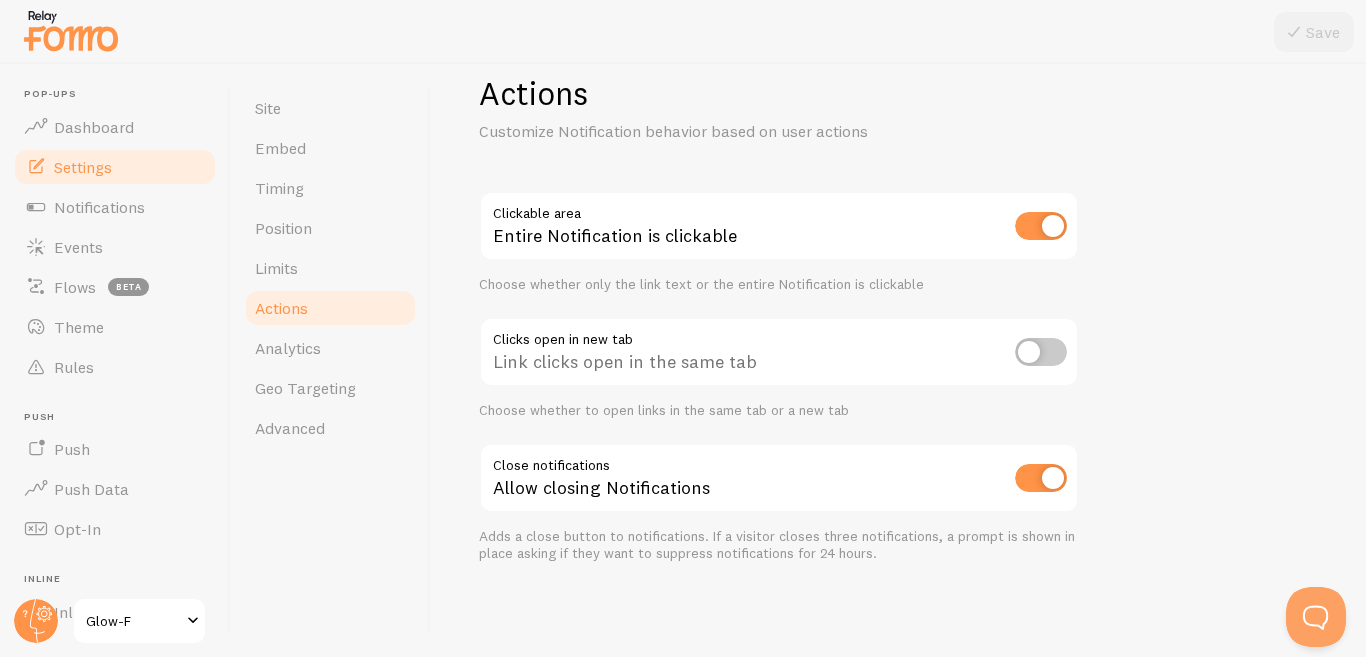 scroll, scrollTop: 40, scrollLeft: 0, axis: vertical 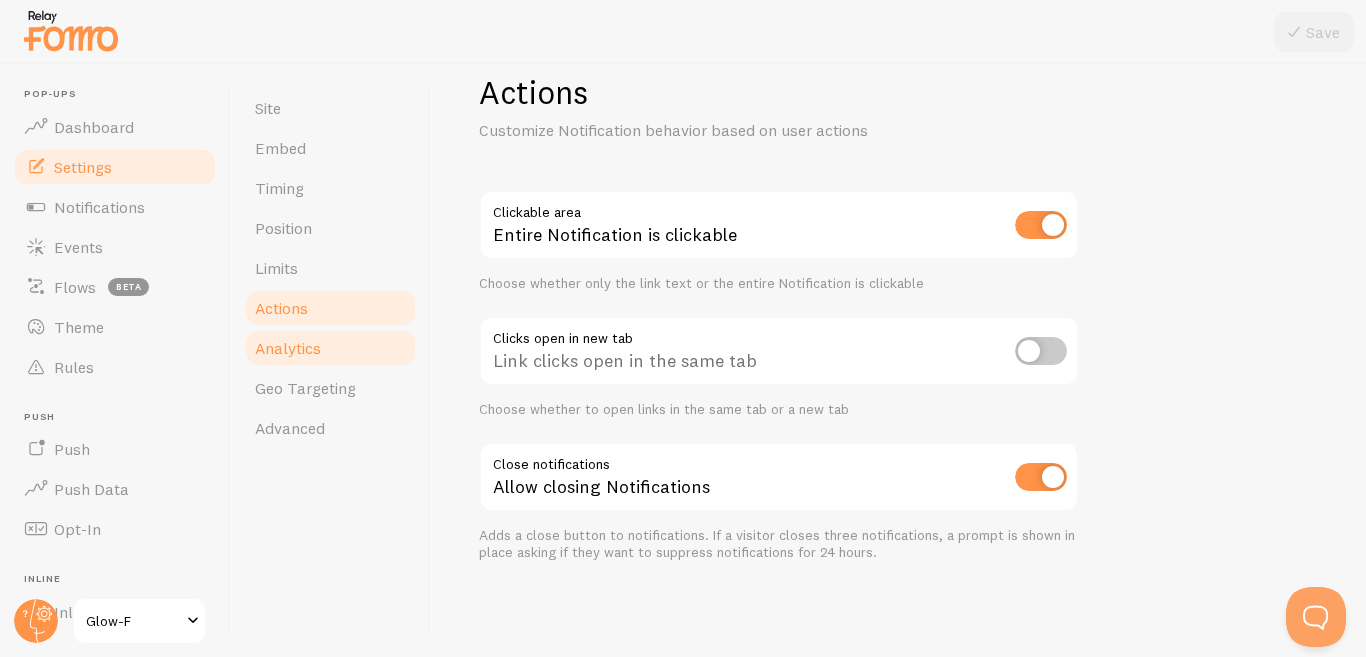 click on "Analytics" at bounding box center [288, 348] 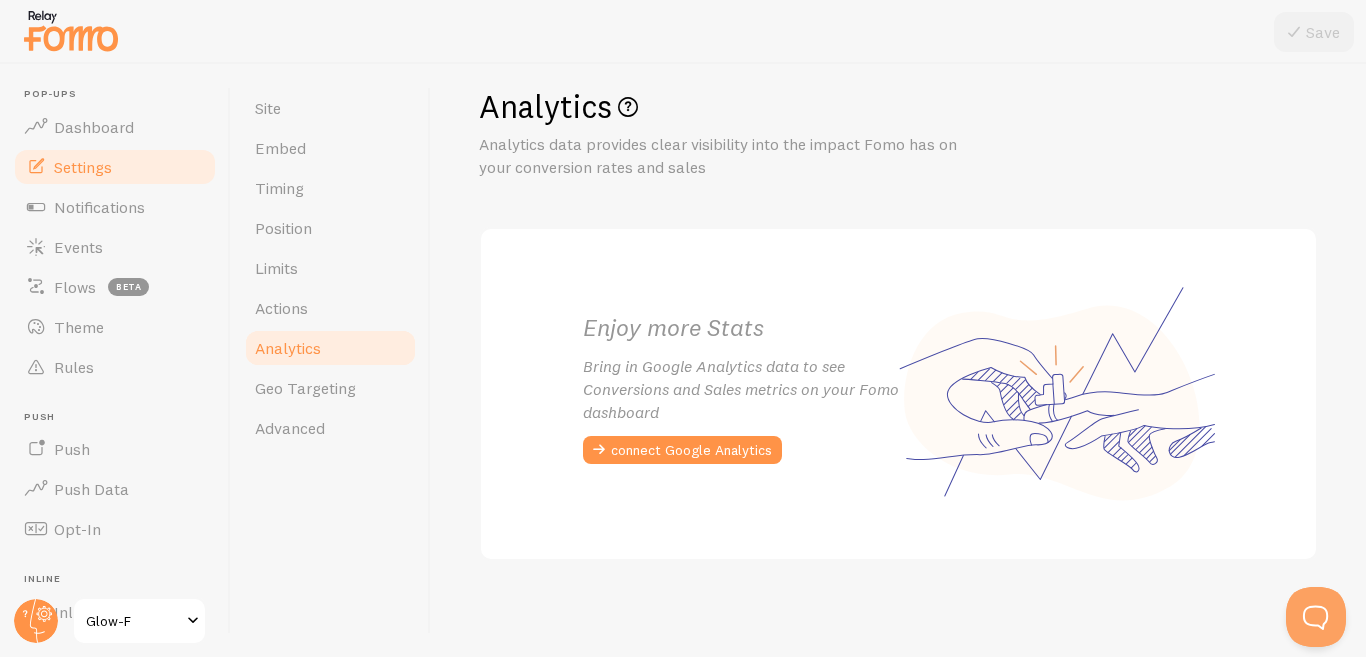 scroll, scrollTop: 0, scrollLeft: 0, axis: both 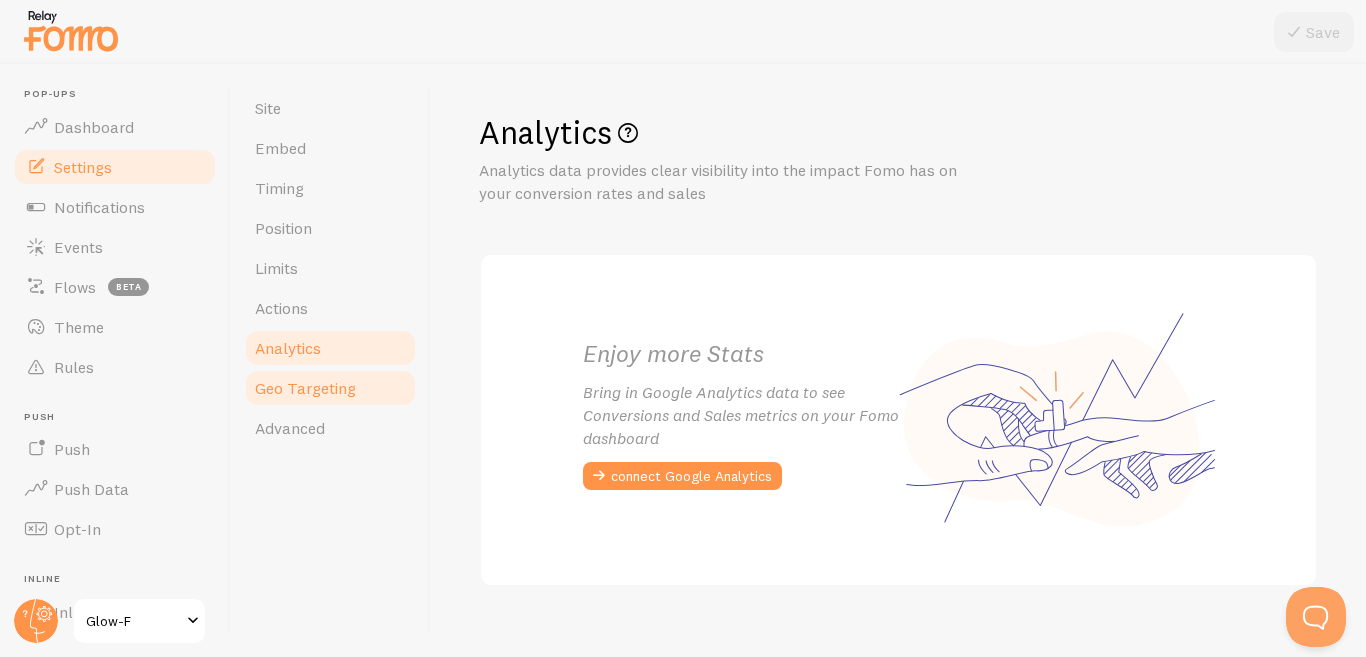 click on "Geo Targeting" at bounding box center [305, 388] 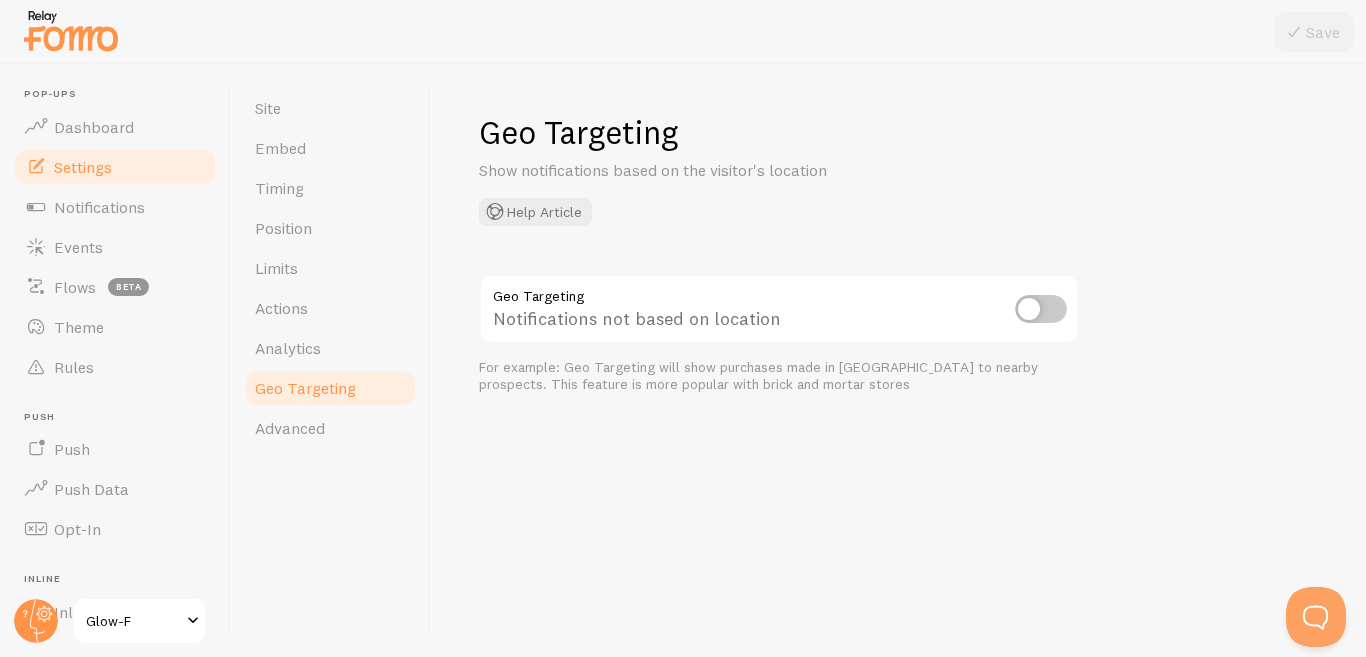 drag, startPoint x: 460, startPoint y: 171, endPoint x: 867, endPoint y: 177, distance: 407.04422 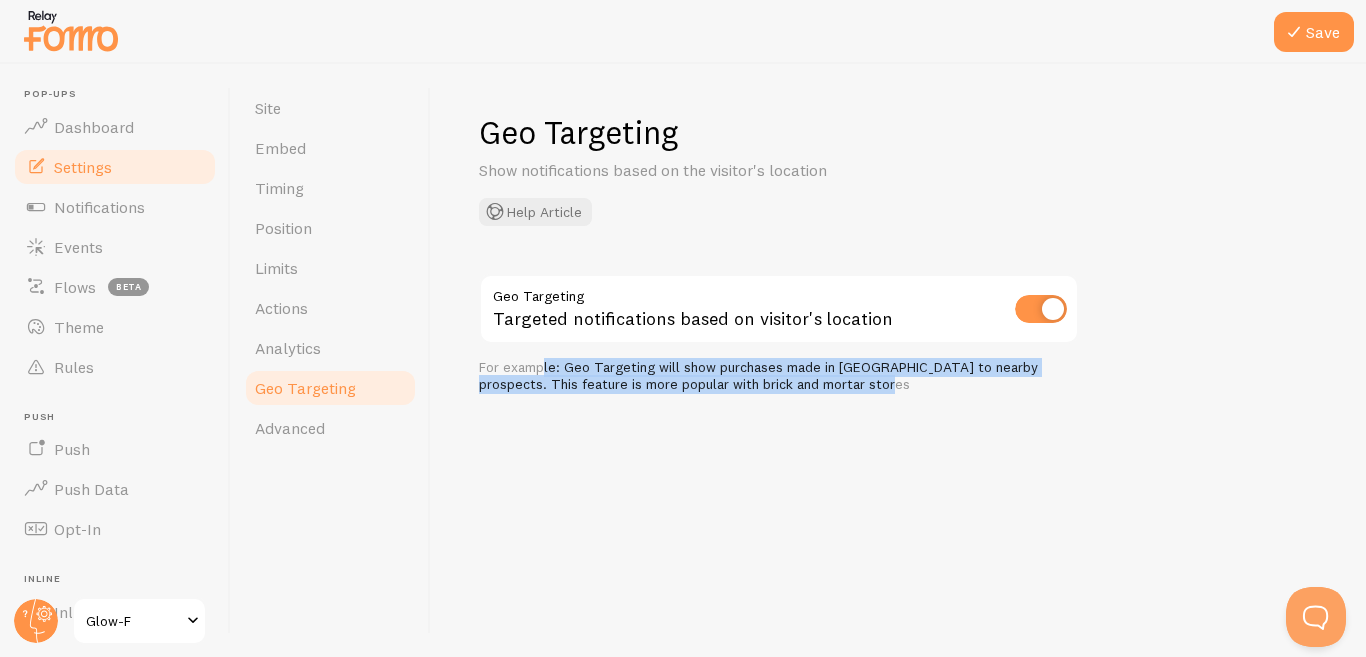 drag, startPoint x: 474, startPoint y: 366, endPoint x: 818, endPoint y: 401, distance: 345.77594 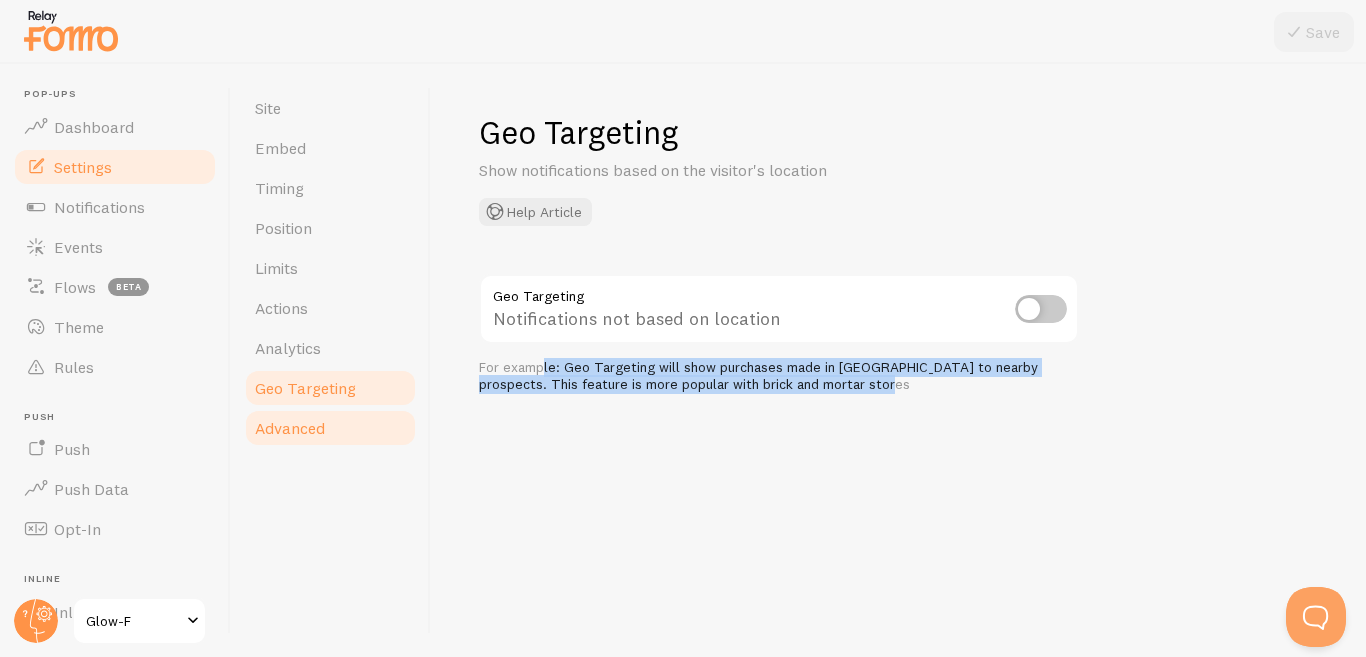 click on "Advanced" at bounding box center [290, 428] 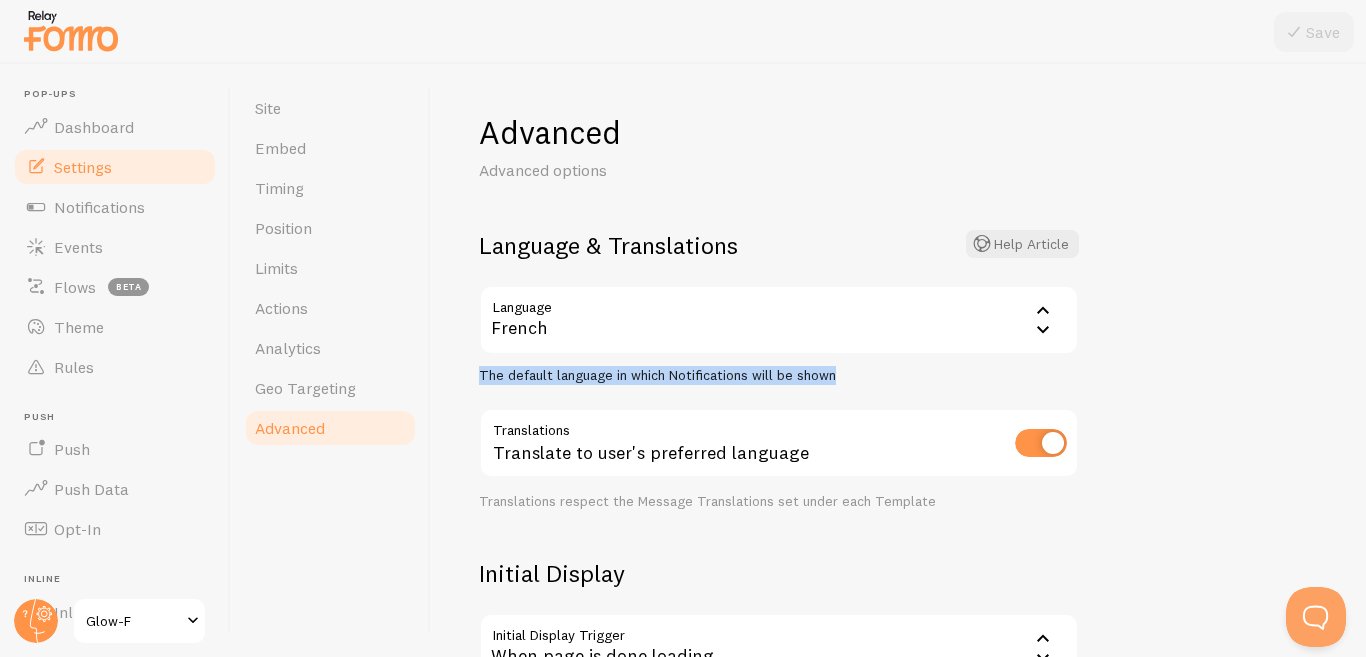 drag, startPoint x: 472, startPoint y: 376, endPoint x: 840, endPoint y: 372, distance: 368.02173 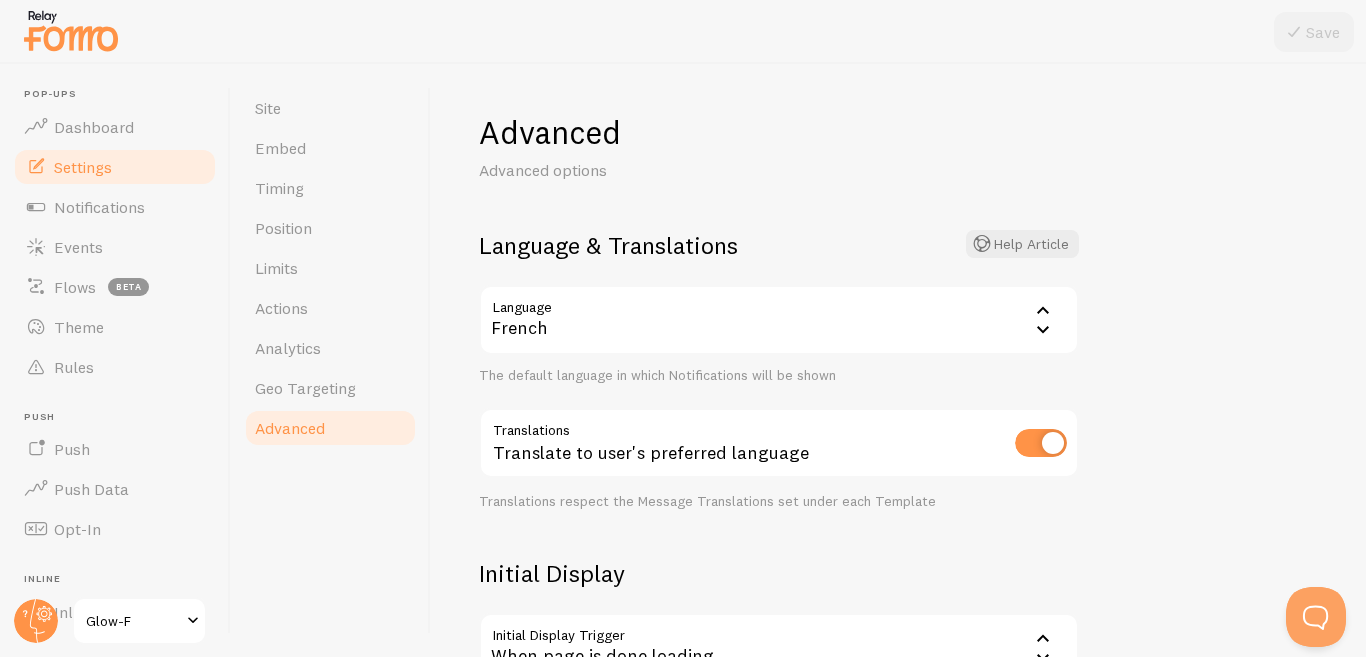 click on "French" at bounding box center (779, 320) 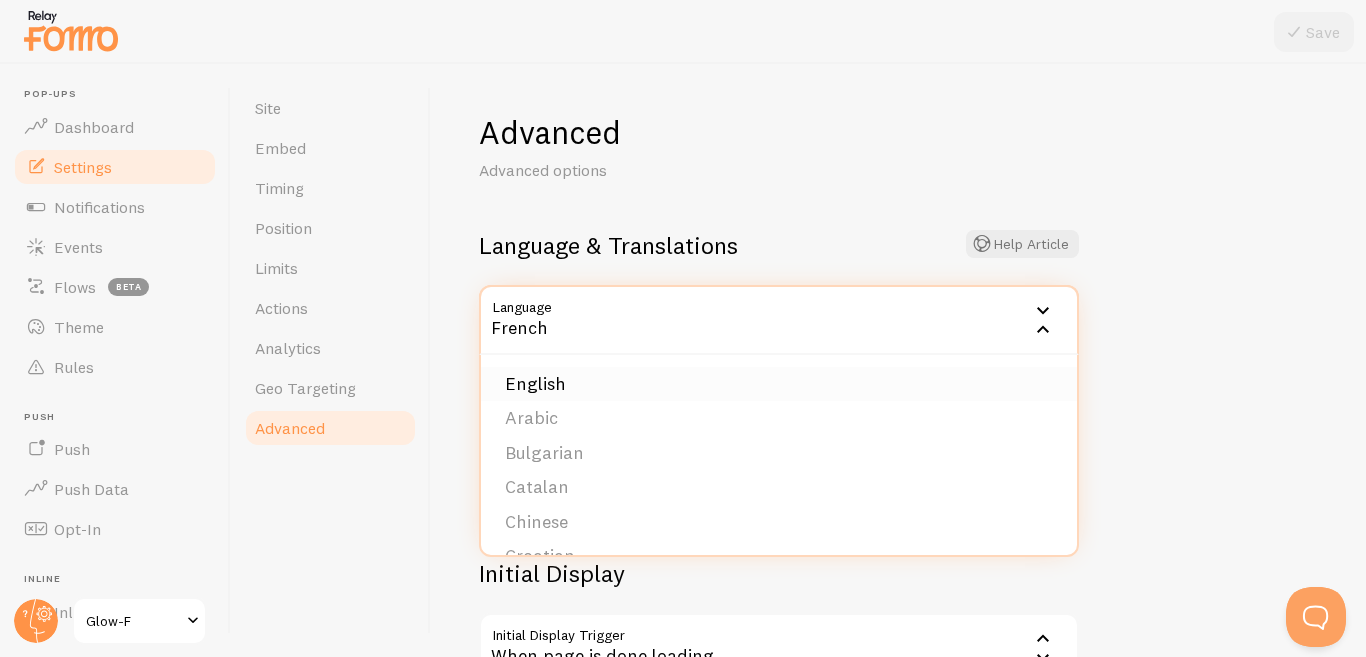 click on "English" at bounding box center [779, 384] 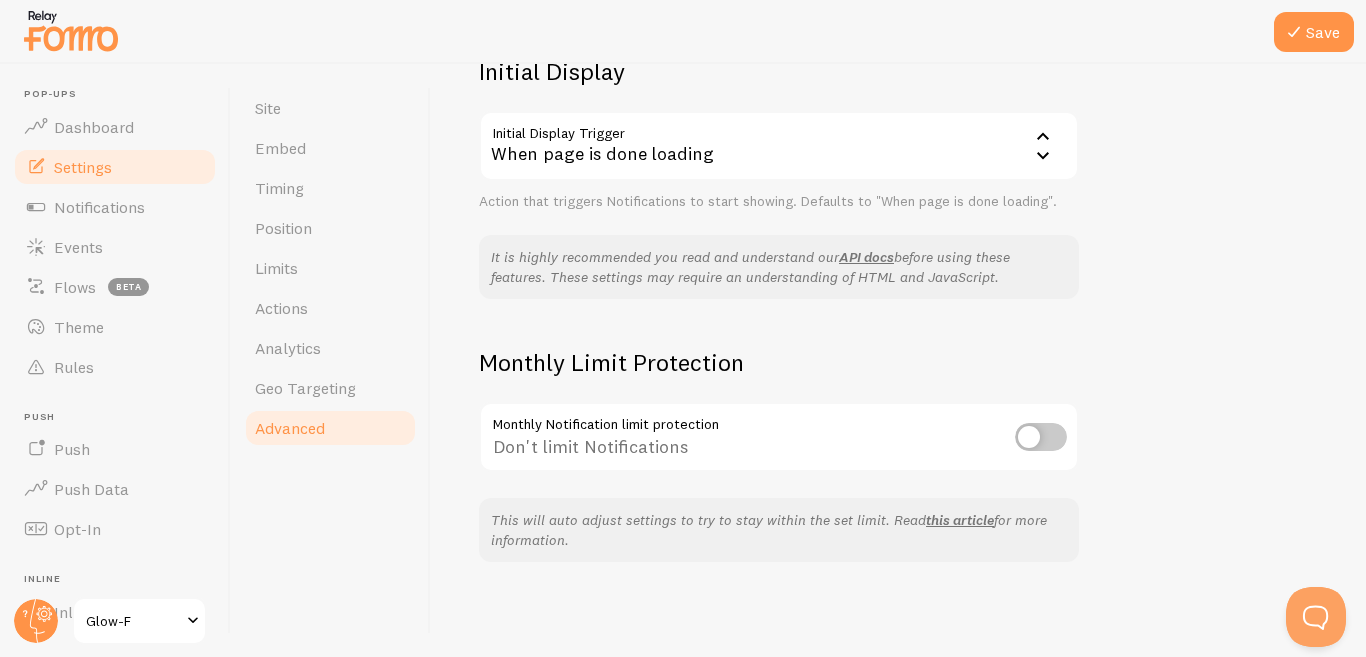 scroll, scrollTop: 503, scrollLeft: 0, axis: vertical 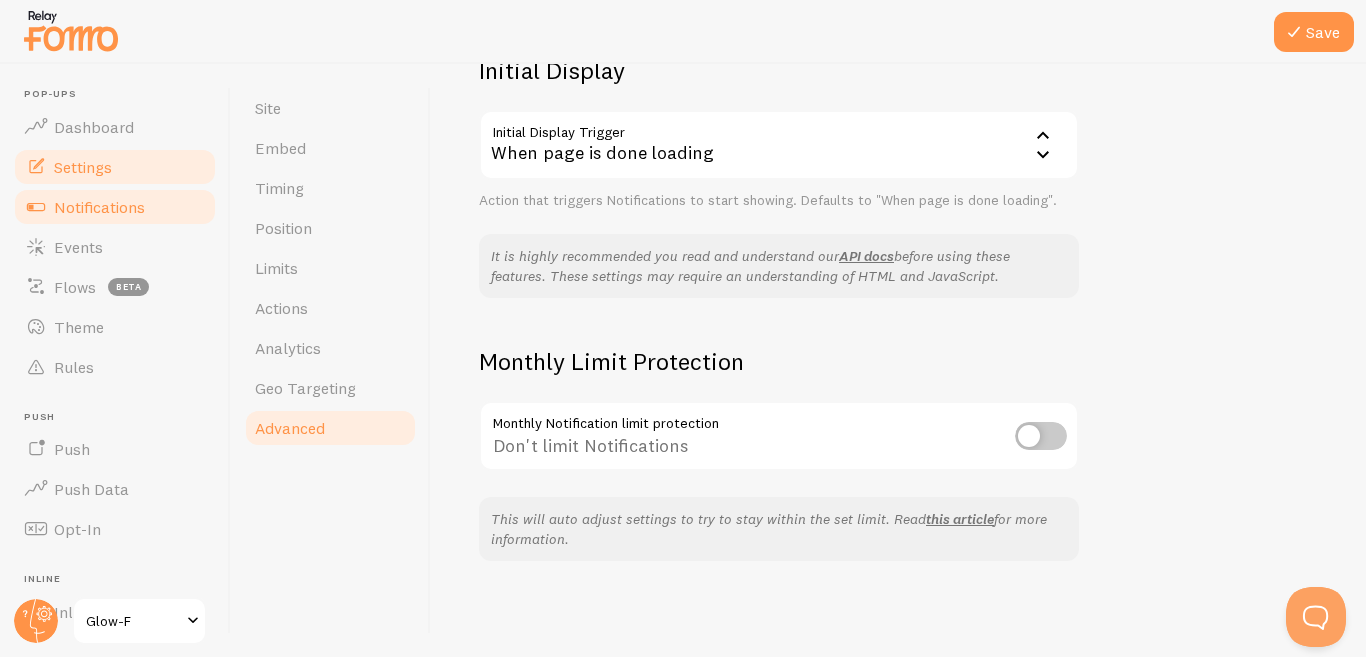 click on "Notifications" at bounding box center [99, 207] 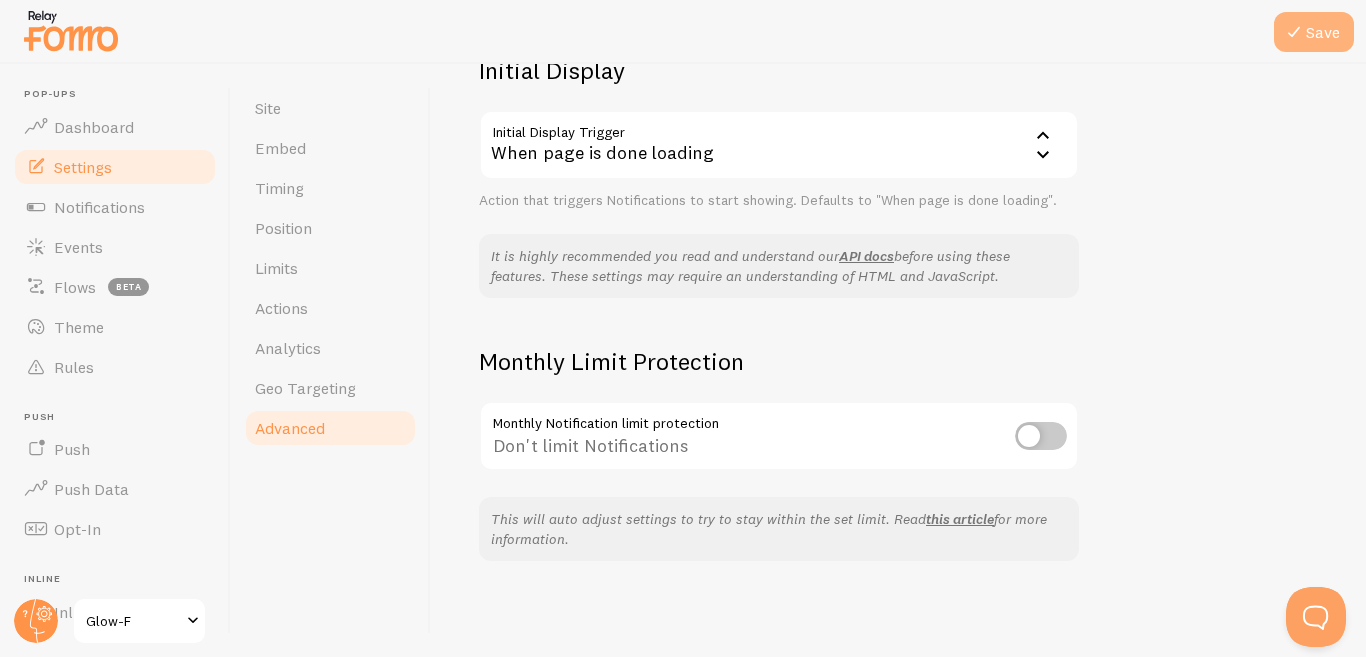 click on "Save" at bounding box center [1314, 32] 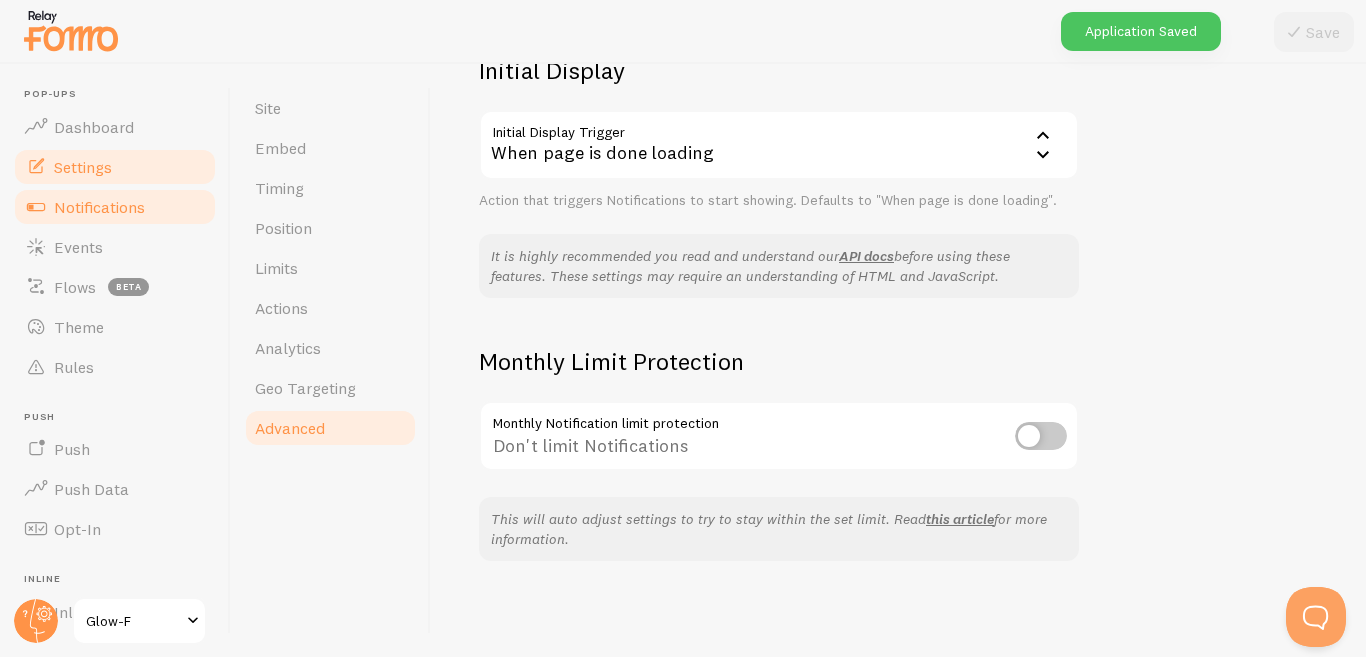 click on "Notifications" at bounding box center (99, 207) 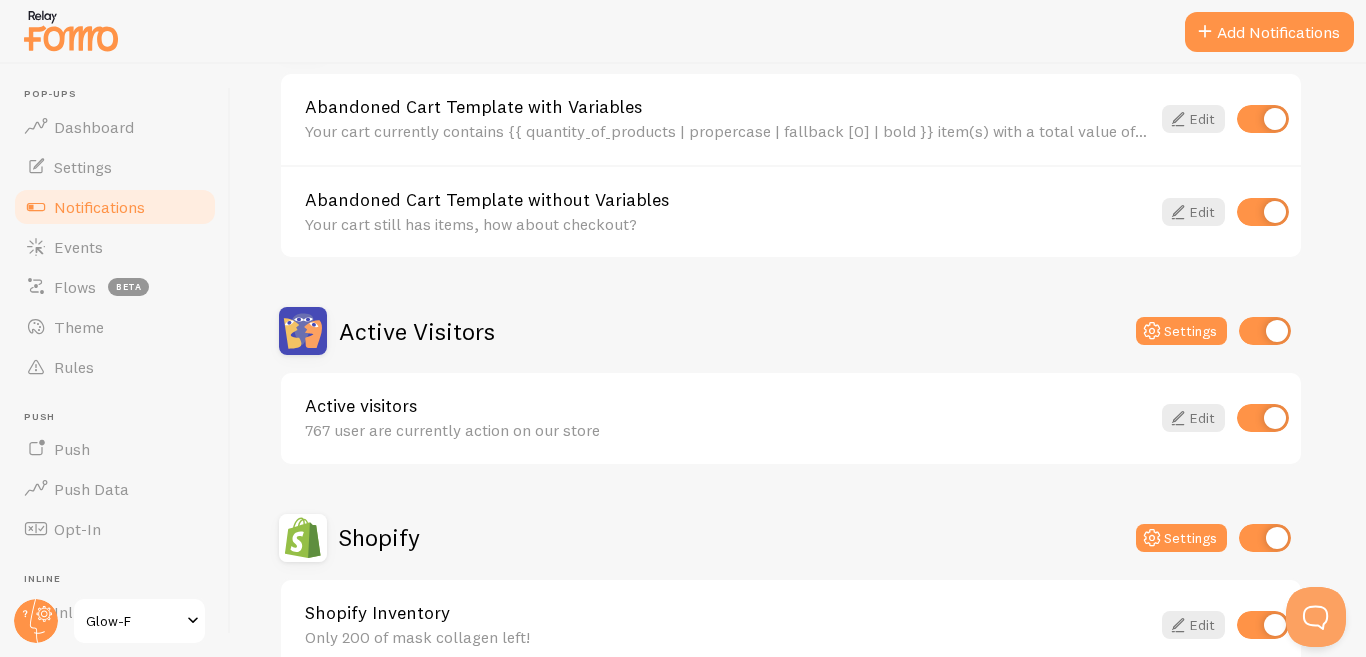 scroll, scrollTop: 177, scrollLeft: 0, axis: vertical 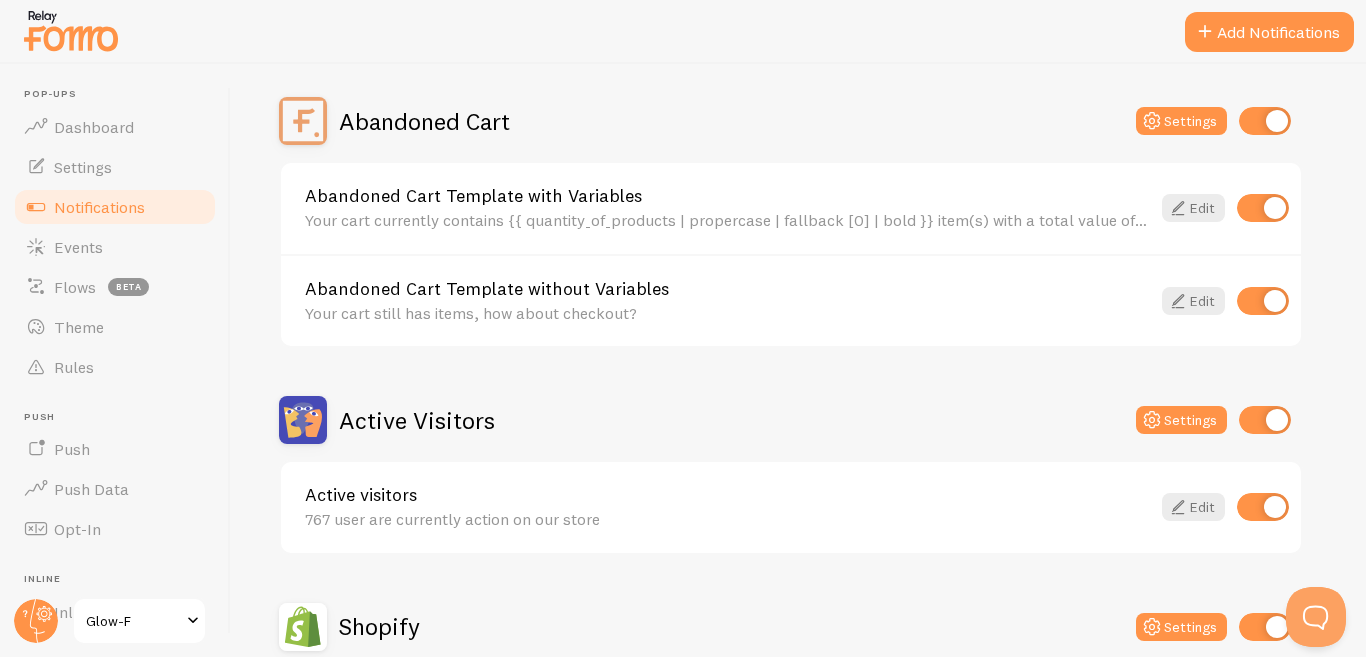click on "Your cart currently contains {{ quantity_of_products | propercase | fallback [0] | bold }} item(s) with a total value of {{ cart_amount_with_currency | propercase | fallback [0] | bold }}." at bounding box center (727, 220) 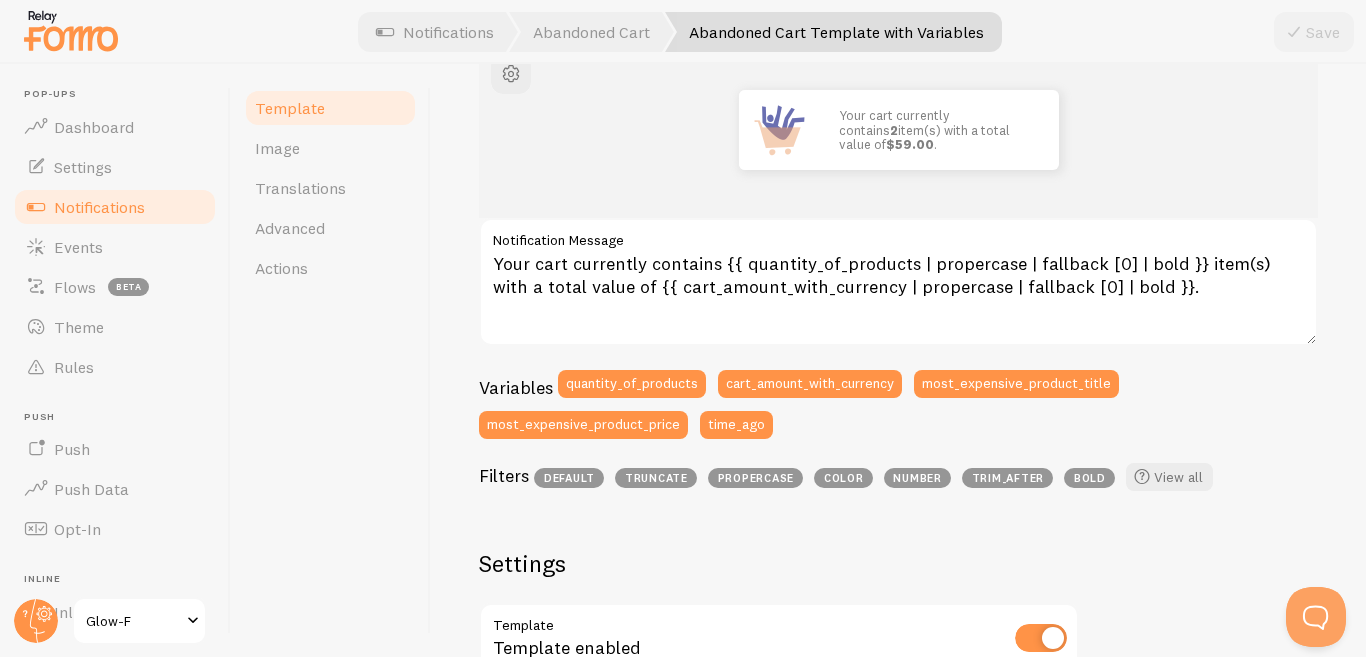 scroll, scrollTop: 266, scrollLeft: 0, axis: vertical 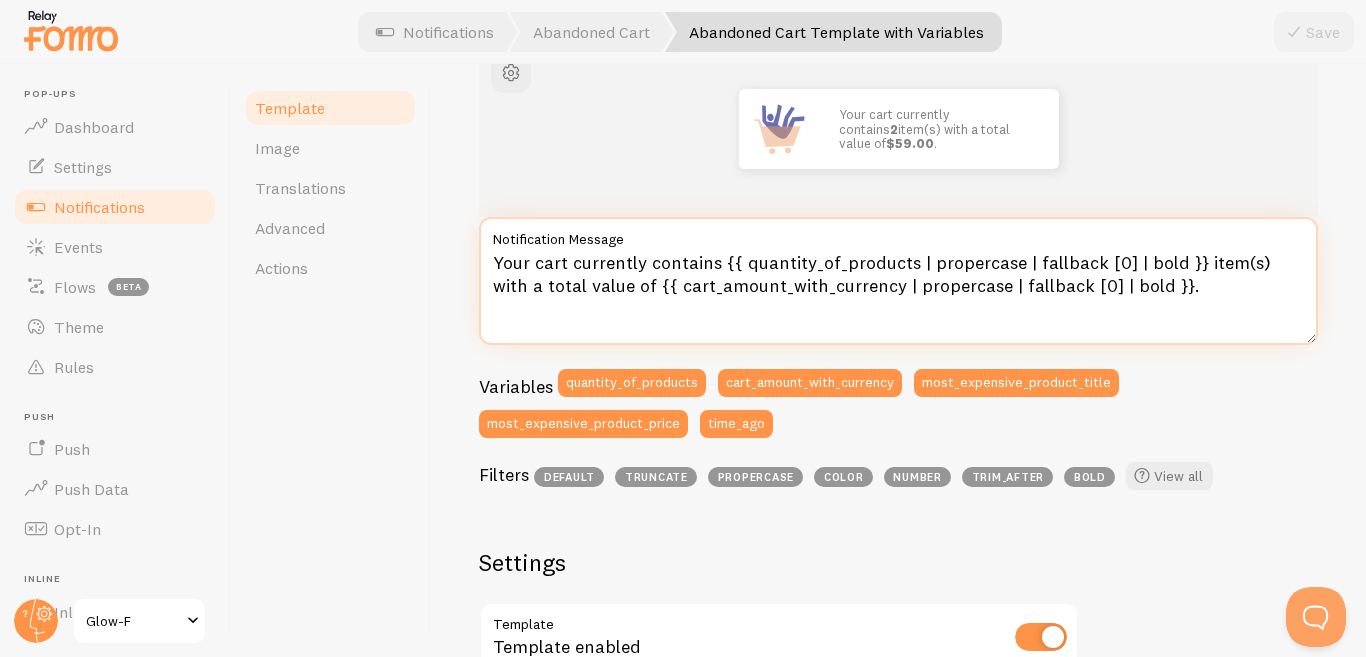 drag, startPoint x: 490, startPoint y: 263, endPoint x: 1182, endPoint y: 296, distance: 692.7864 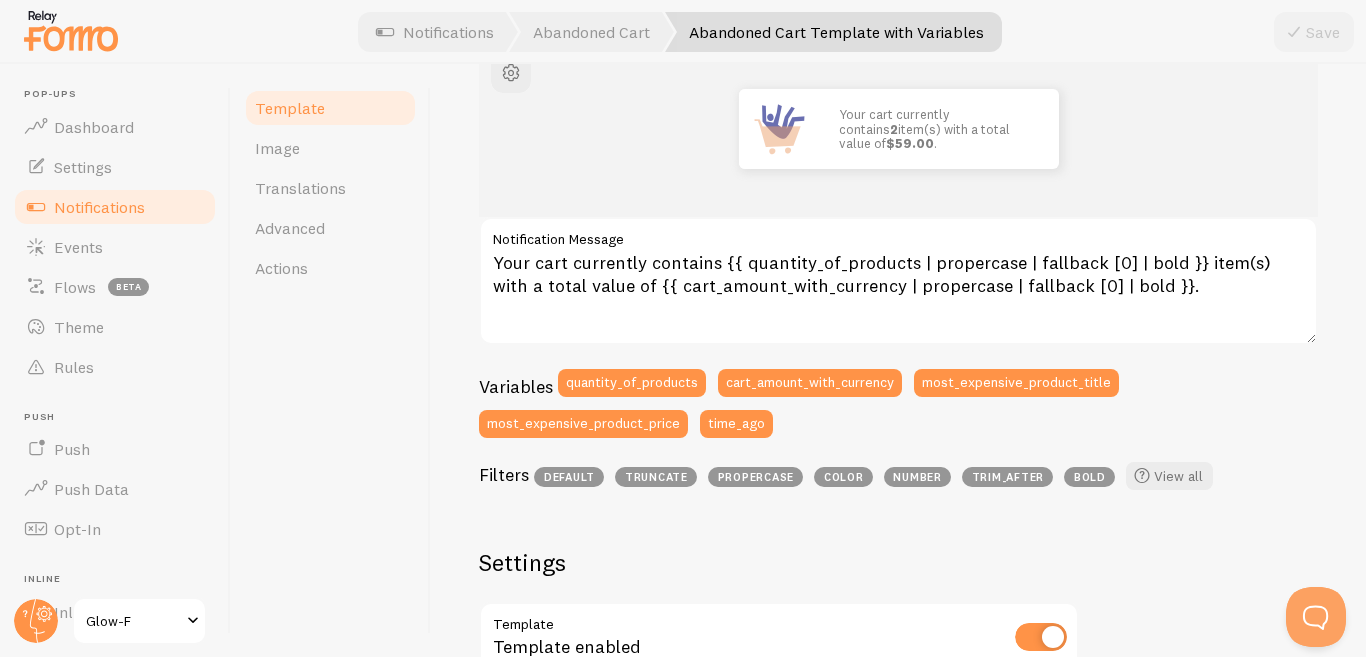 click on "Template
Image
Translations
Advanced
Actions" at bounding box center [331, 360] 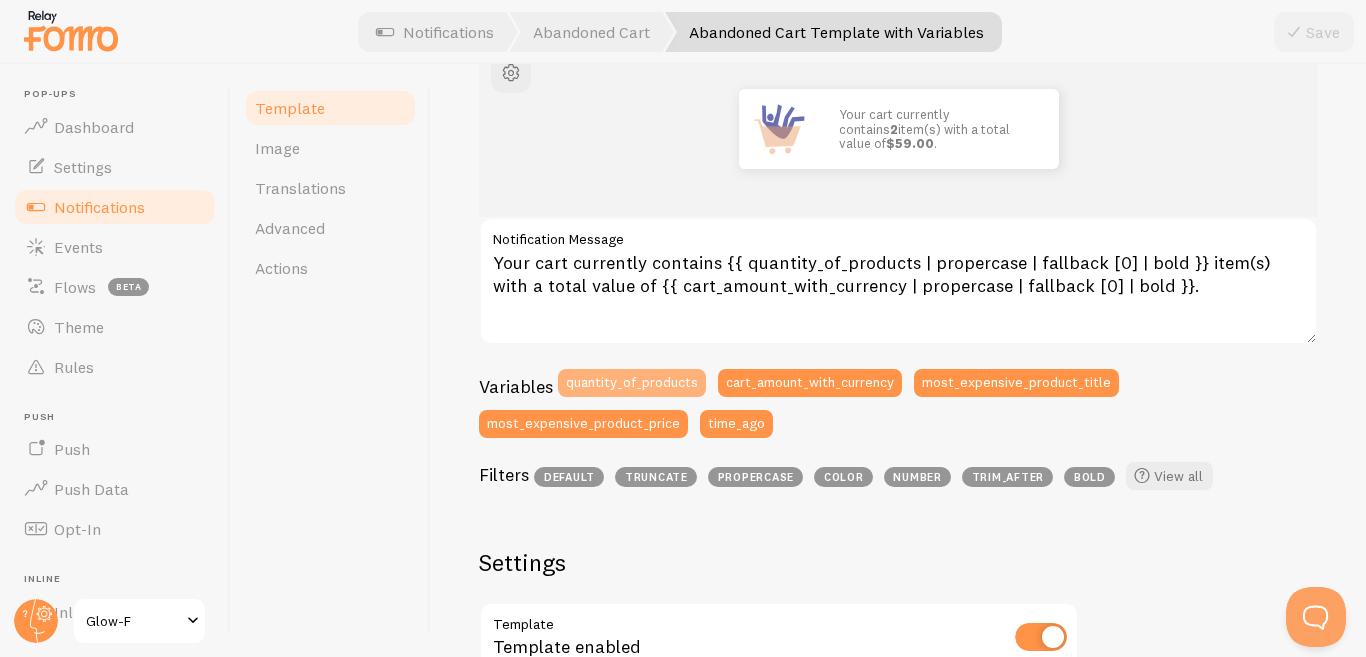 click on "quantity_of_products" at bounding box center [632, 383] 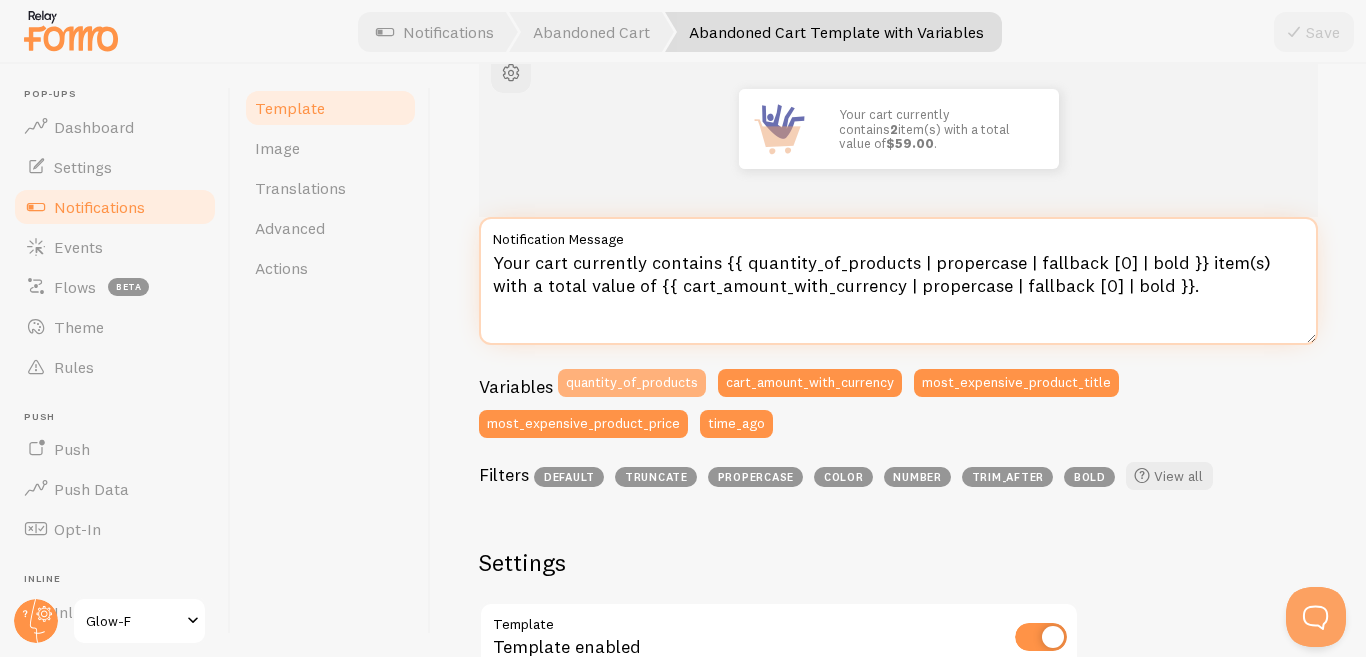 type on "{{ quantity_of_products }}Your cart currently contains {{ quantity_of_products | propercase | fallback [0] | bold }} item(s) with a total value of {{ cart_amount_with_currency | propercase | fallback [0] | bold }}." 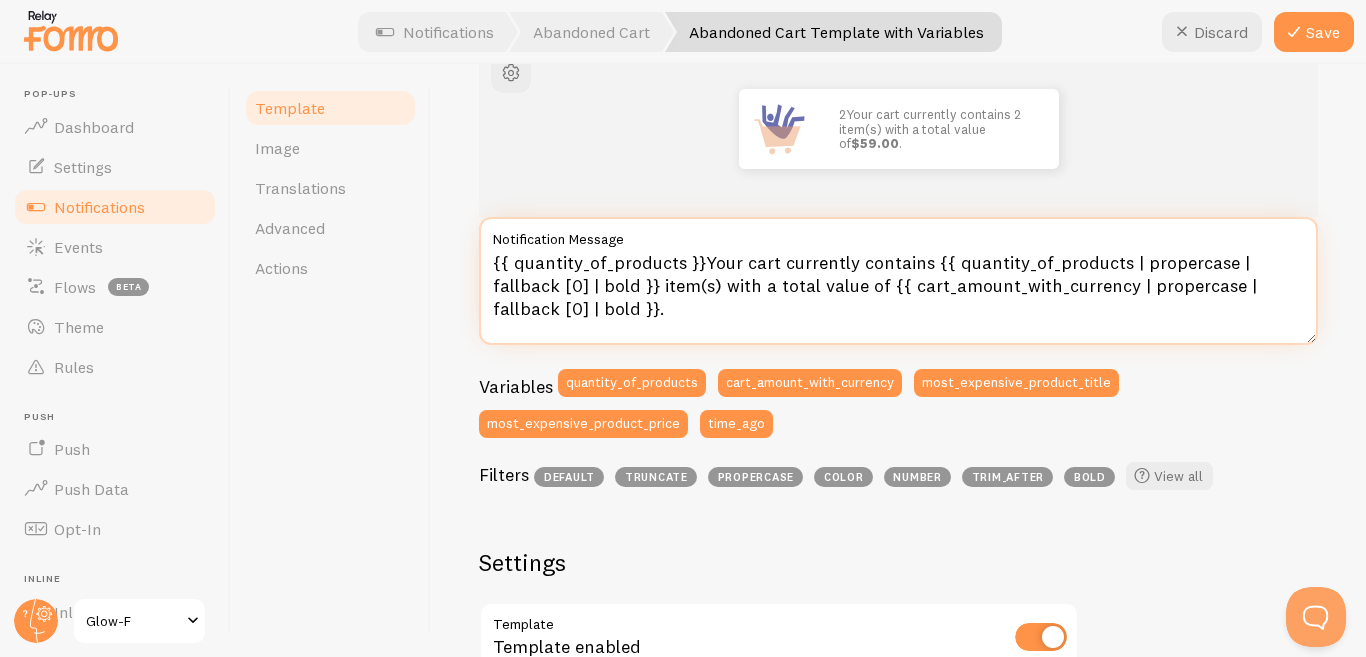 drag, startPoint x: 702, startPoint y: 313, endPoint x: 456, endPoint y: 239, distance: 256.88907 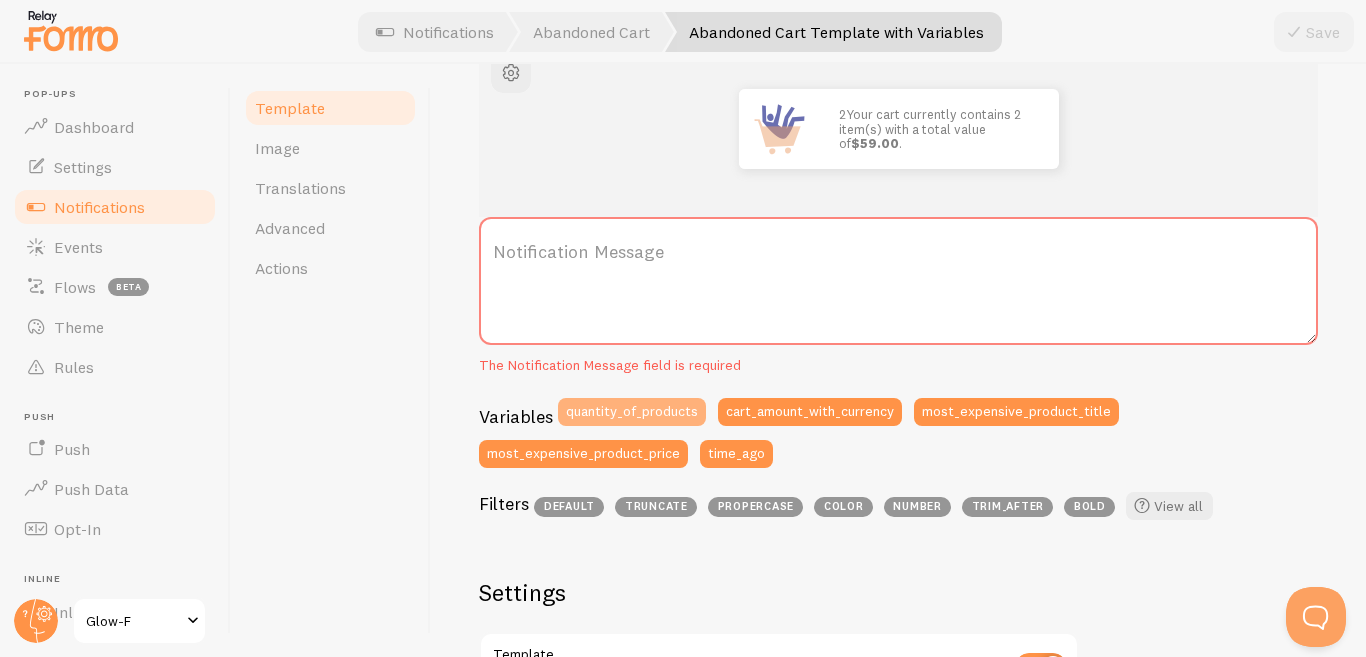 click on "quantity_of_products" at bounding box center [632, 412] 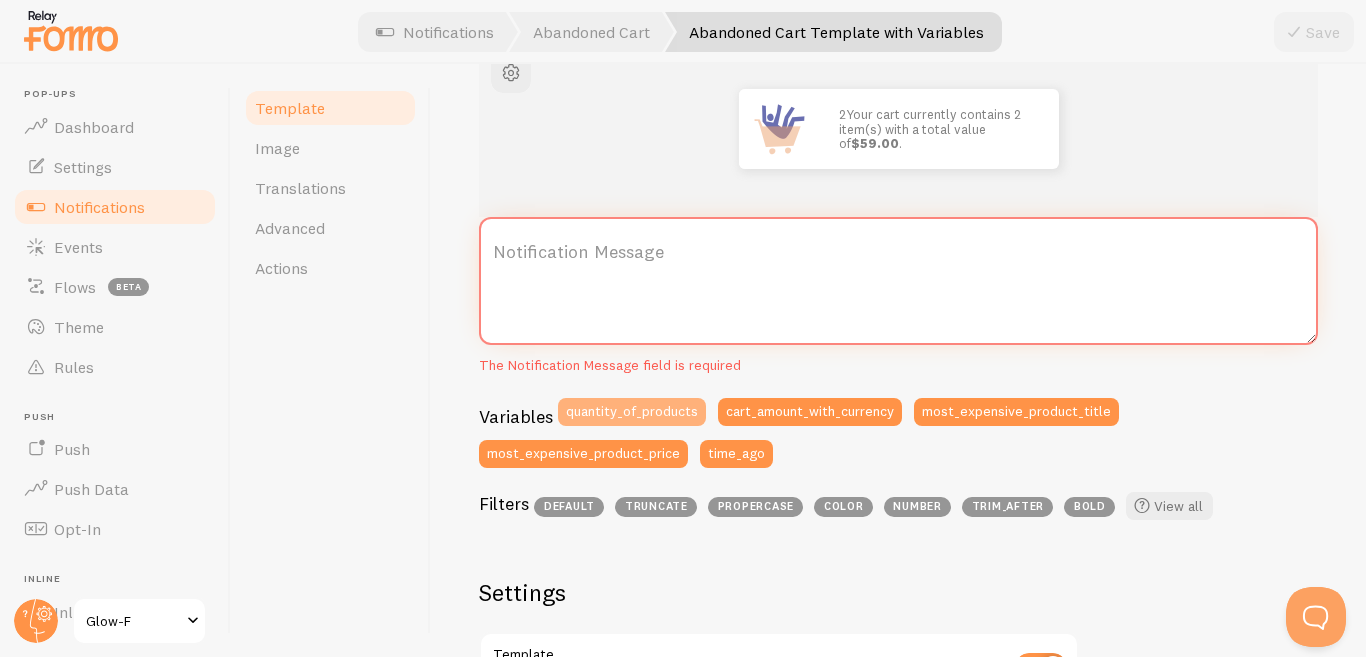 type on "{{ quantity_of_products }}" 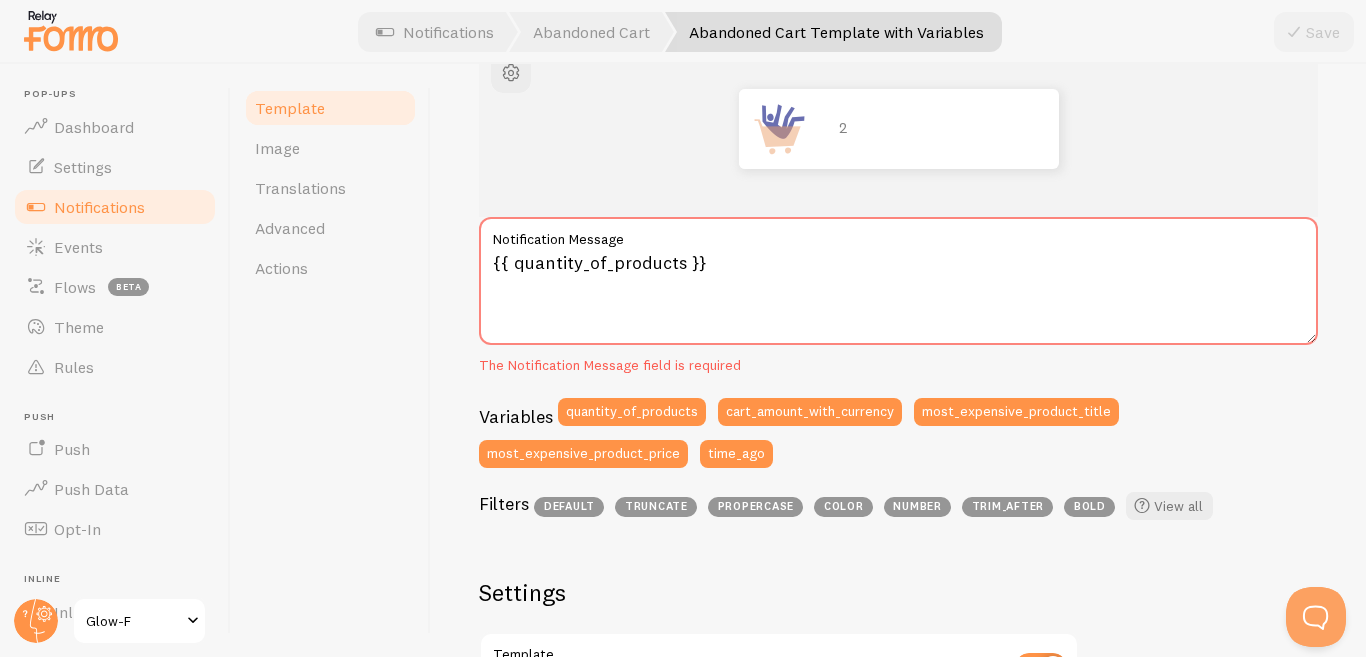 click on "Template" at bounding box center (330, 108) 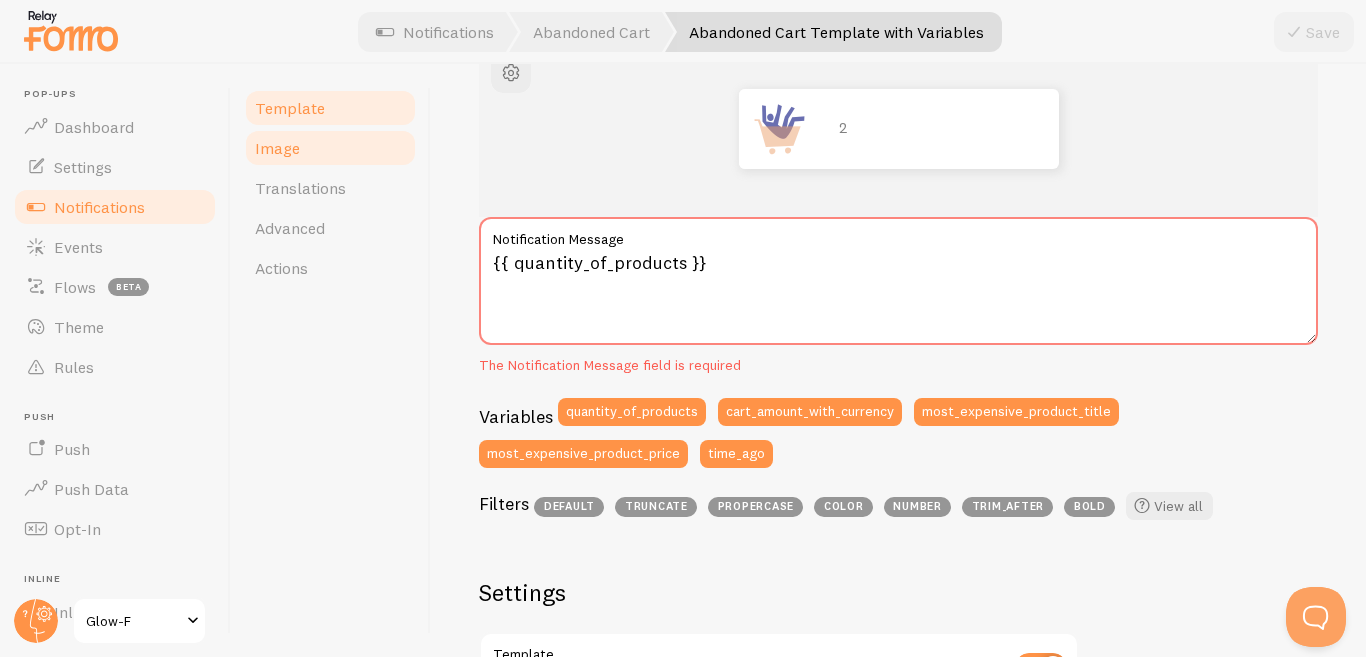 click on "Image" at bounding box center [330, 148] 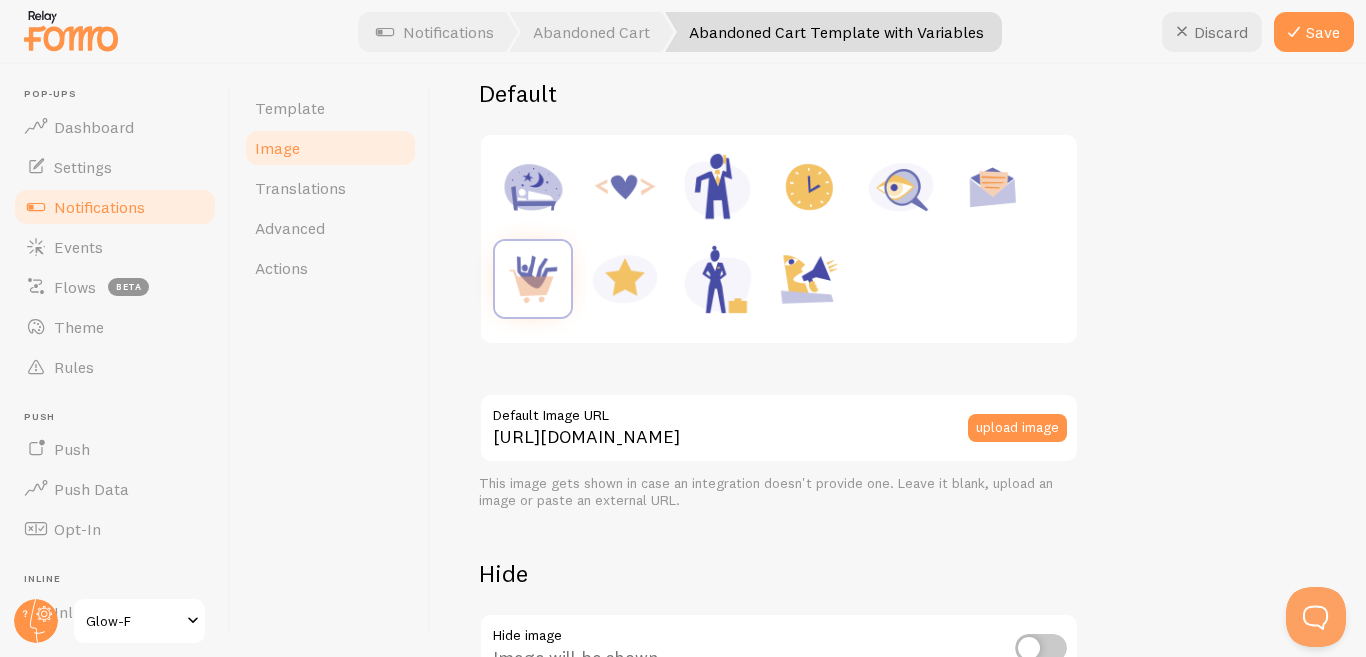 scroll, scrollTop: 0, scrollLeft: 0, axis: both 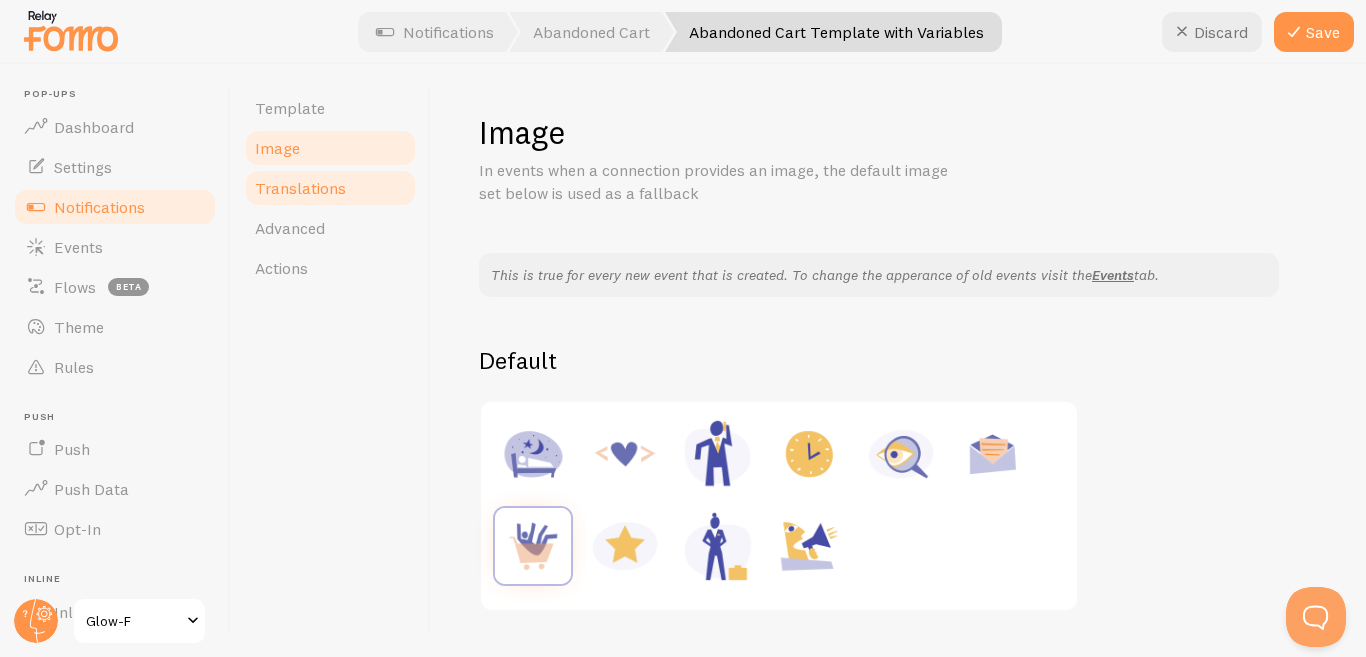 click on "Translations" at bounding box center [330, 188] 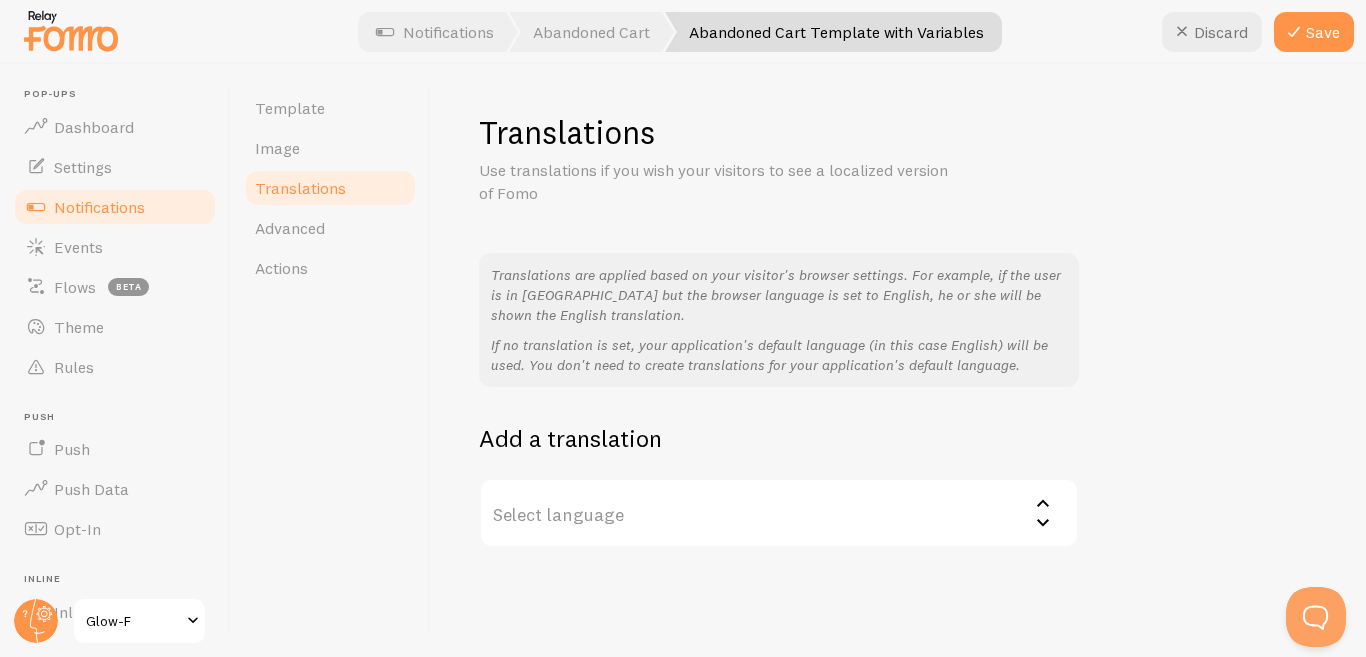 click on "Select language" at bounding box center [779, 513] 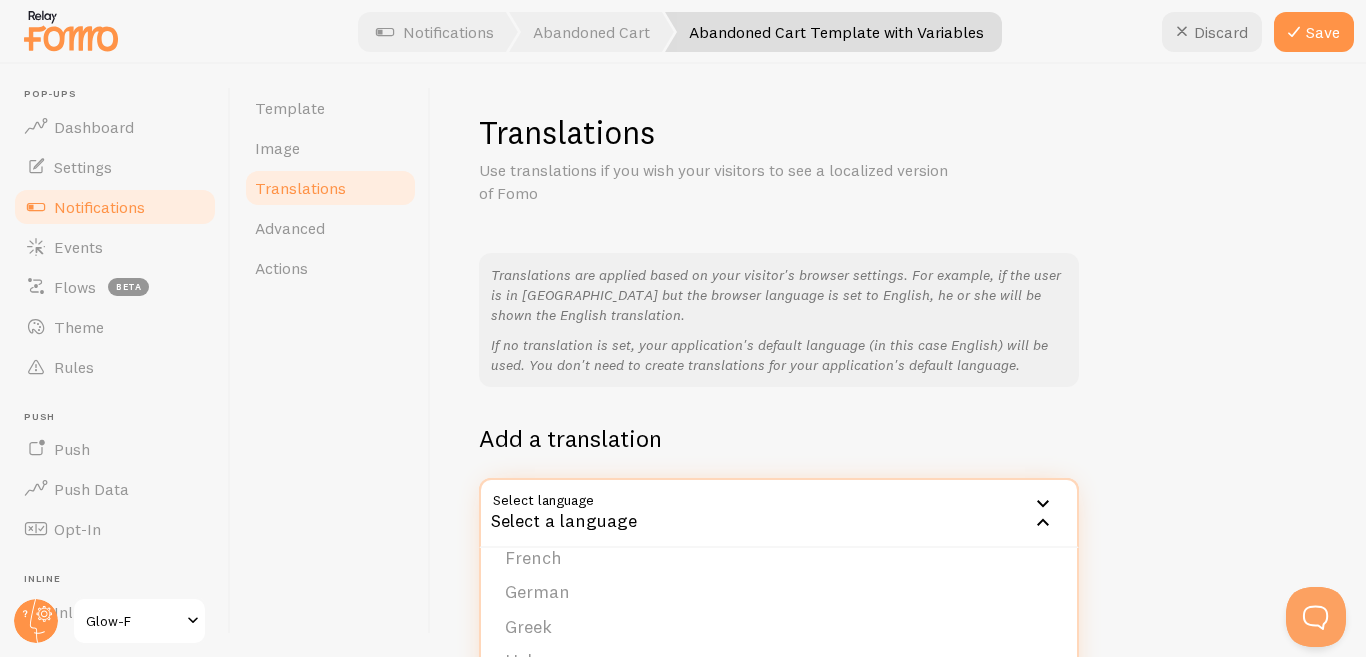 scroll, scrollTop: 300, scrollLeft: 0, axis: vertical 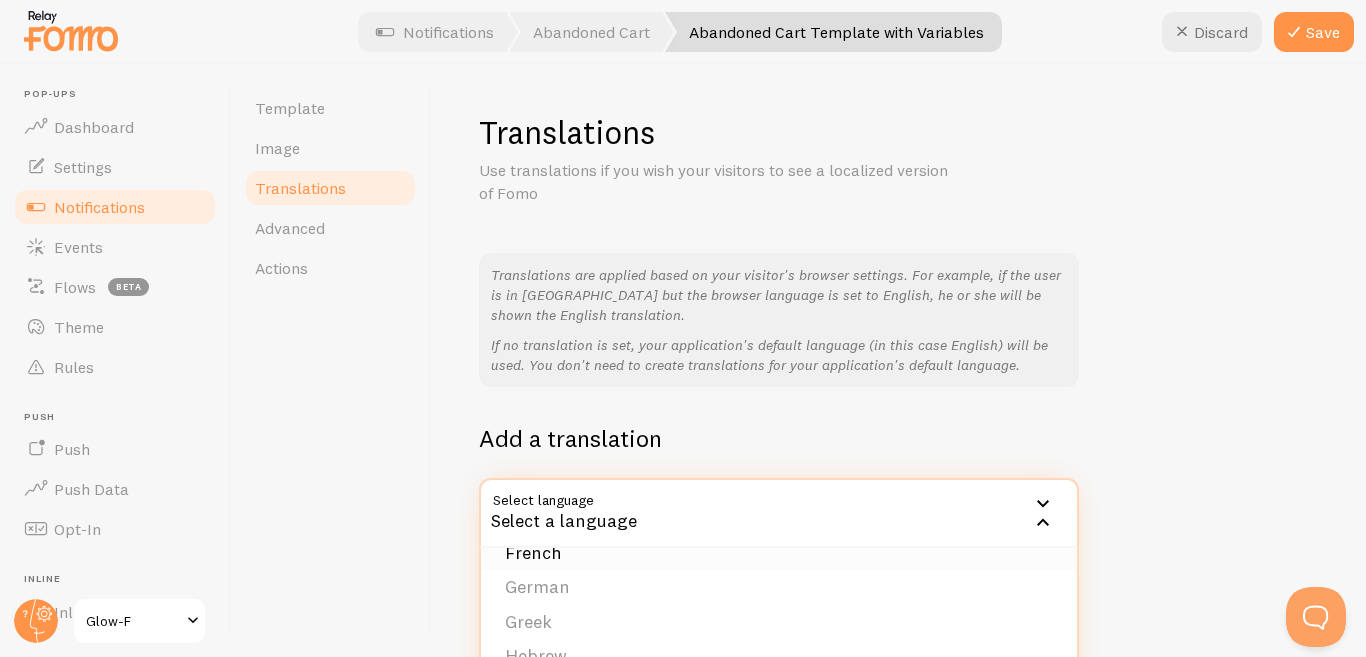 click on "French" at bounding box center (779, 553) 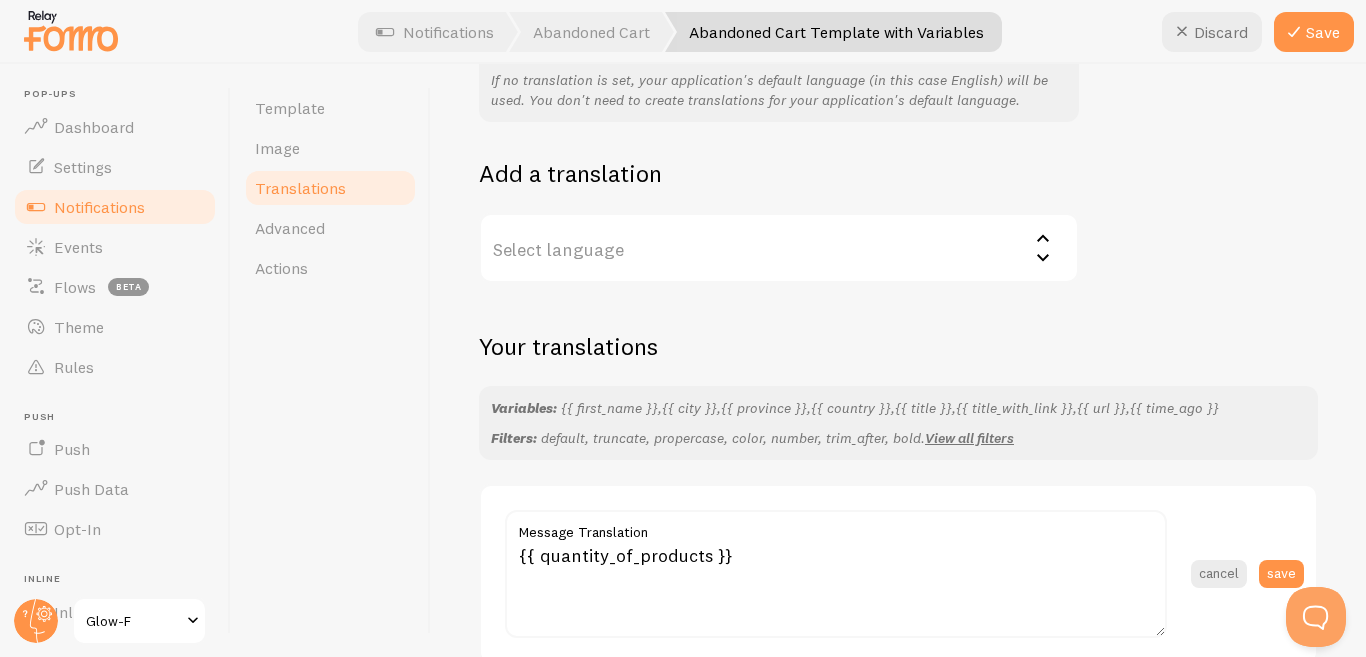 scroll, scrollTop: 266, scrollLeft: 0, axis: vertical 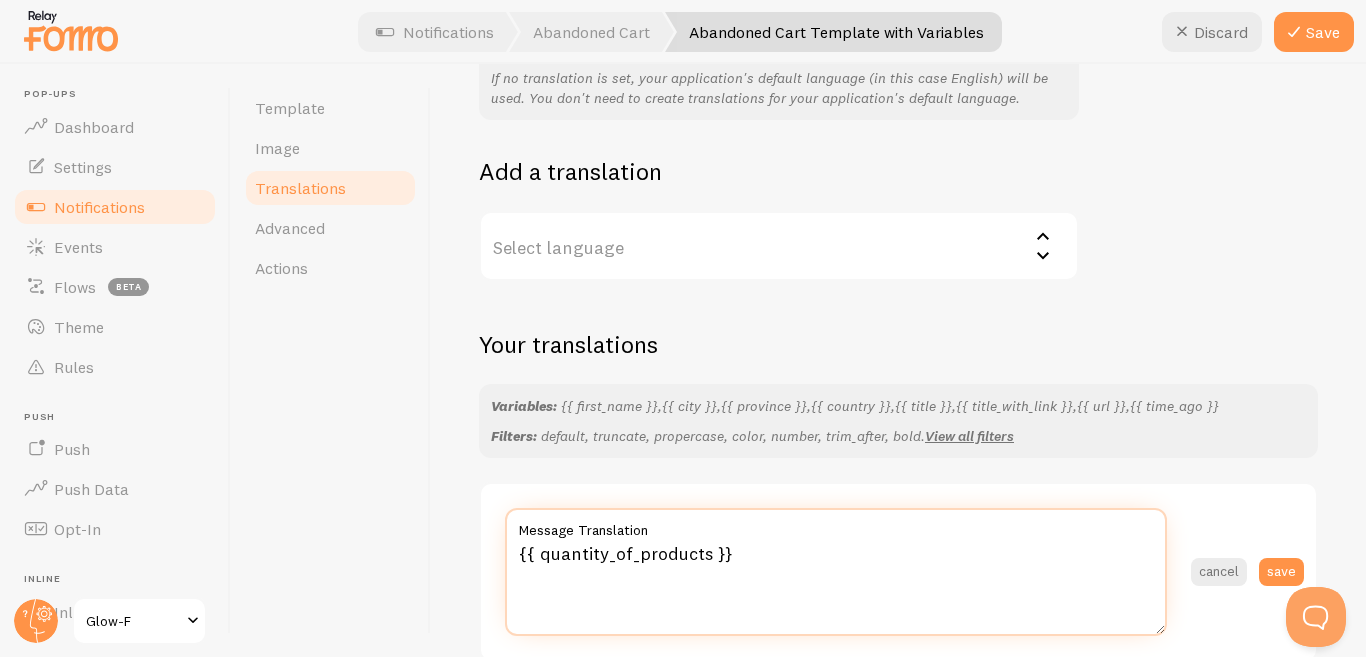 drag, startPoint x: 754, startPoint y: 553, endPoint x: 413, endPoint y: 528, distance: 341.9152 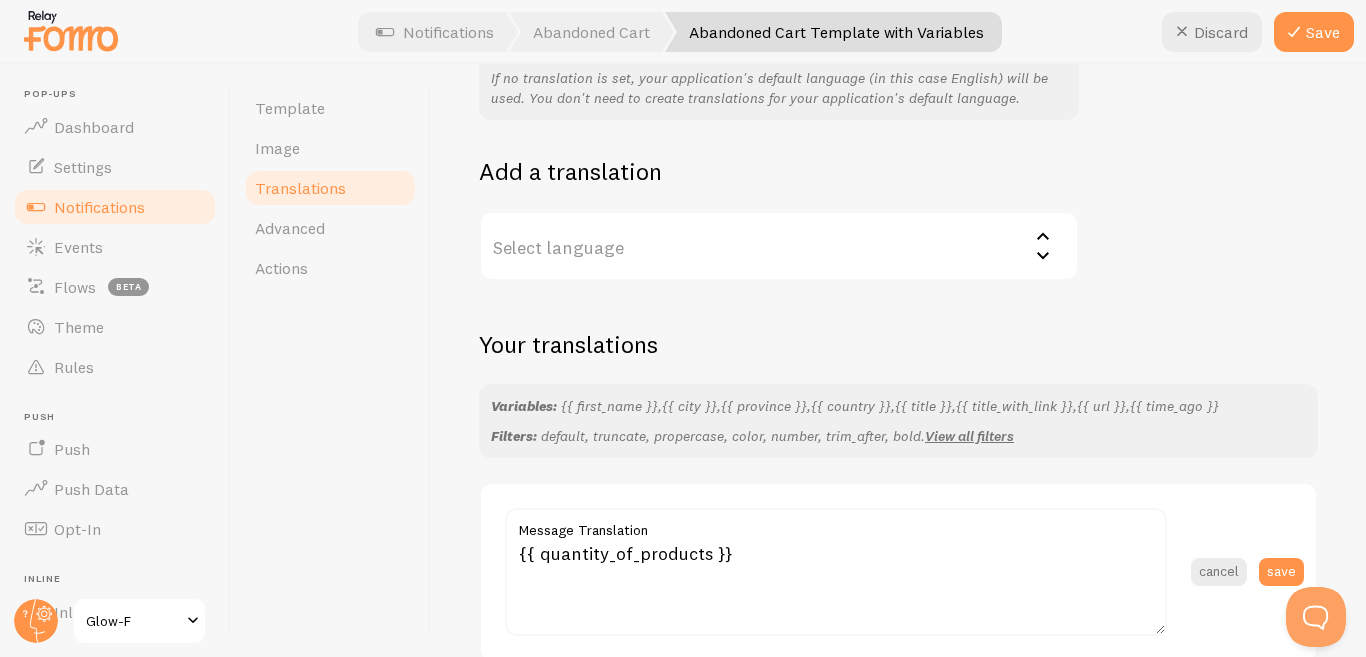 click on "cancel" at bounding box center (1219, 572) 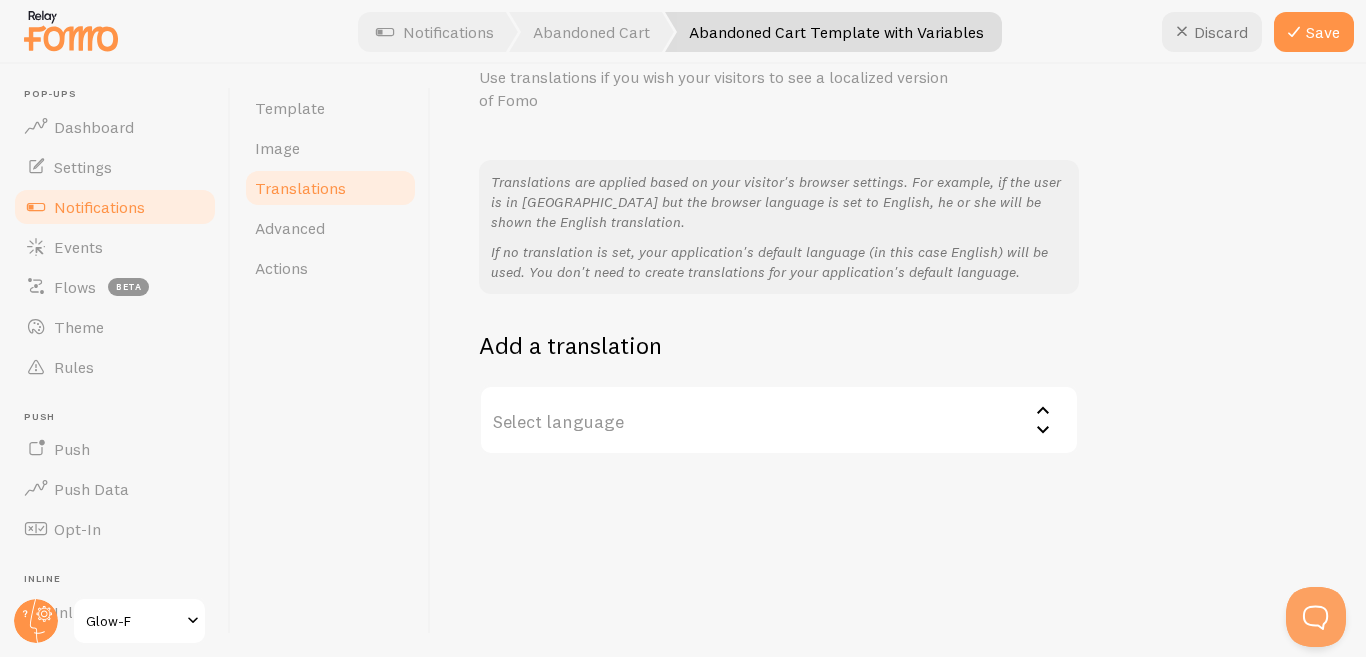 scroll, scrollTop: 93, scrollLeft: 0, axis: vertical 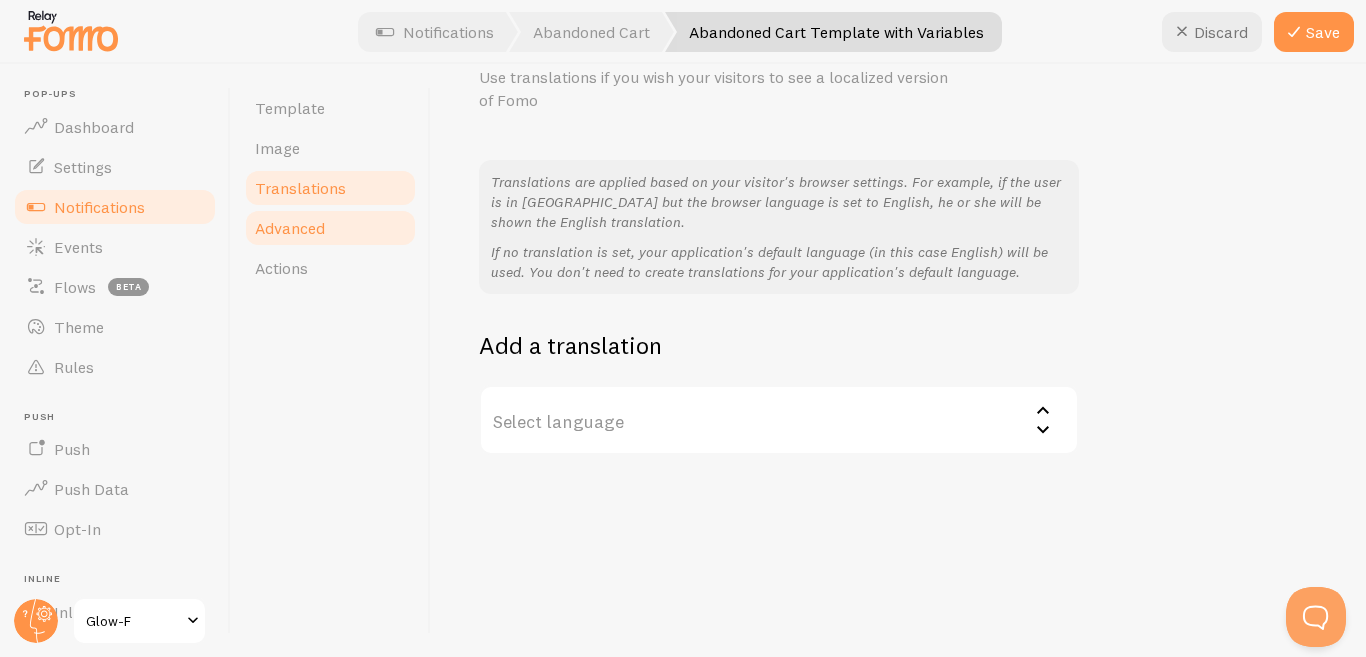 click on "Advanced" at bounding box center (290, 228) 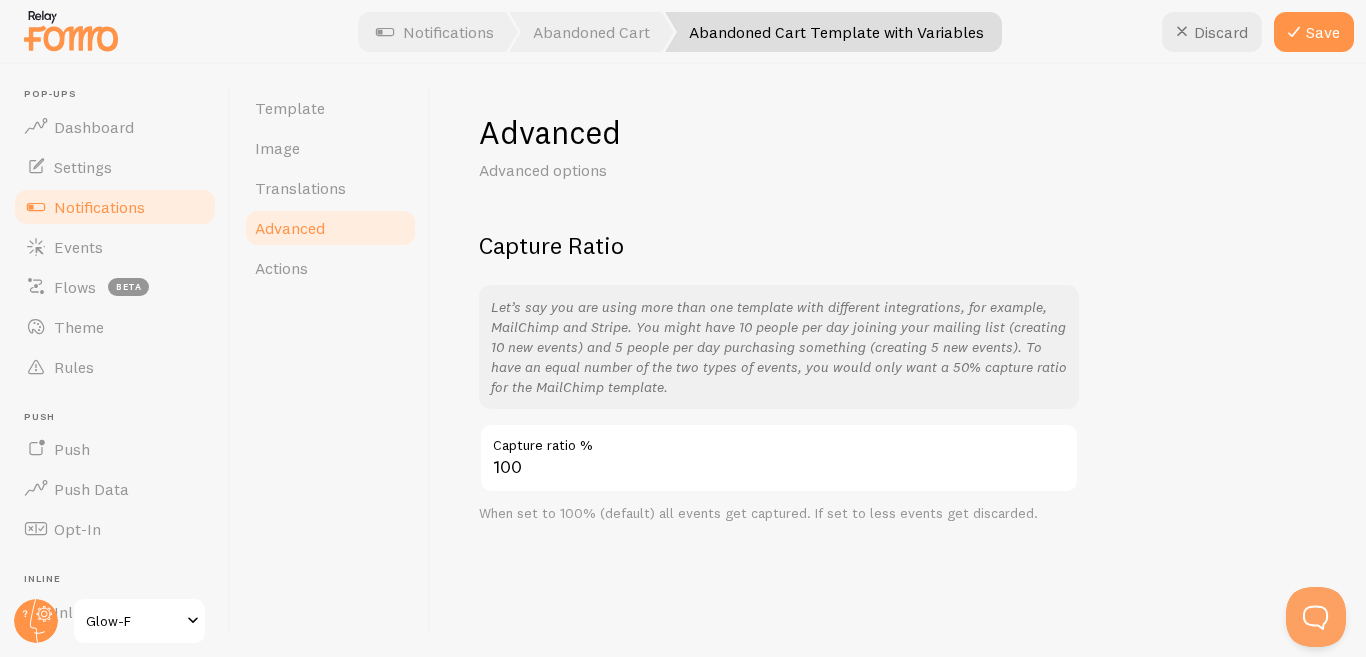 scroll, scrollTop: 0, scrollLeft: 0, axis: both 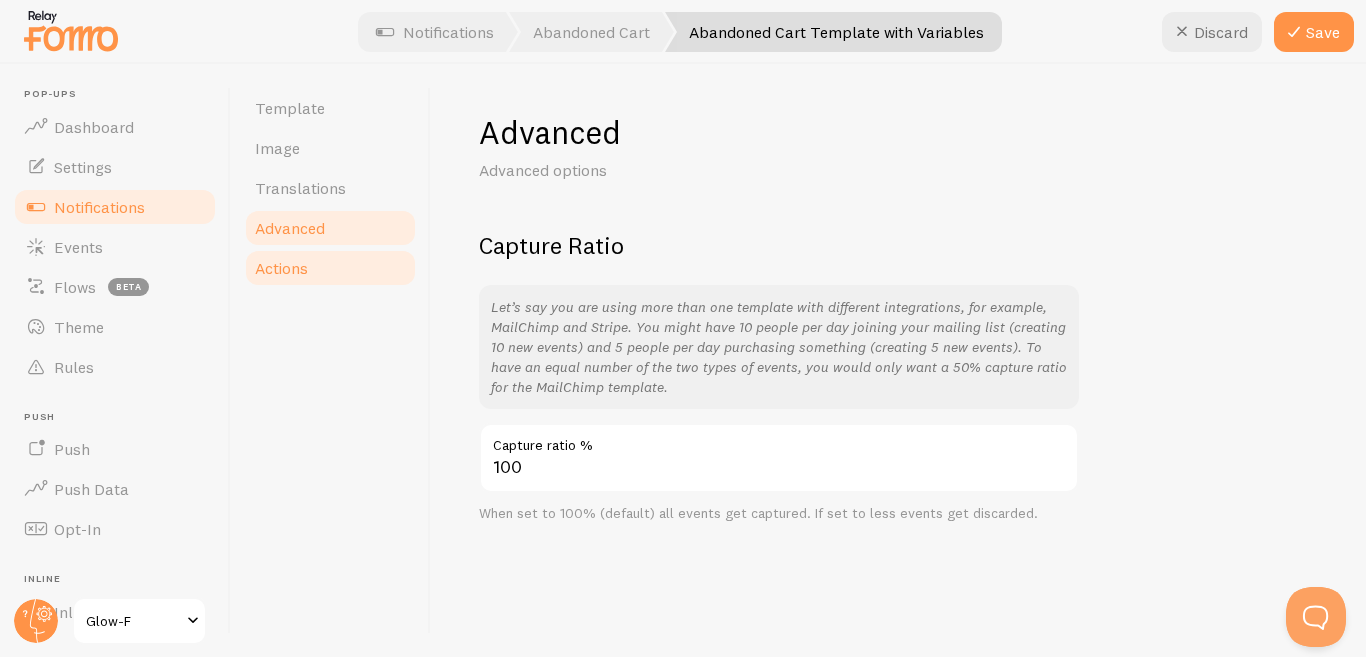click on "Actions" at bounding box center [330, 268] 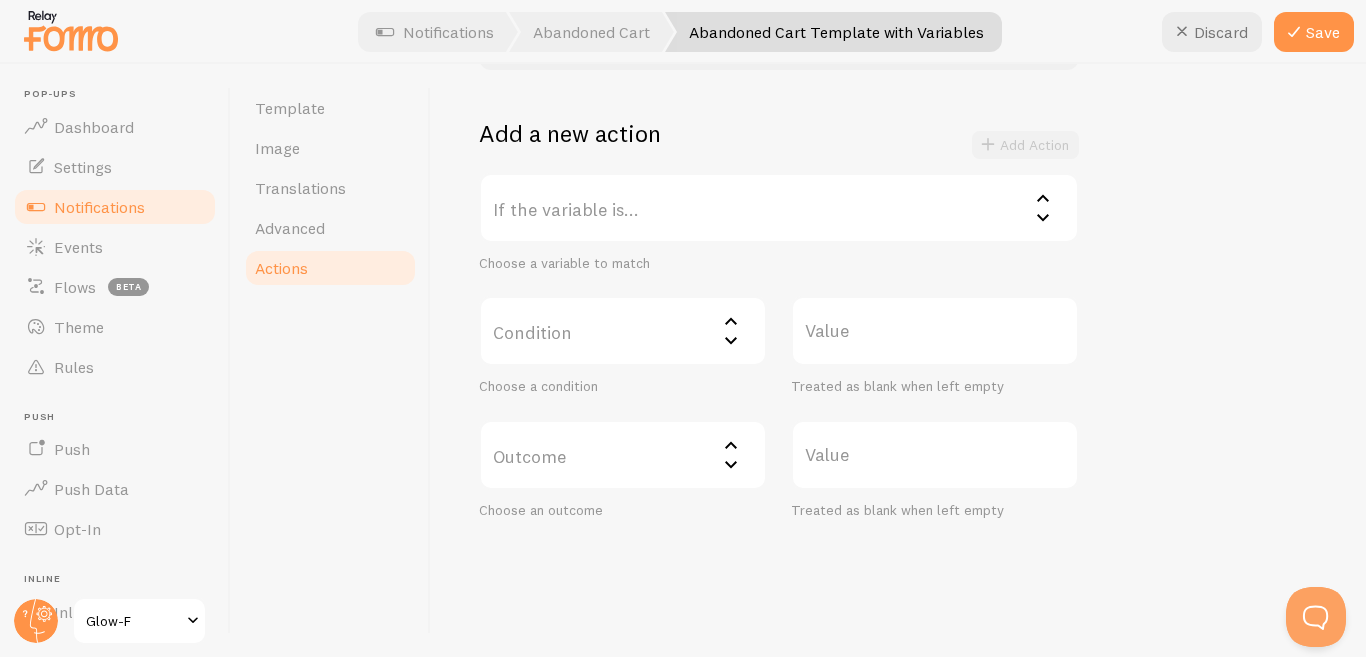 scroll, scrollTop: 355, scrollLeft: 0, axis: vertical 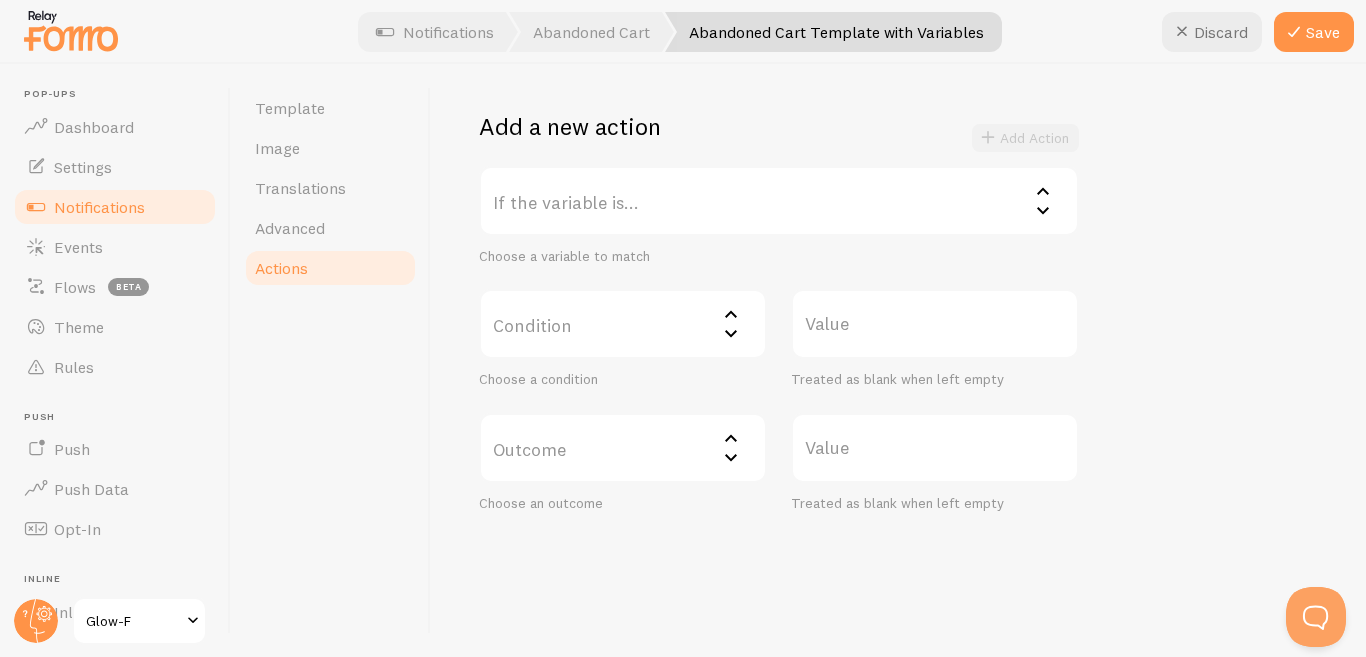 click on "Treated as blank when left empty" at bounding box center (935, 380) 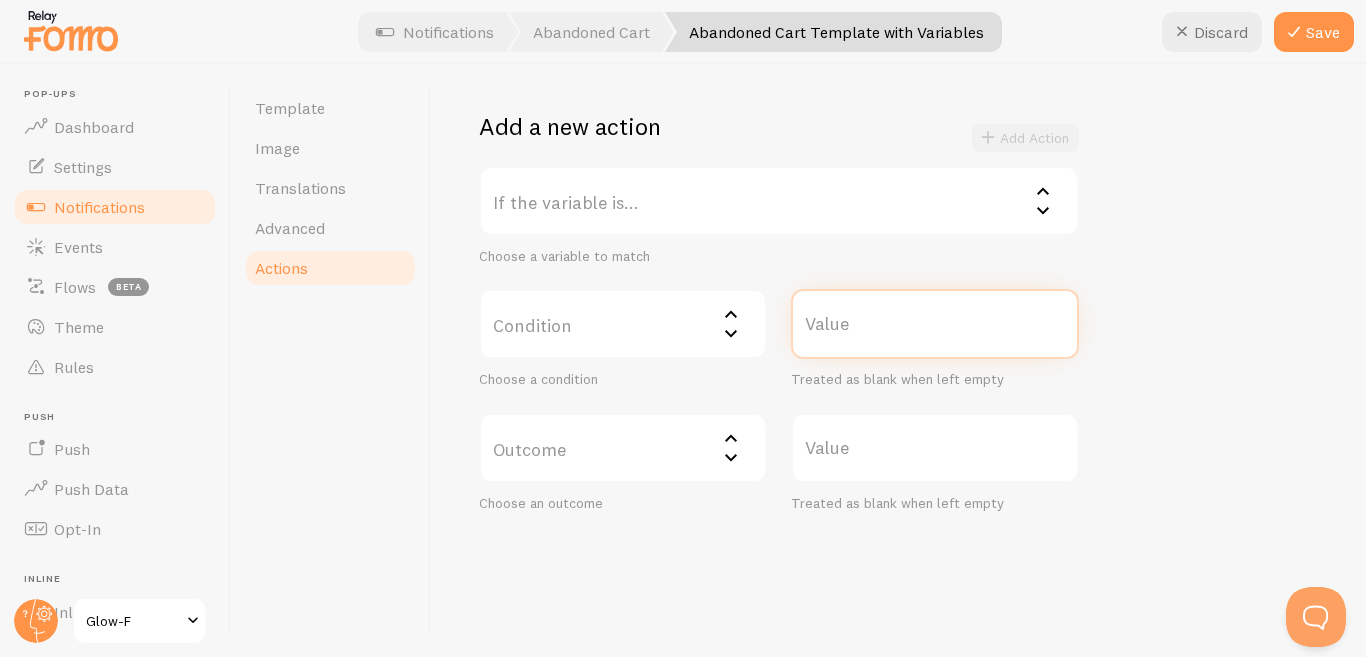 click on "Value" at bounding box center (935, 324) 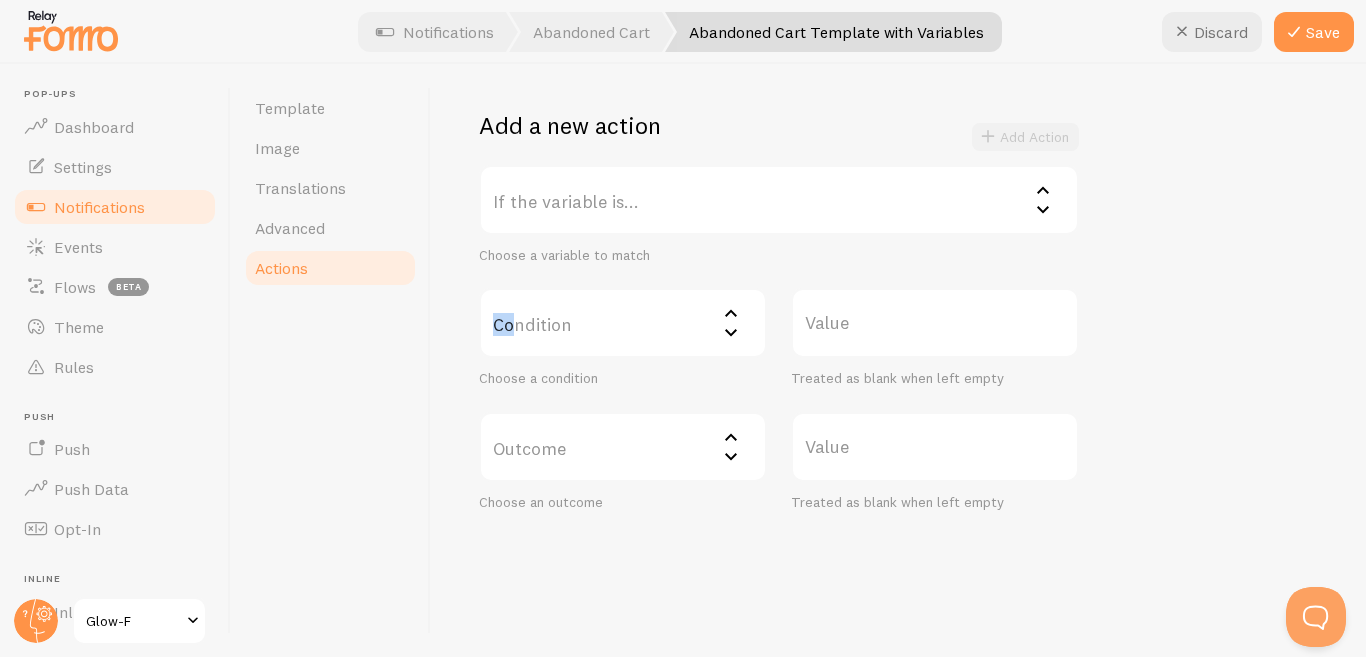 drag, startPoint x: 654, startPoint y: 254, endPoint x: 518, endPoint y: 267, distance: 136.6199 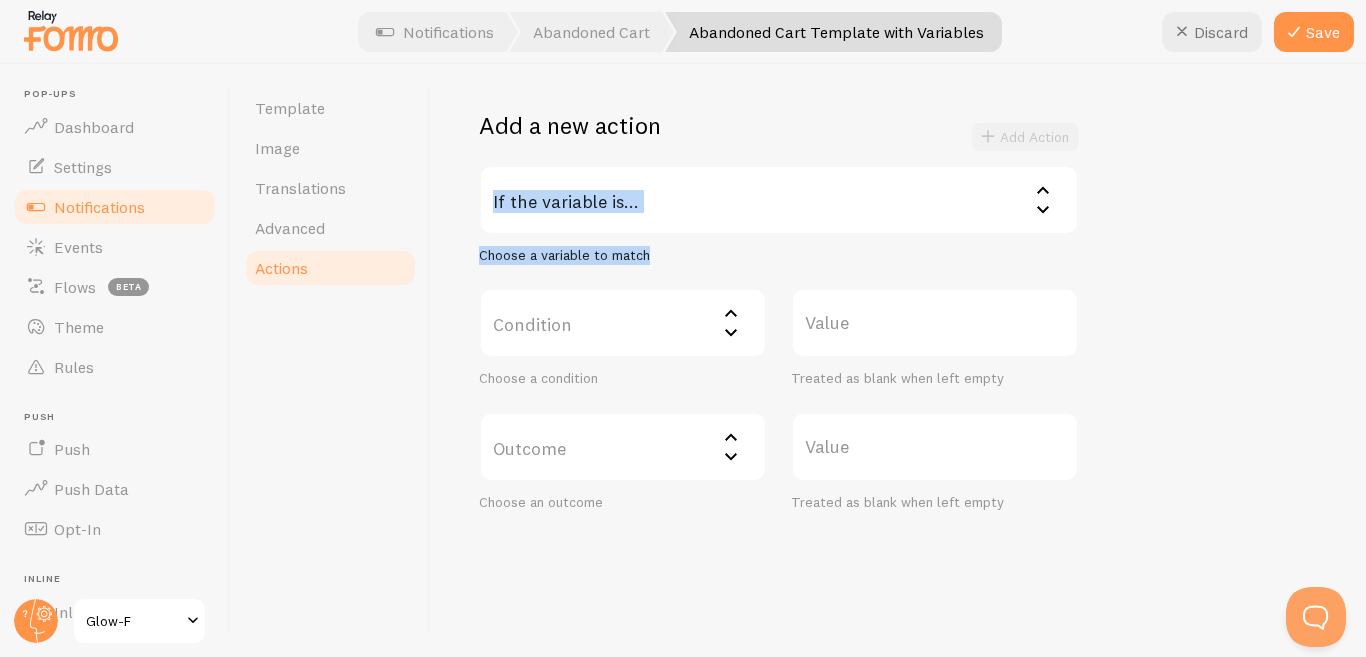 drag, startPoint x: 493, startPoint y: 196, endPoint x: 660, endPoint y: 254, distance: 176.78519 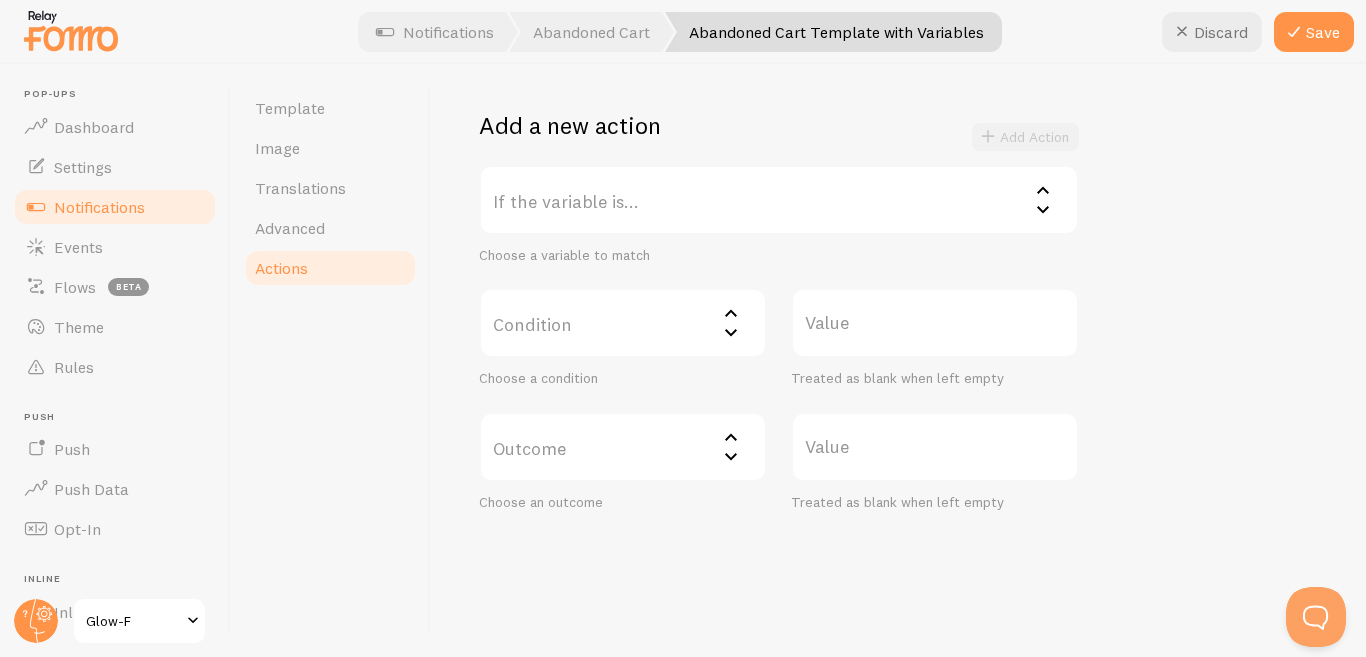 click on "Actions
You can match any {{ variable }} and replace it with a word, change event's URL, change event's image, hide event, and more. Template Actions modify new and existing Events!
Example 1: Change blank first names to Someone
if the variable is {{ first_name }} and is equal to blank, then change to Someone
Example 2: Preventing an event from being created
if the variable is {{ first_name }} and is equal to blank, then do not create the event.
Add a new action
Add Action
If the variable is...     Select variable       first_name  city  province  country  title  url  image_url  email_address  ip_address  quantity_of_products  cart_amount_with_currency  most_expensive_product_title  most_expensive_product_price    Choose a variable to match   Condition     Select matcher       equals  not equal  contains  does not contain  less than (number)  greater than (number)  character count fewer than          Value" at bounding box center (898, 360) 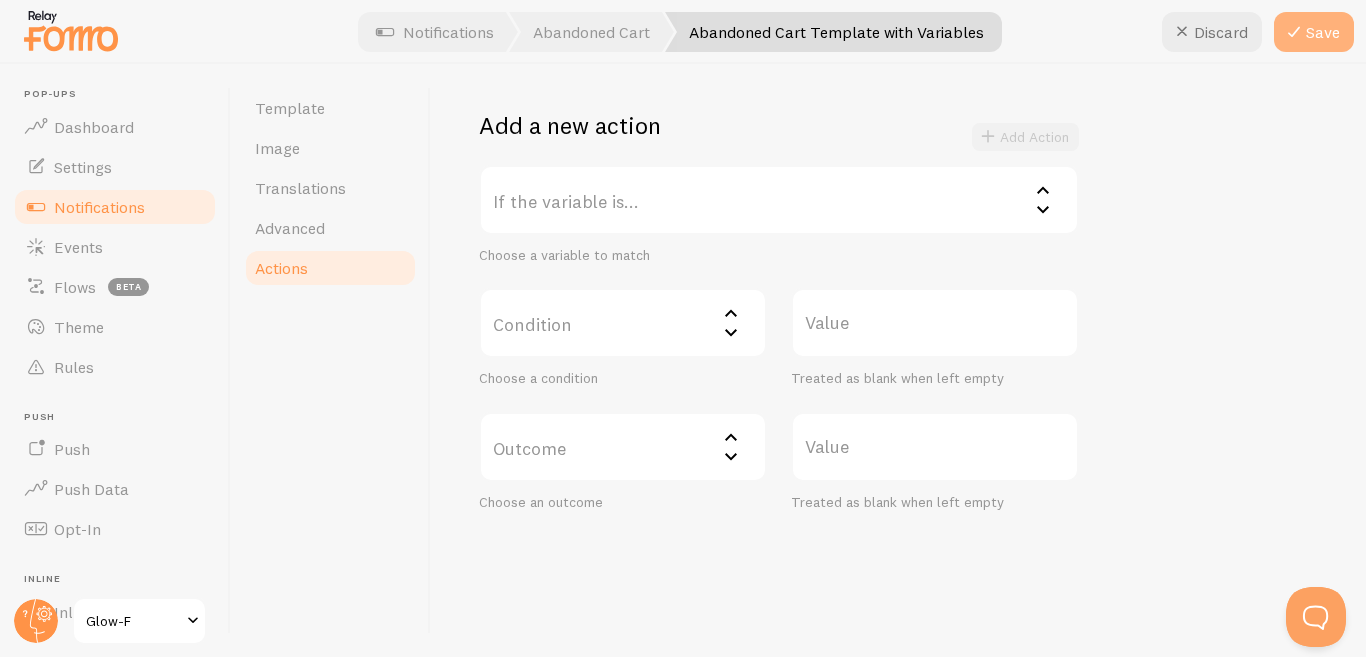 click on "Save" at bounding box center [1314, 32] 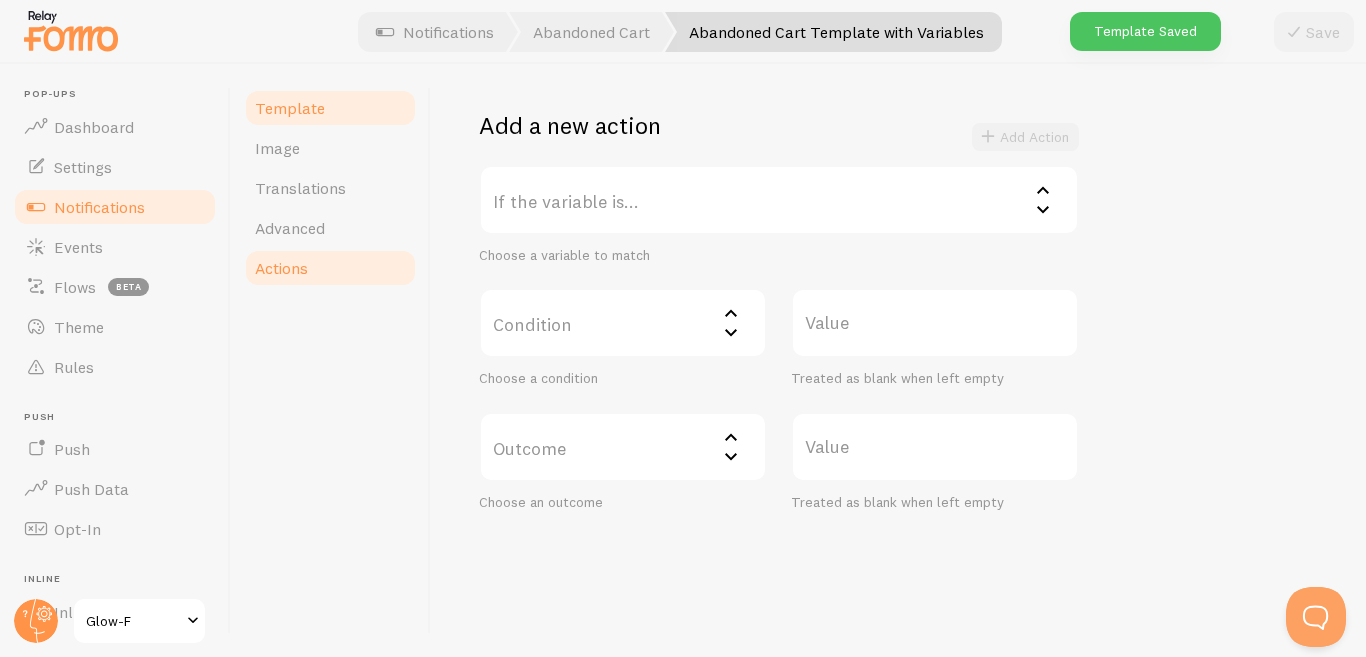 click on "Template" at bounding box center (290, 108) 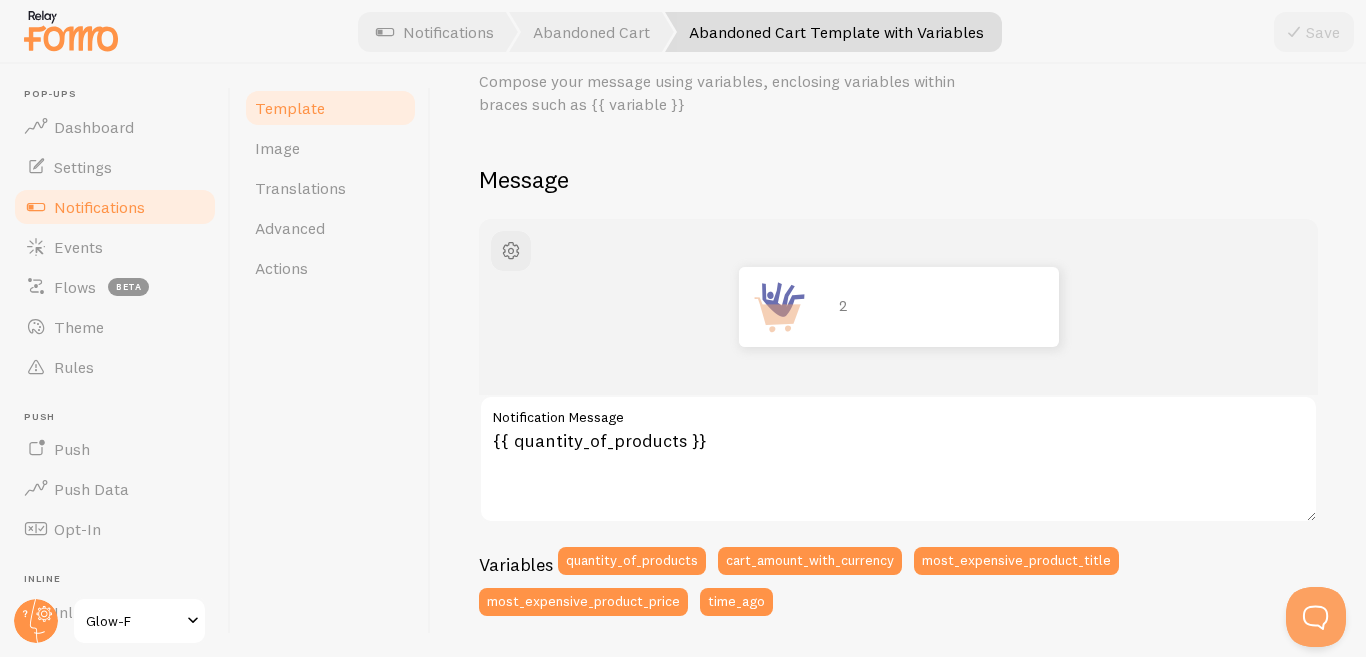 scroll, scrollTop: 88, scrollLeft: 0, axis: vertical 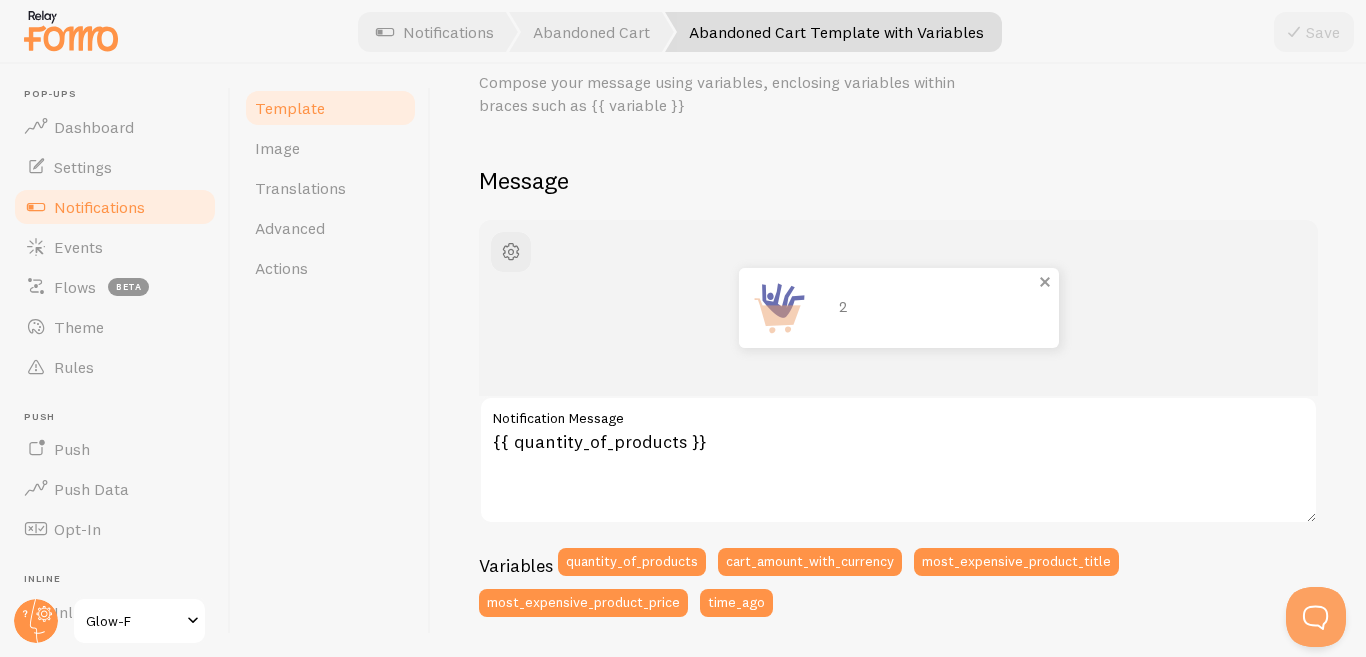 click on "2" at bounding box center (939, 308) 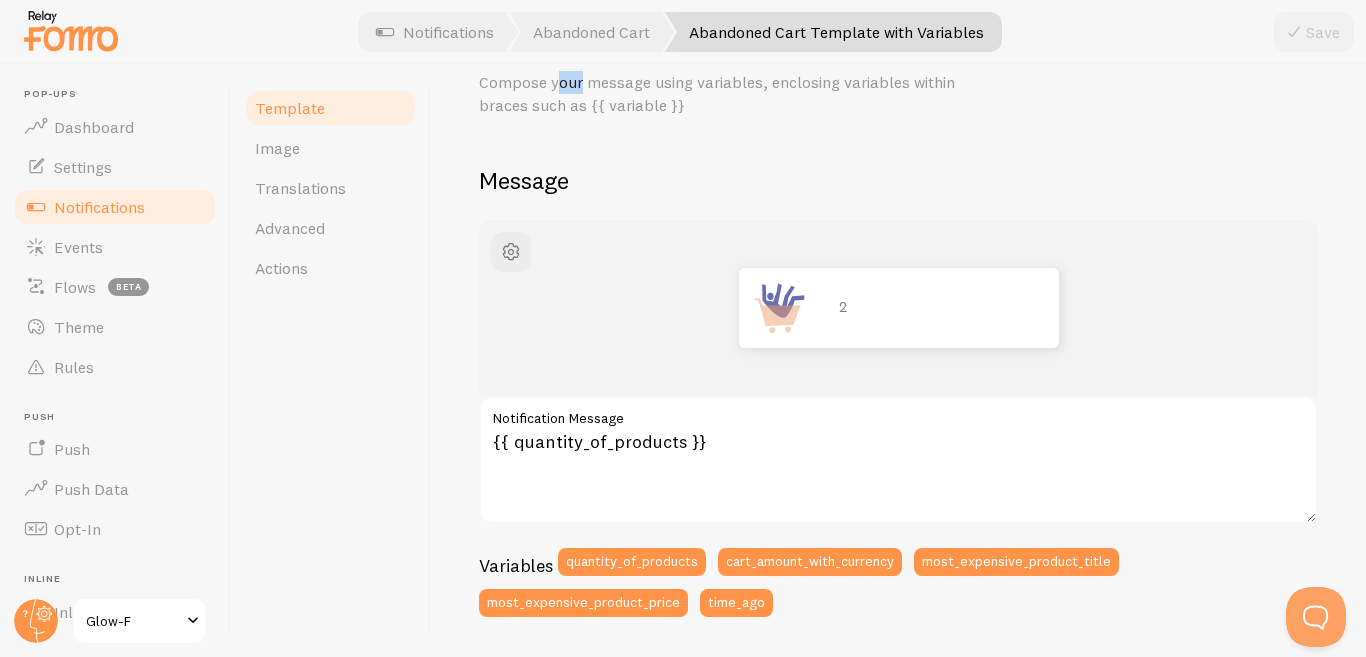 scroll, scrollTop: 85, scrollLeft: 0, axis: vertical 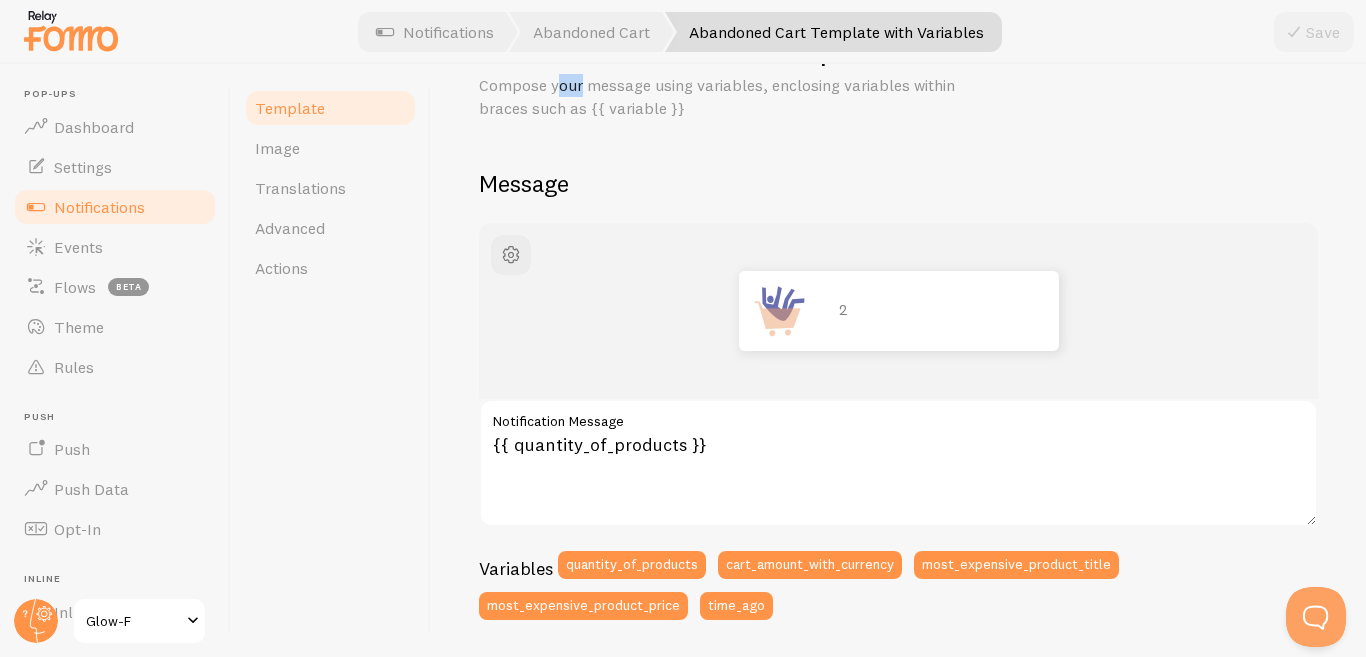 drag, startPoint x: 473, startPoint y: 74, endPoint x: 689, endPoint y: 110, distance: 218.97945 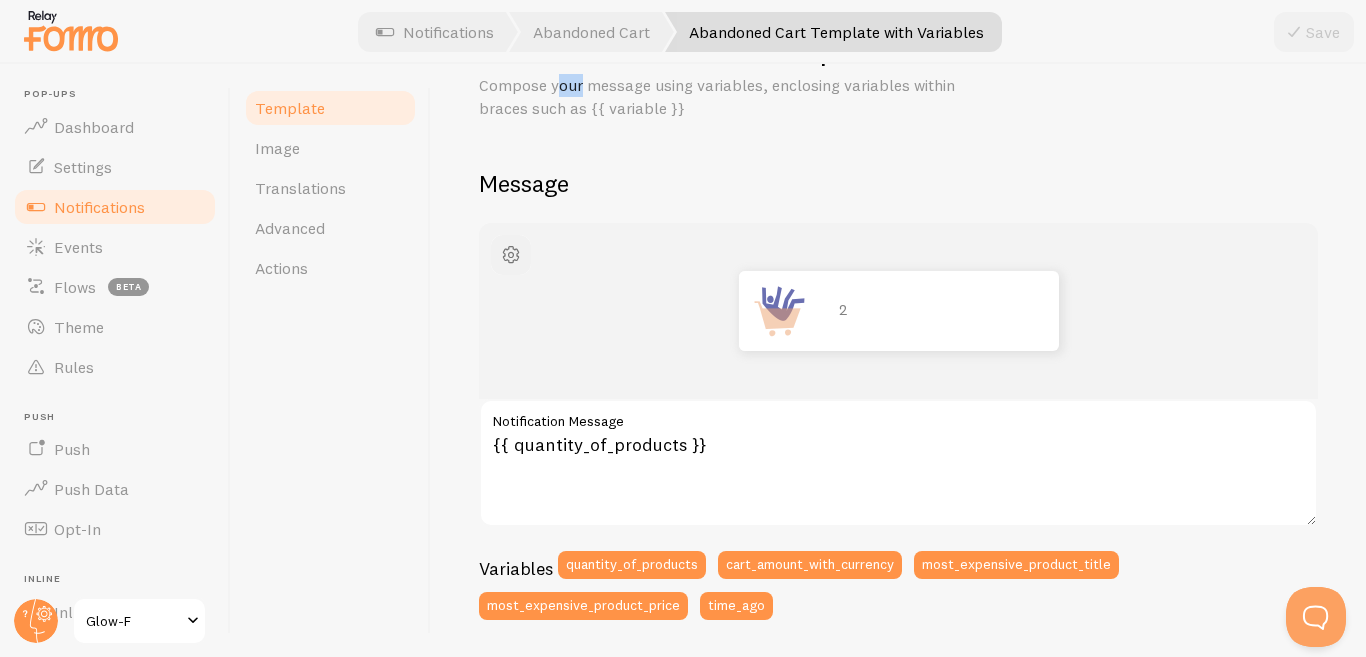 click at bounding box center (511, 255) 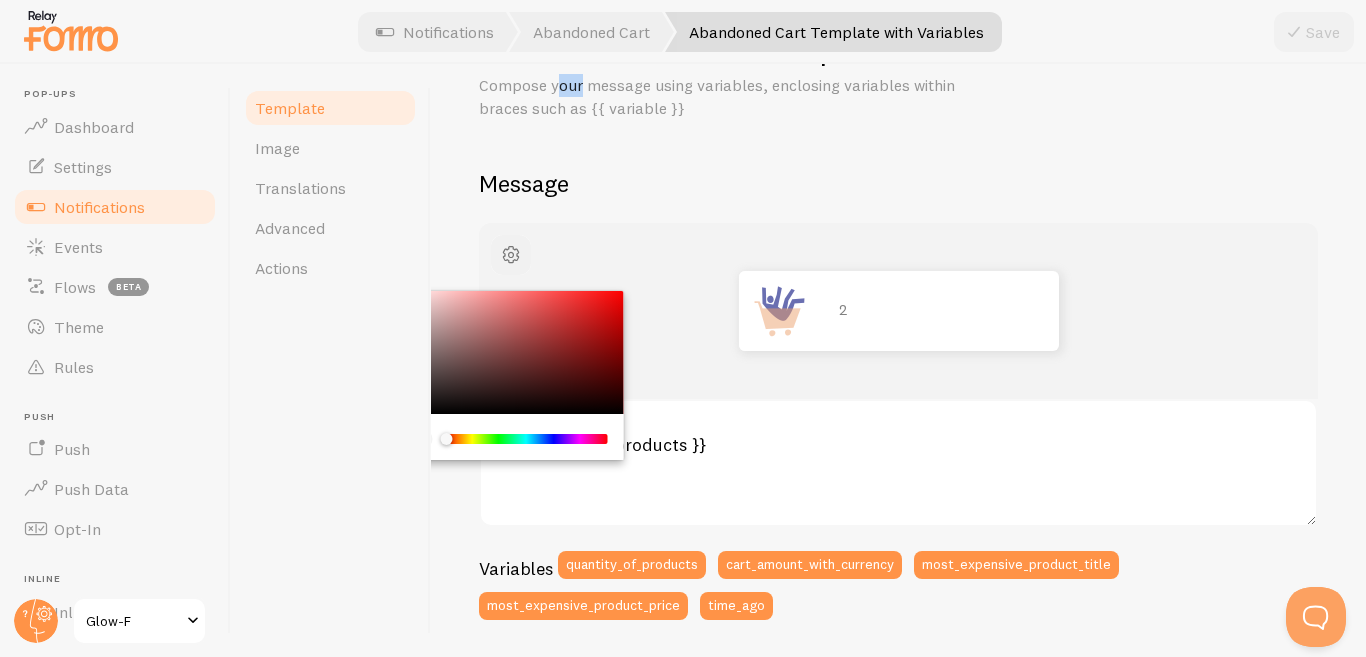 click at bounding box center [511, 255] 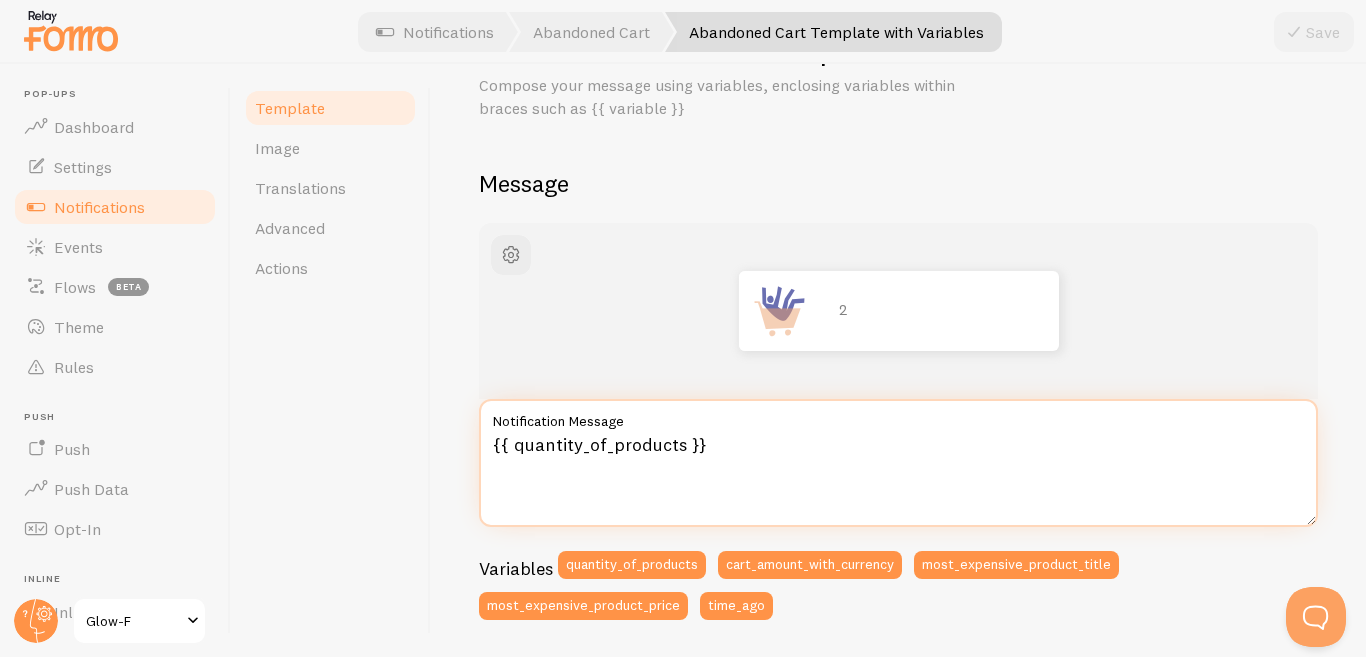 click on "{{ quantity_of_products }}" at bounding box center [898, 463] 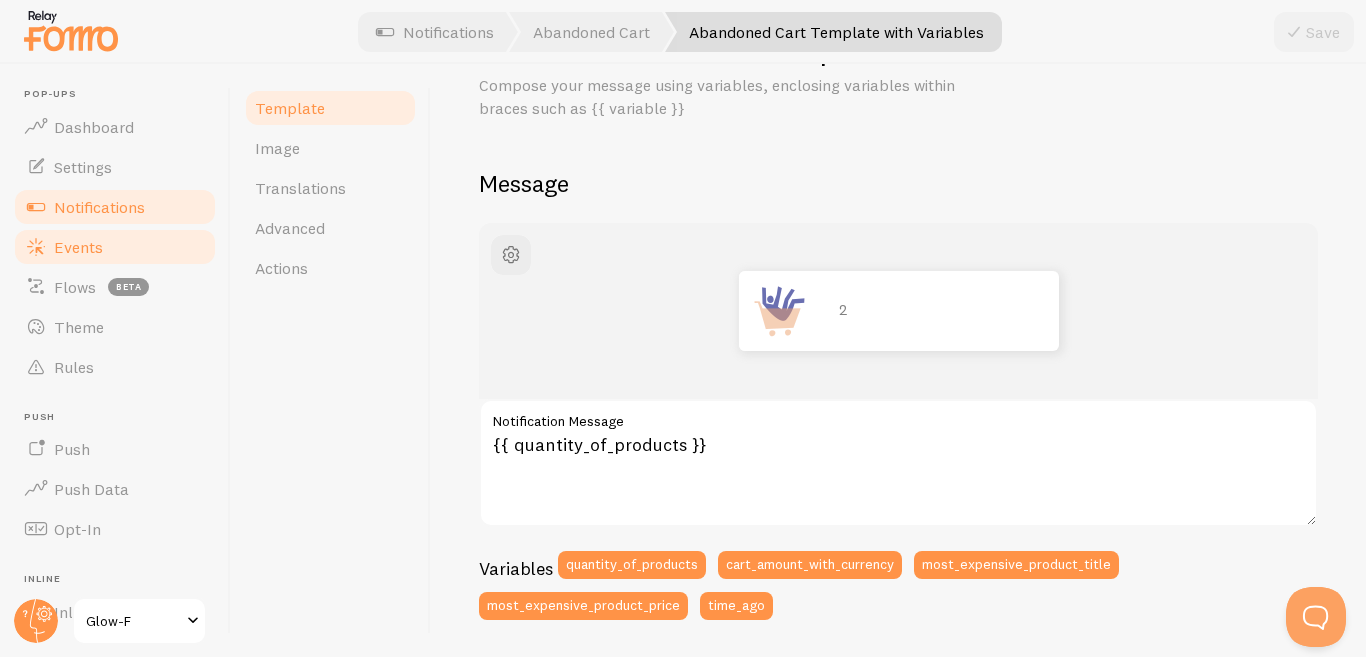 click on "Events" at bounding box center [78, 247] 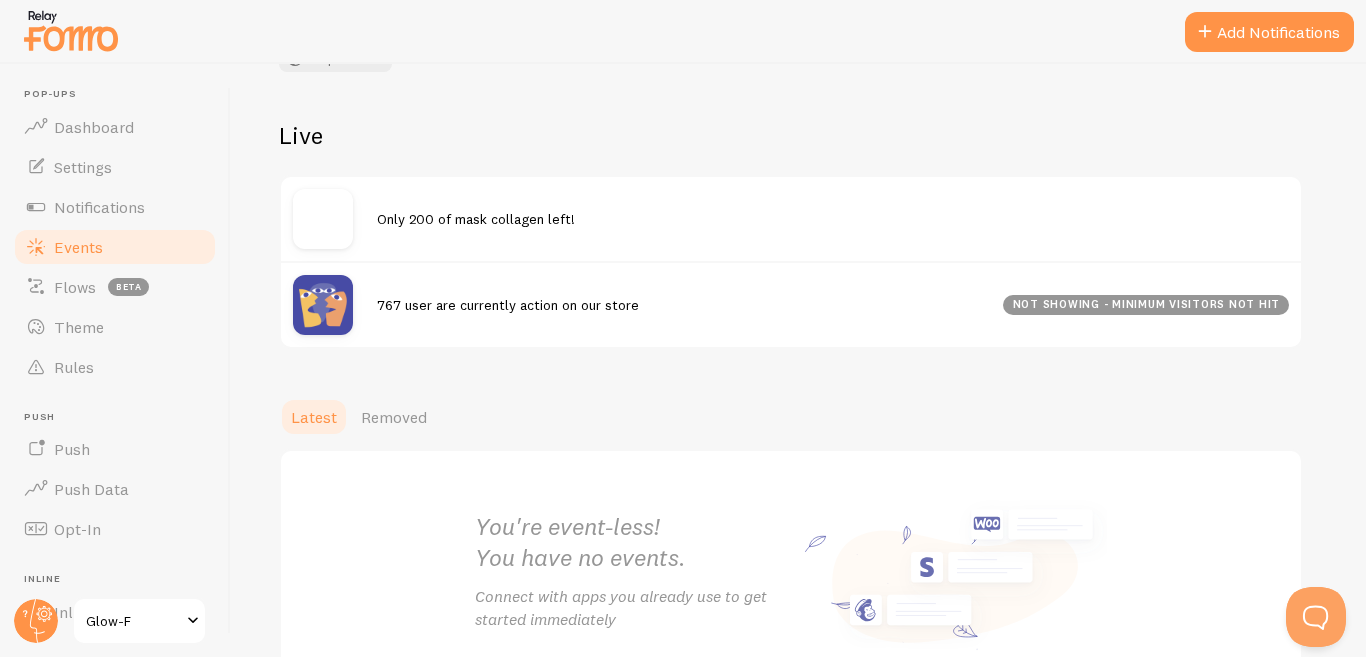 scroll, scrollTop: 177, scrollLeft: 0, axis: vertical 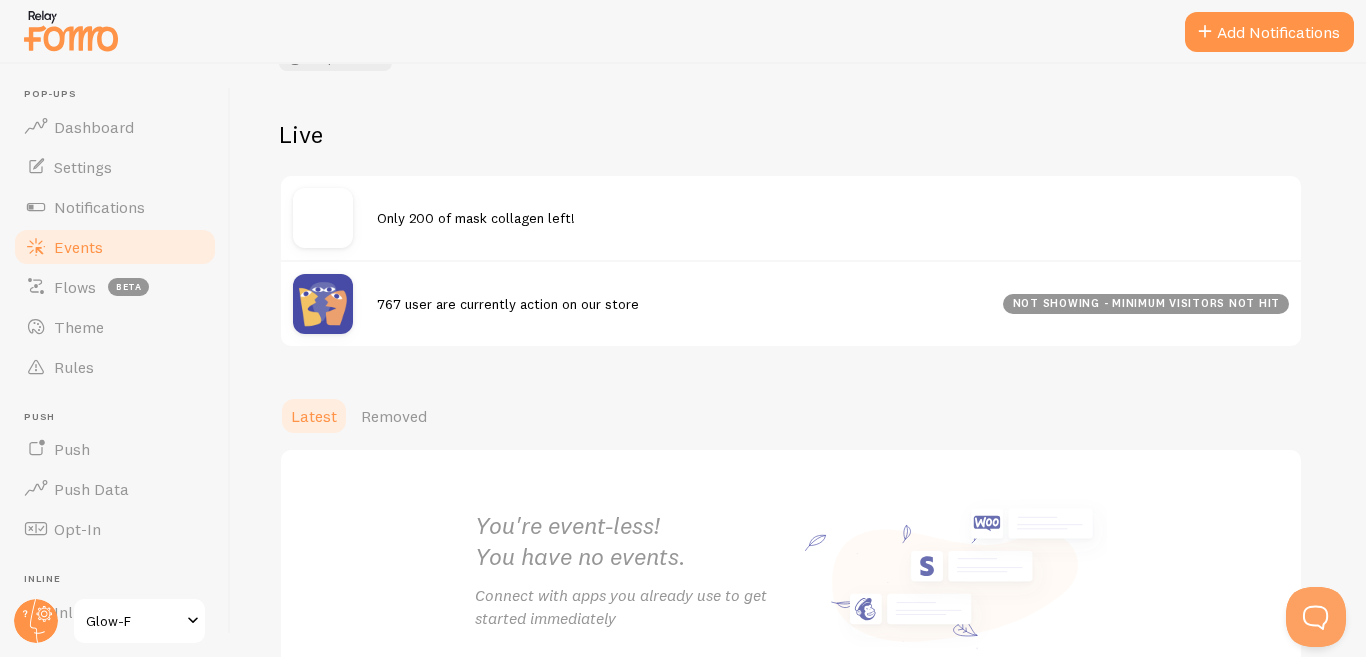 drag, startPoint x: 1277, startPoint y: 299, endPoint x: 1026, endPoint y: 304, distance: 251.04979 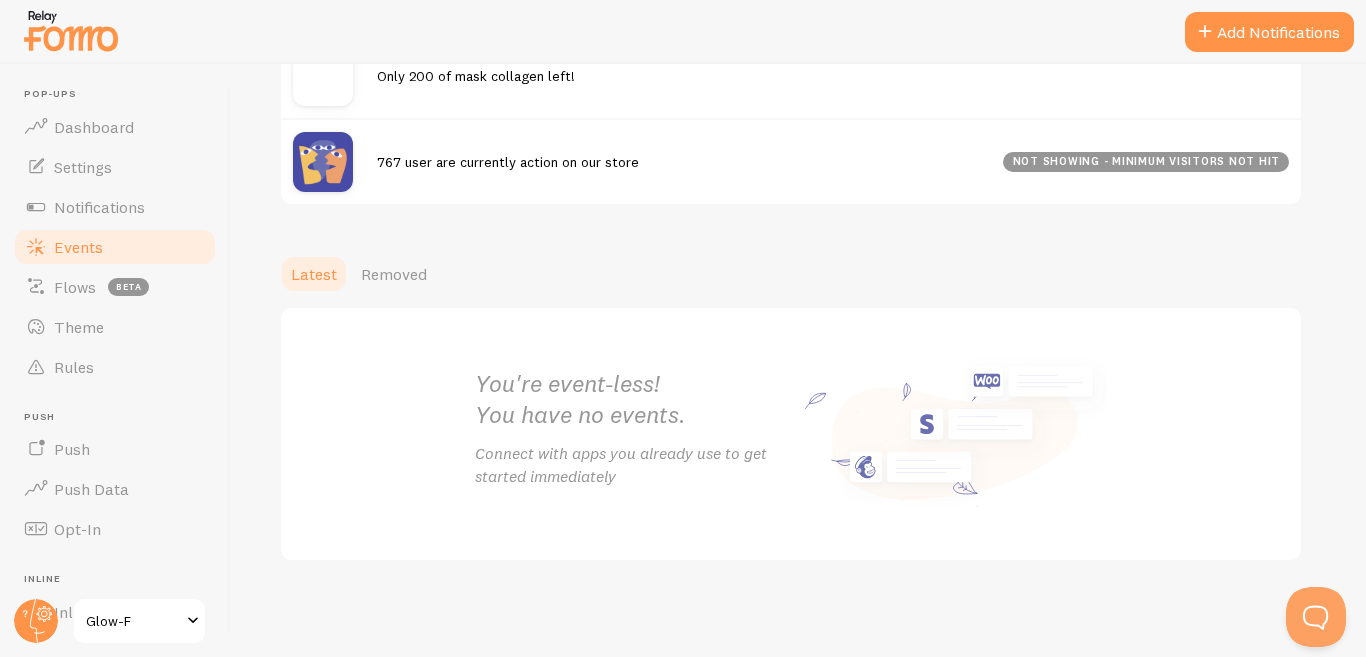scroll, scrollTop: 321, scrollLeft: 0, axis: vertical 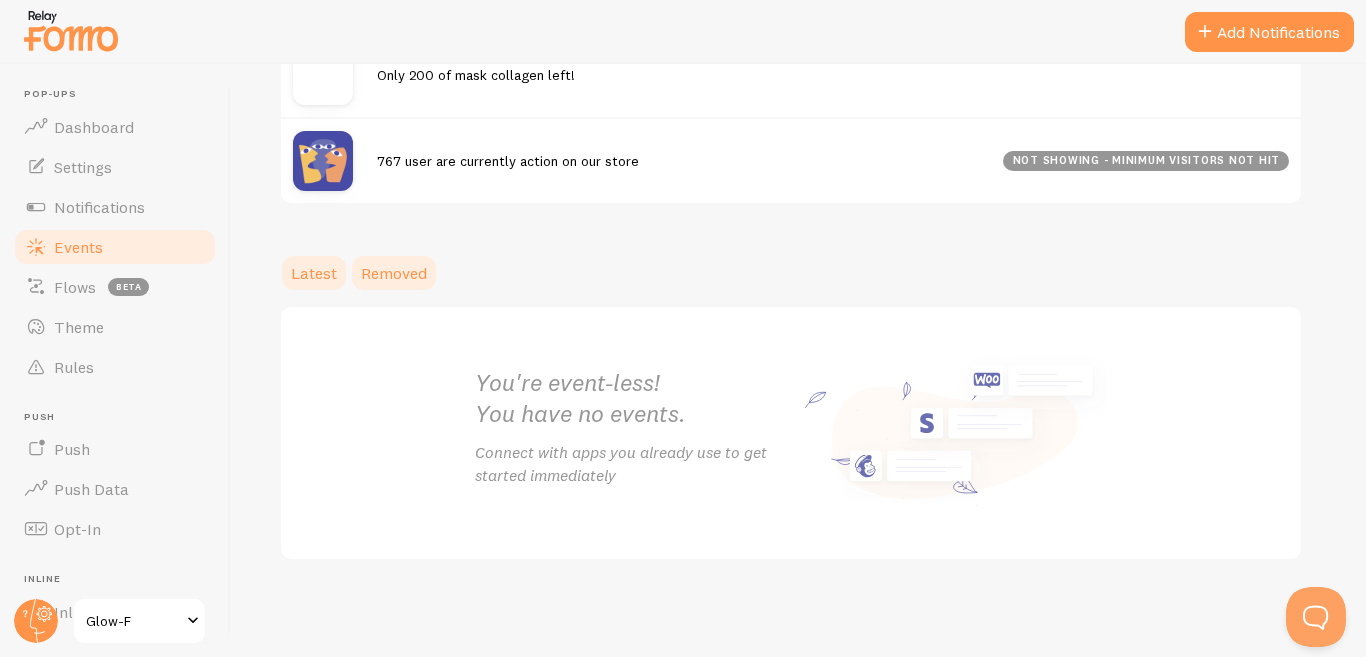 click on "Removed" at bounding box center [394, 273] 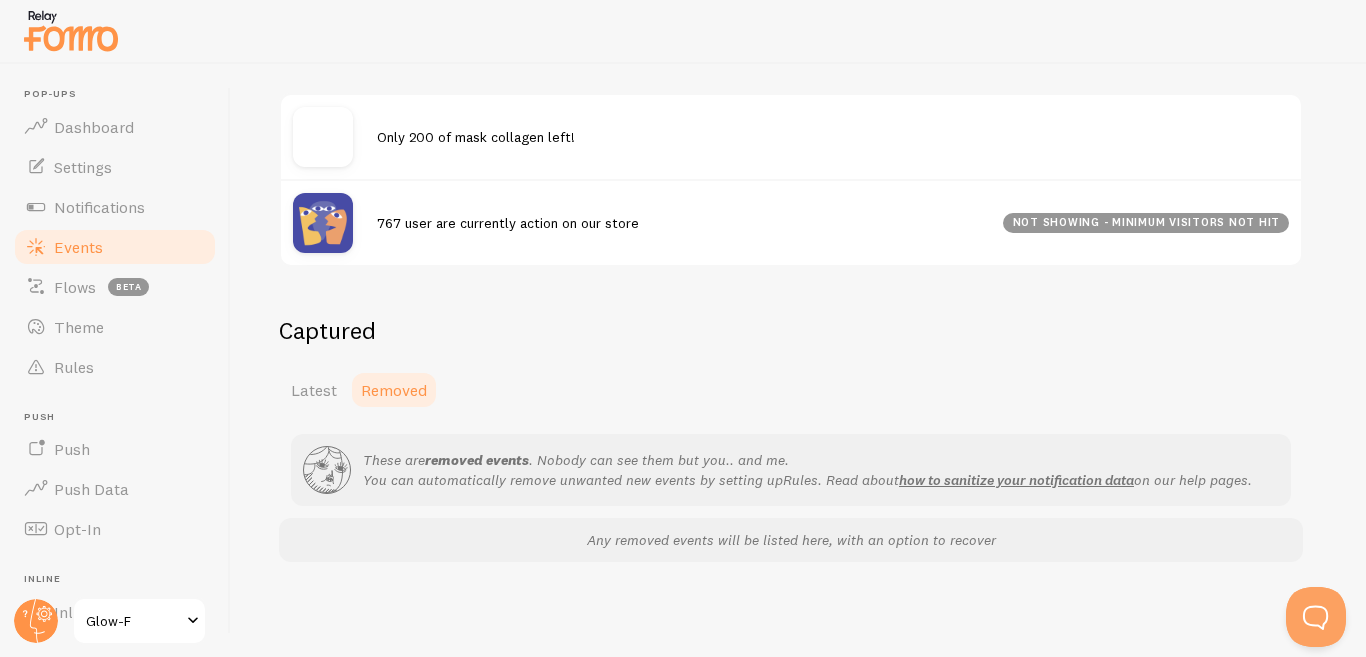 scroll, scrollTop: 260, scrollLeft: 0, axis: vertical 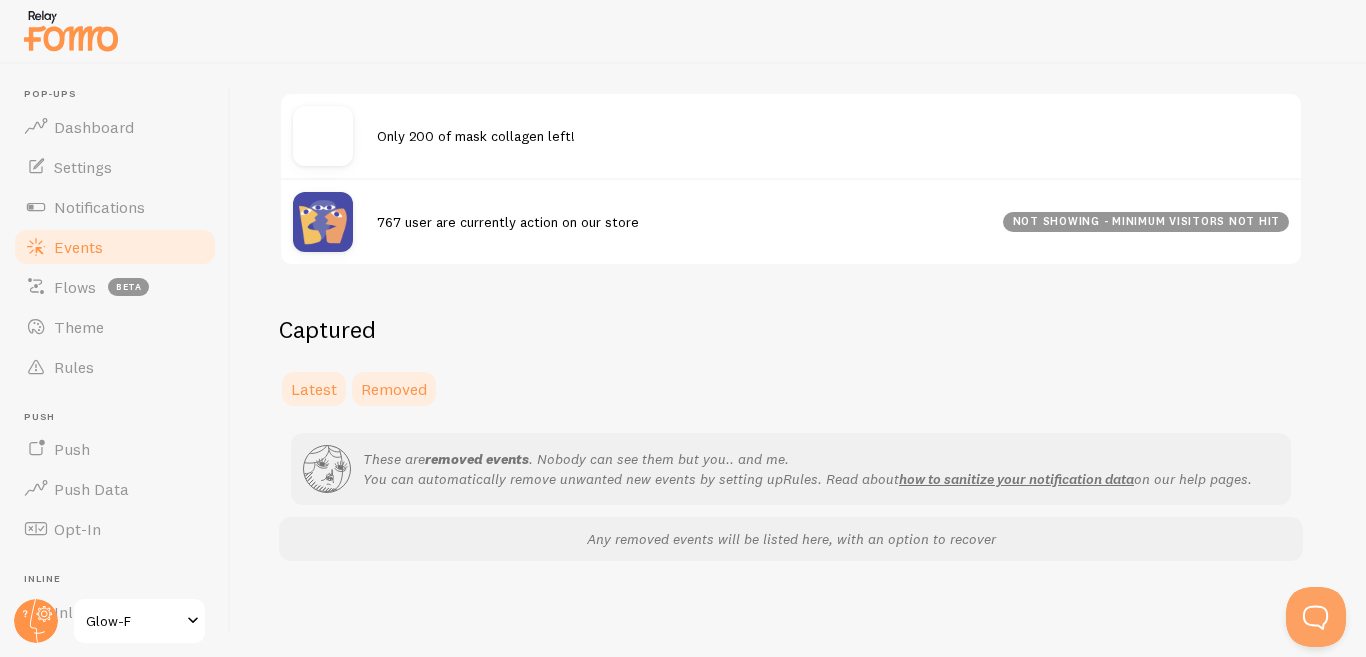 click on "Latest" at bounding box center (314, 389) 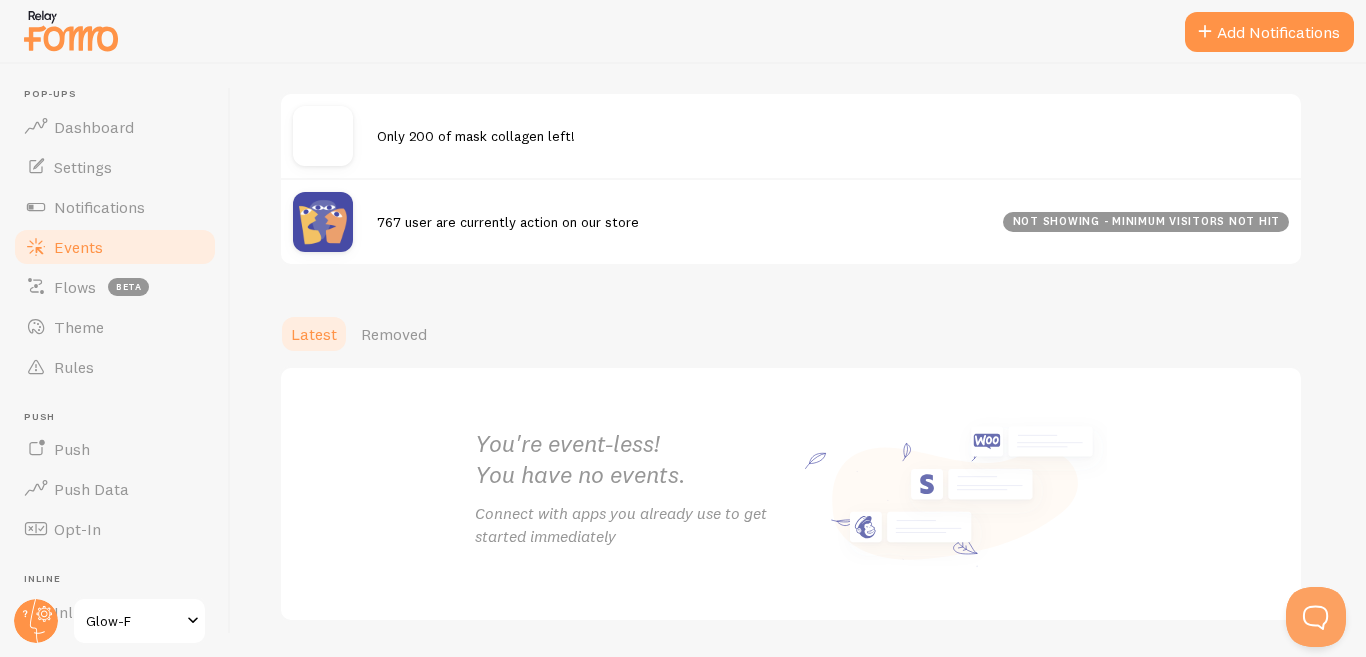 scroll, scrollTop: 0, scrollLeft: 0, axis: both 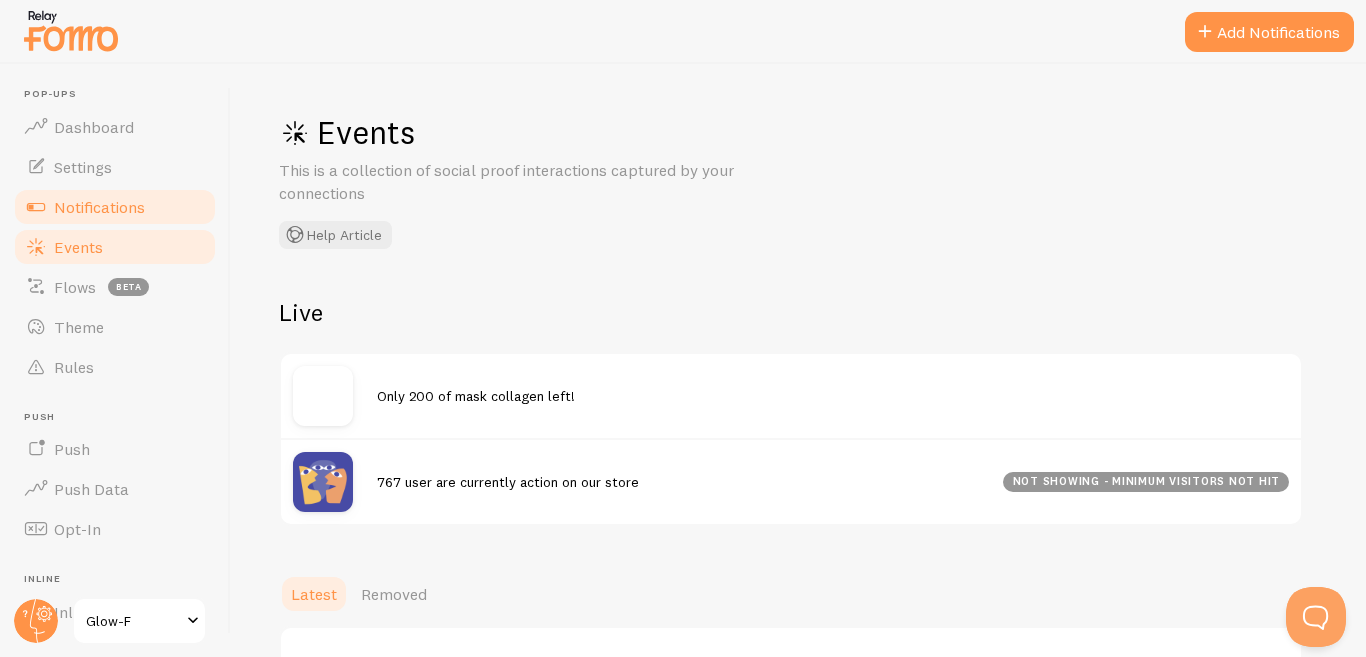 click on "Notifications" at bounding box center [99, 207] 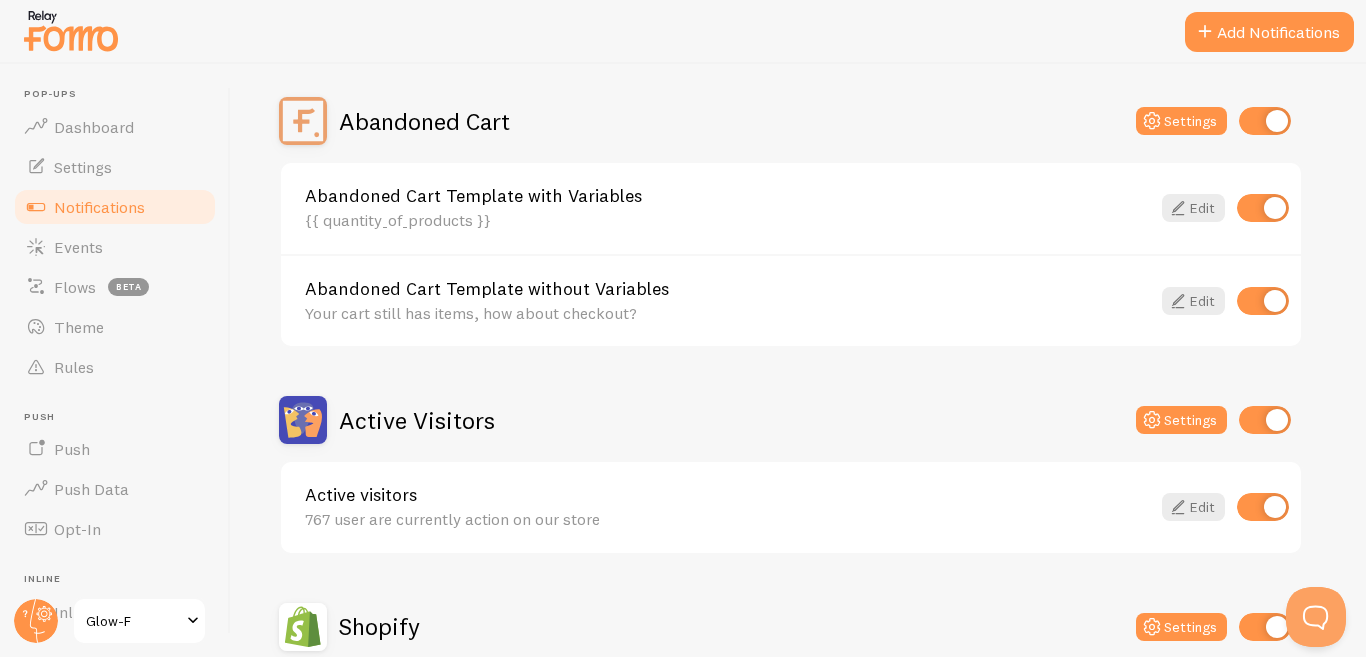 scroll, scrollTop: 177, scrollLeft: 0, axis: vertical 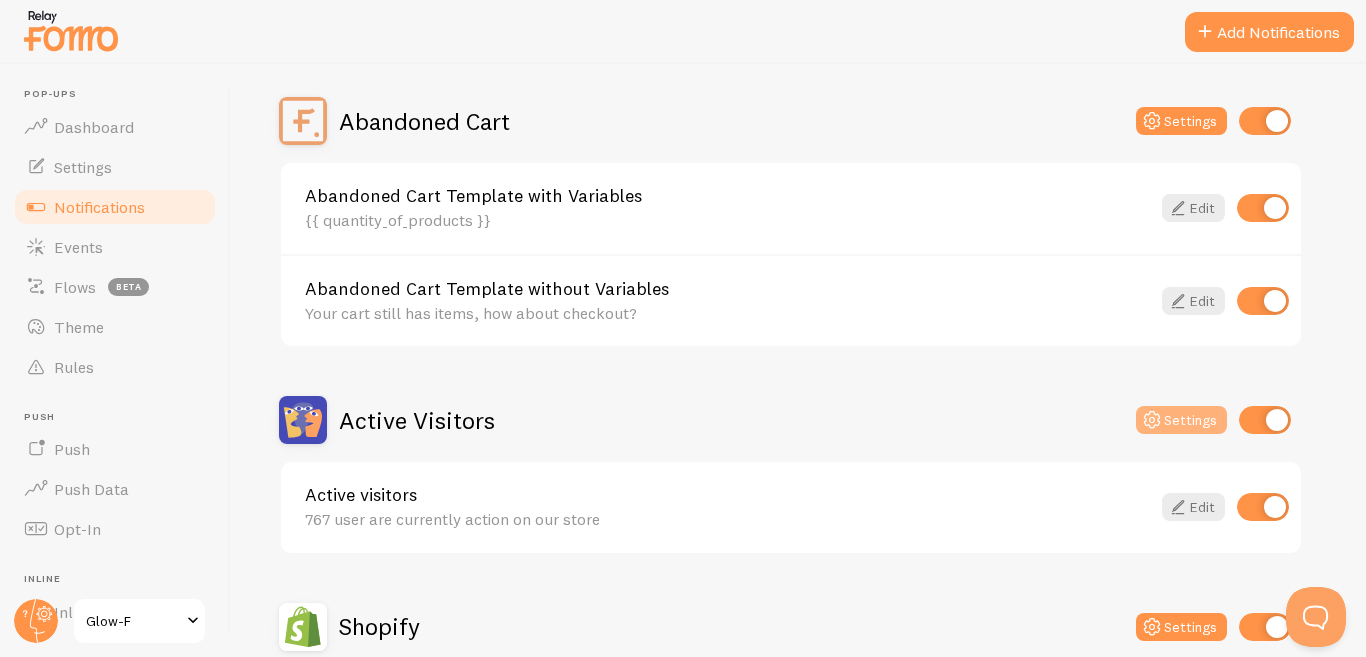 click at bounding box center (1152, 420) 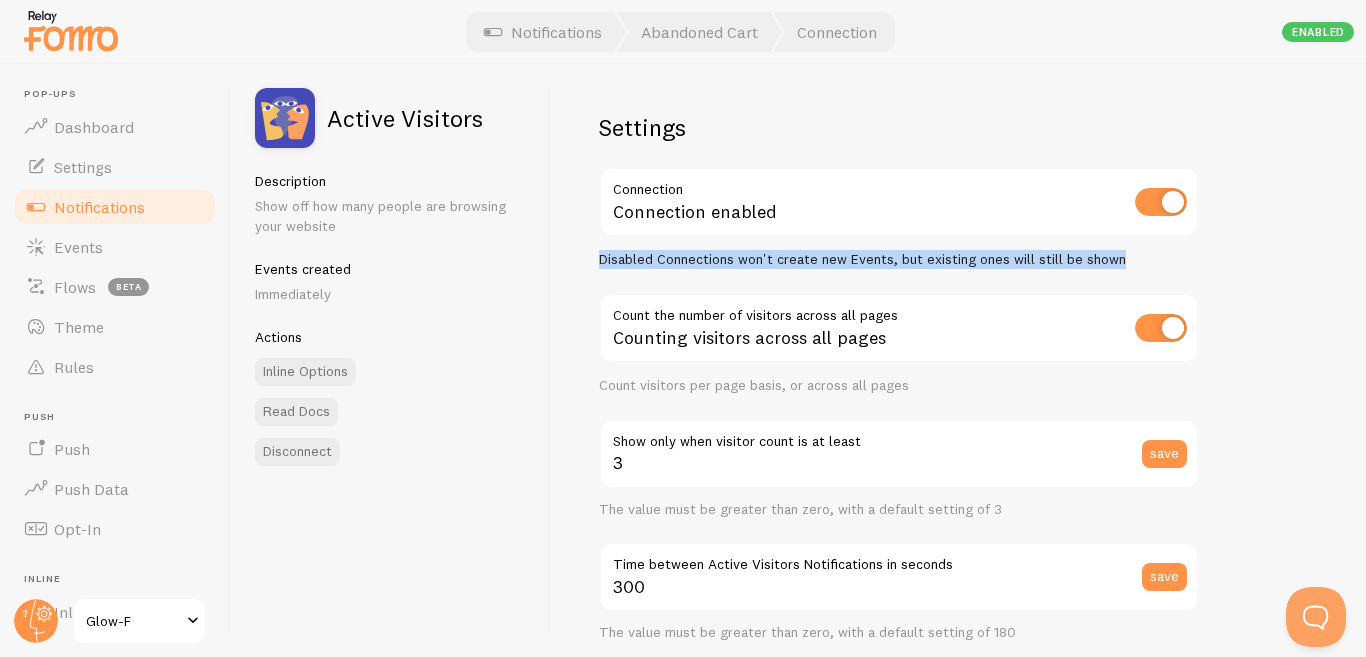 drag, startPoint x: 569, startPoint y: 265, endPoint x: 1131, endPoint y: 251, distance: 562.1744 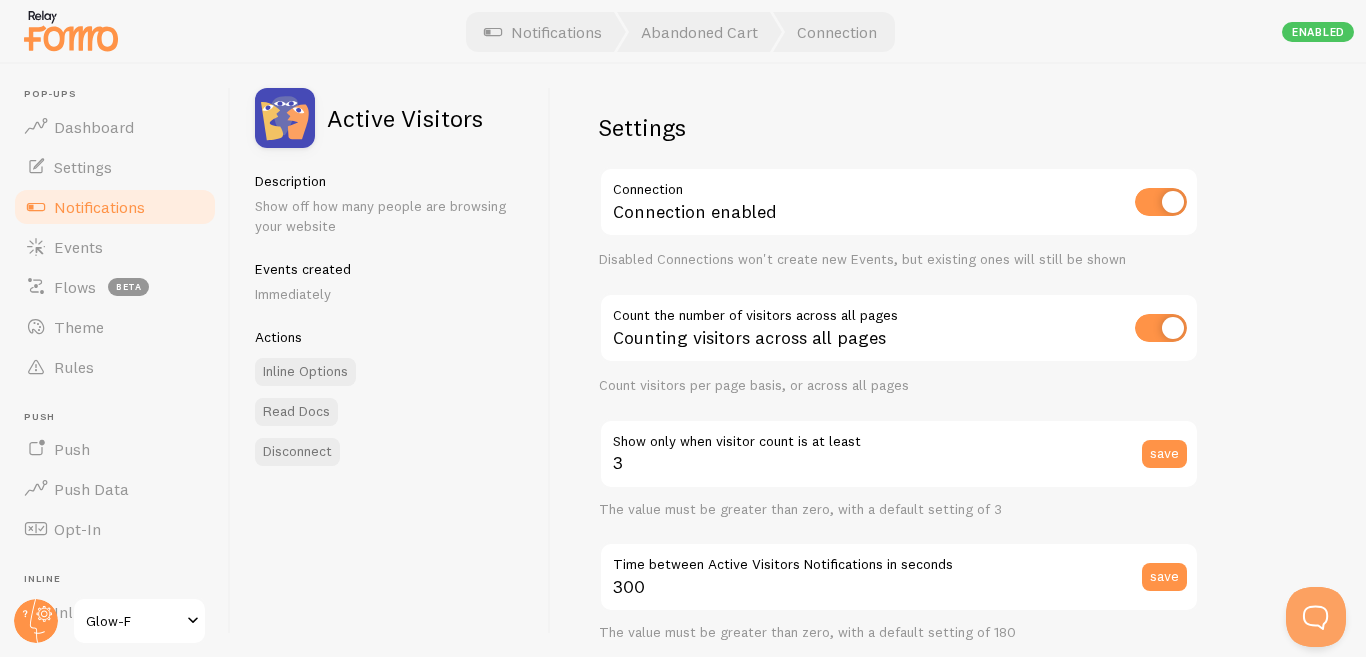 drag, startPoint x: 1131, startPoint y: 251, endPoint x: 1069, endPoint y: 272, distance: 65.459915 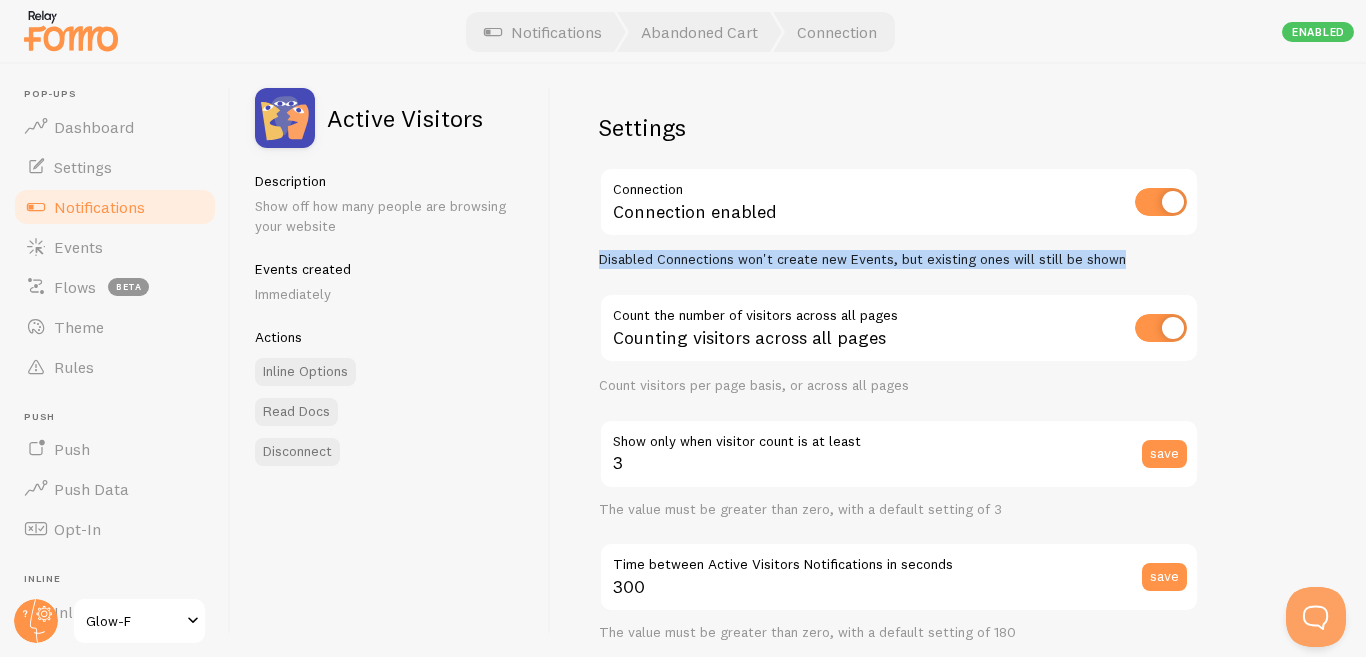 drag, startPoint x: 1069, startPoint y: 272, endPoint x: 1119, endPoint y: 261, distance: 51.1957 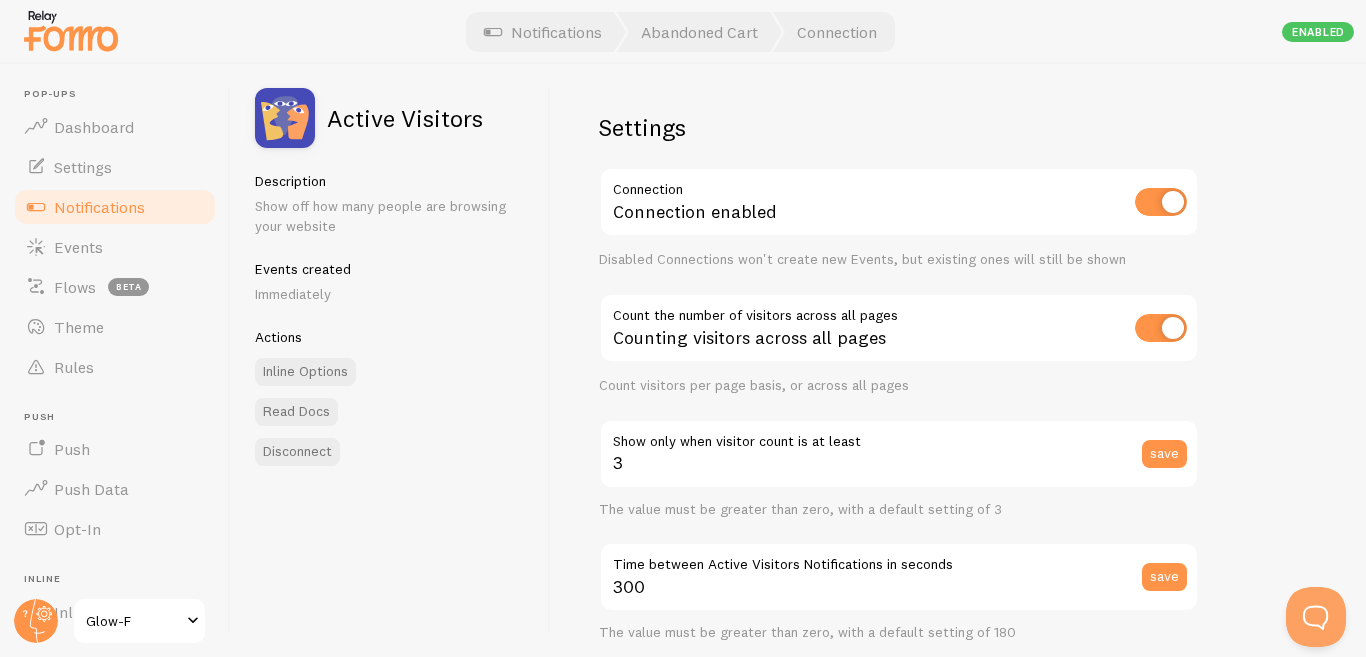 click on "Settings       Connection   Connection enabled   Disabled Connections won't create new Events, but existing ones will still be shown           Count the number of visitors across all pages   Counting visitors across all pages   Count visitors per page basis, or across all pages     3   Show only when visitor count is at least
save
The value must be greater than zero, with a default setting of 3     300   Time between Active Visitors Notifications in seconds
save
The value must be greater than zero, with a default setting of 180   Counter Time Period   1800   Last 30 minutes (just now)       Last 30 minutes (just now)  Last 24 hours
Custom JavaScript
save
Templates" at bounding box center (958, 360) 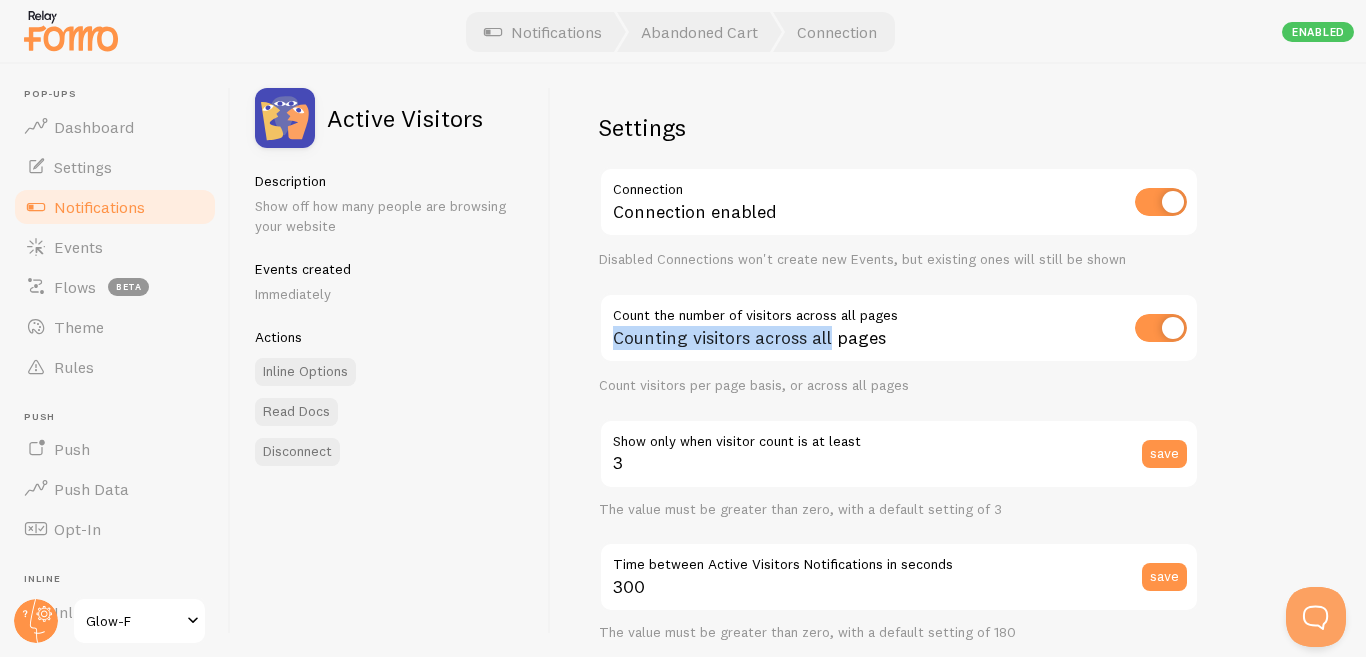 drag, startPoint x: 594, startPoint y: 311, endPoint x: 831, endPoint y: 345, distance: 239.42639 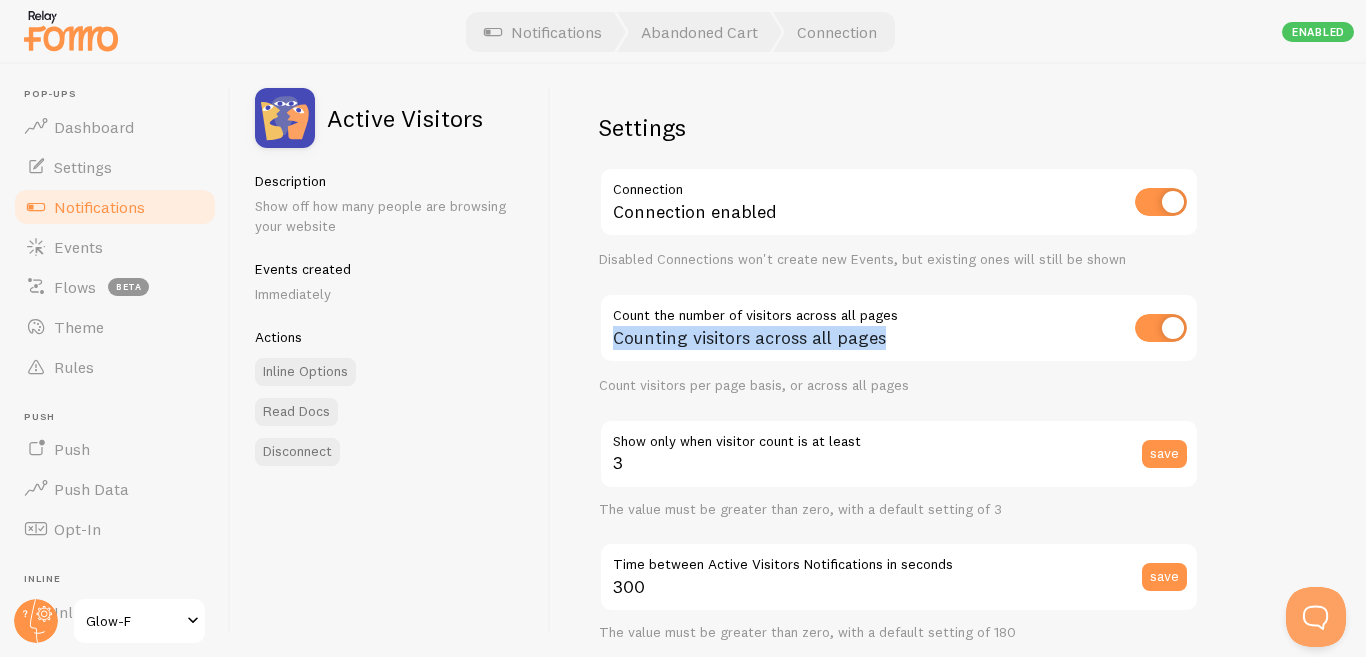 drag, startPoint x: 832, startPoint y: 345, endPoint x: 606, endPoint y: 305, distance: 229.51253 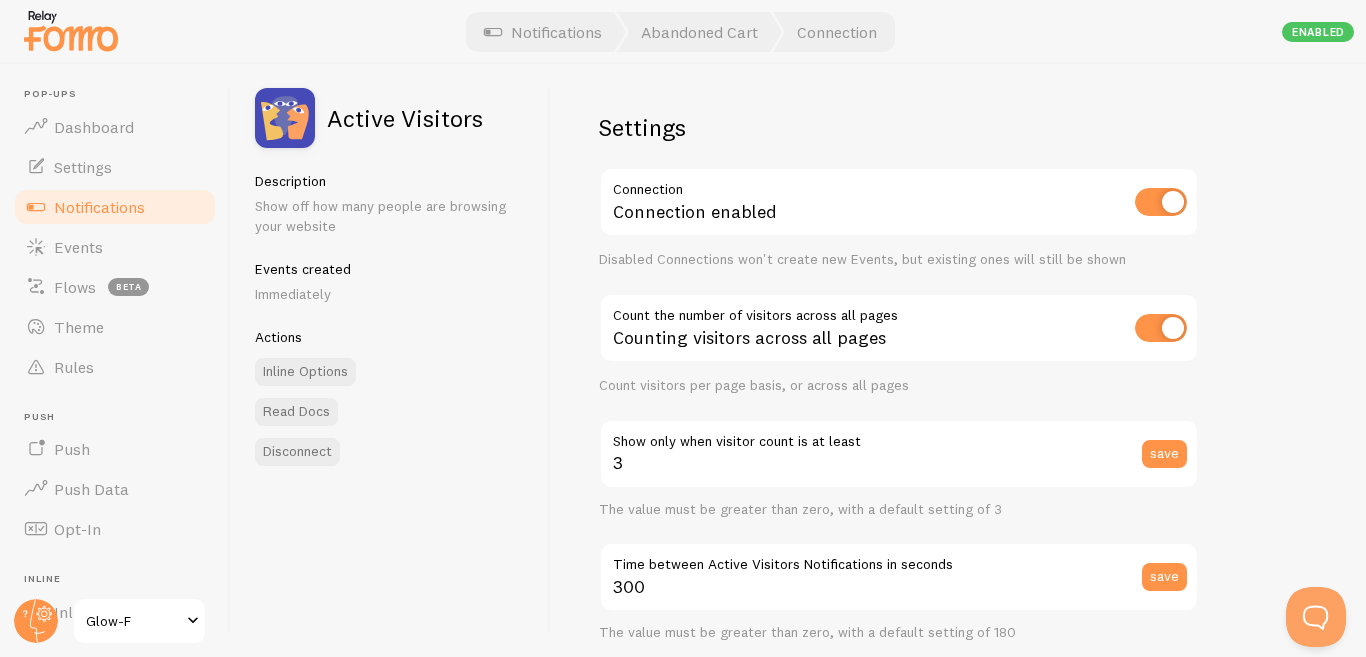 click on "Count visitors per page basis, or across all pages" at bounding box center [899, 386] 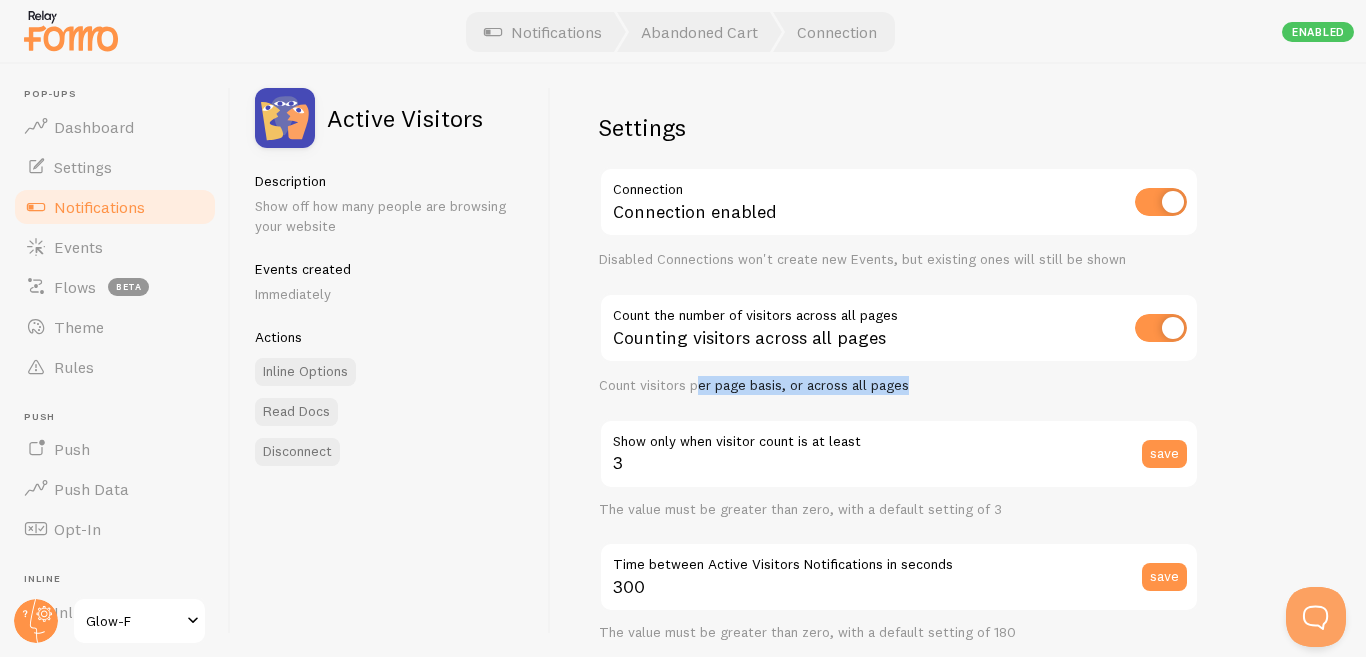 drag, startPoint x: 929, startPoint y: 388, endPoint x: 600, endPoint y: 407, distance: 329.5482 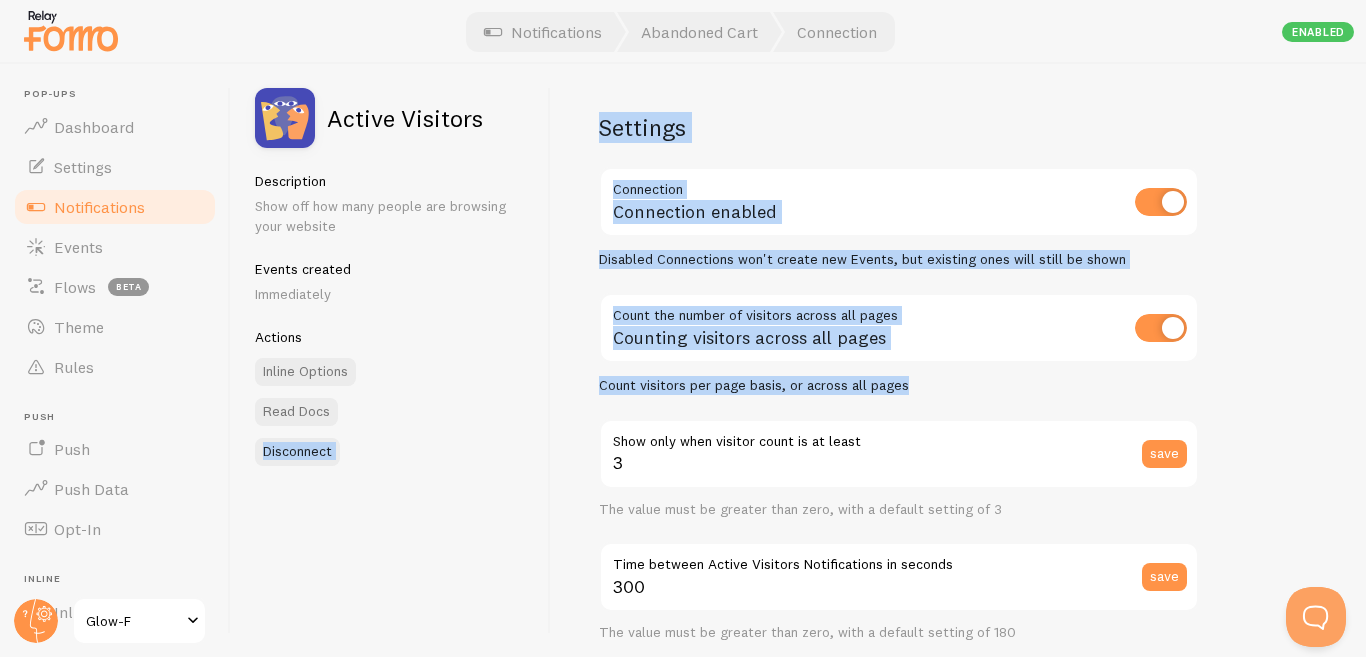drag, startPoint x: 925, startPoint y: 391, endPoint x: 540, endPoint y: 395, distance: 385.02078 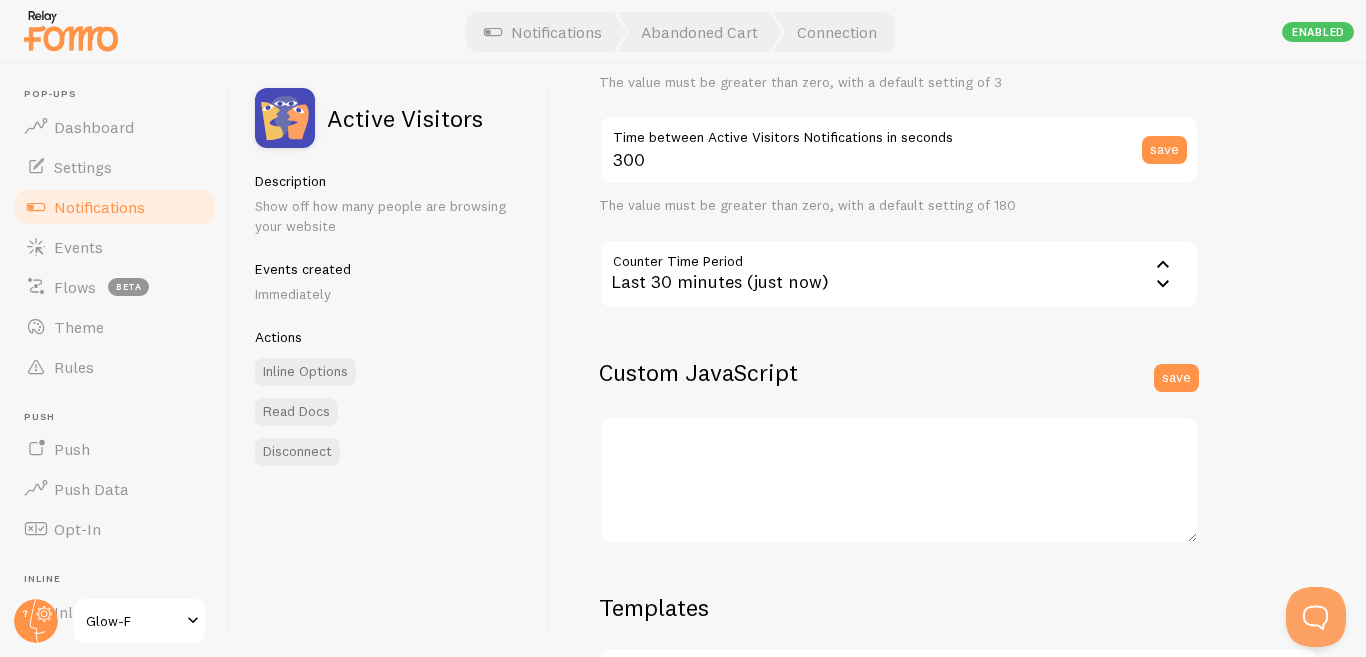 scroll, scrollTop: 444, scrollLeft: 0, axis: vertical 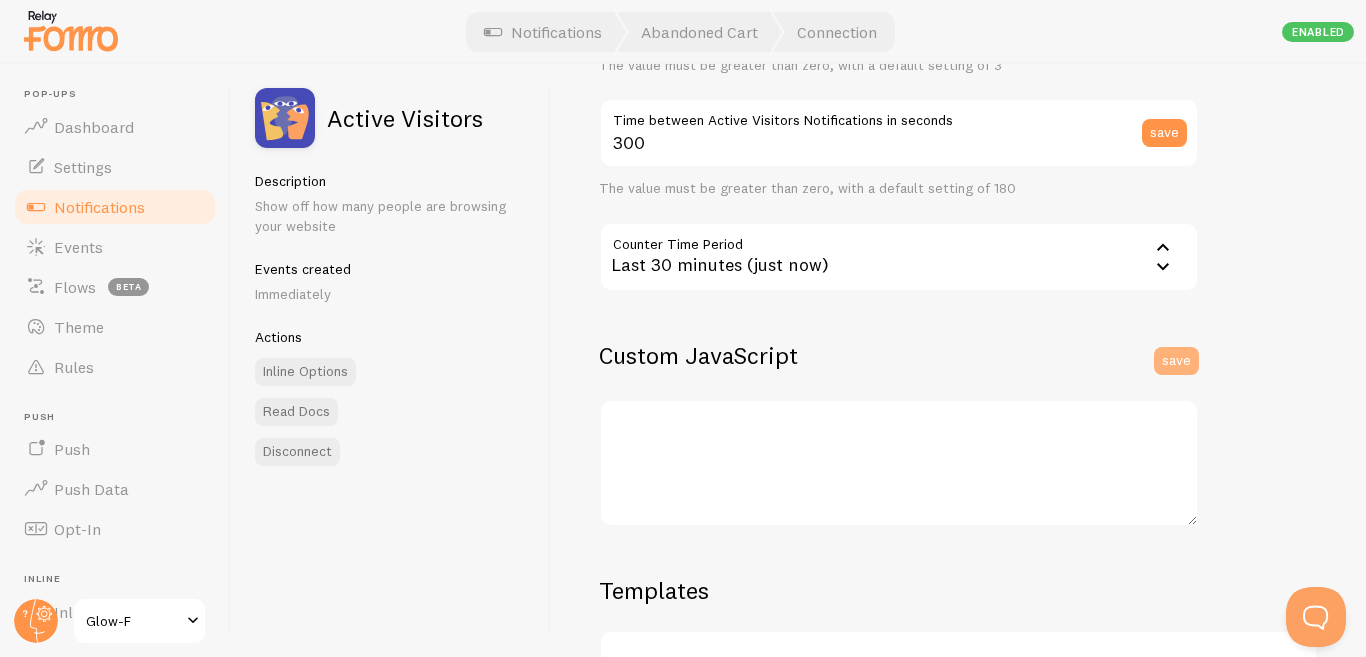 click on "save" at bounding box center [1176, 361] 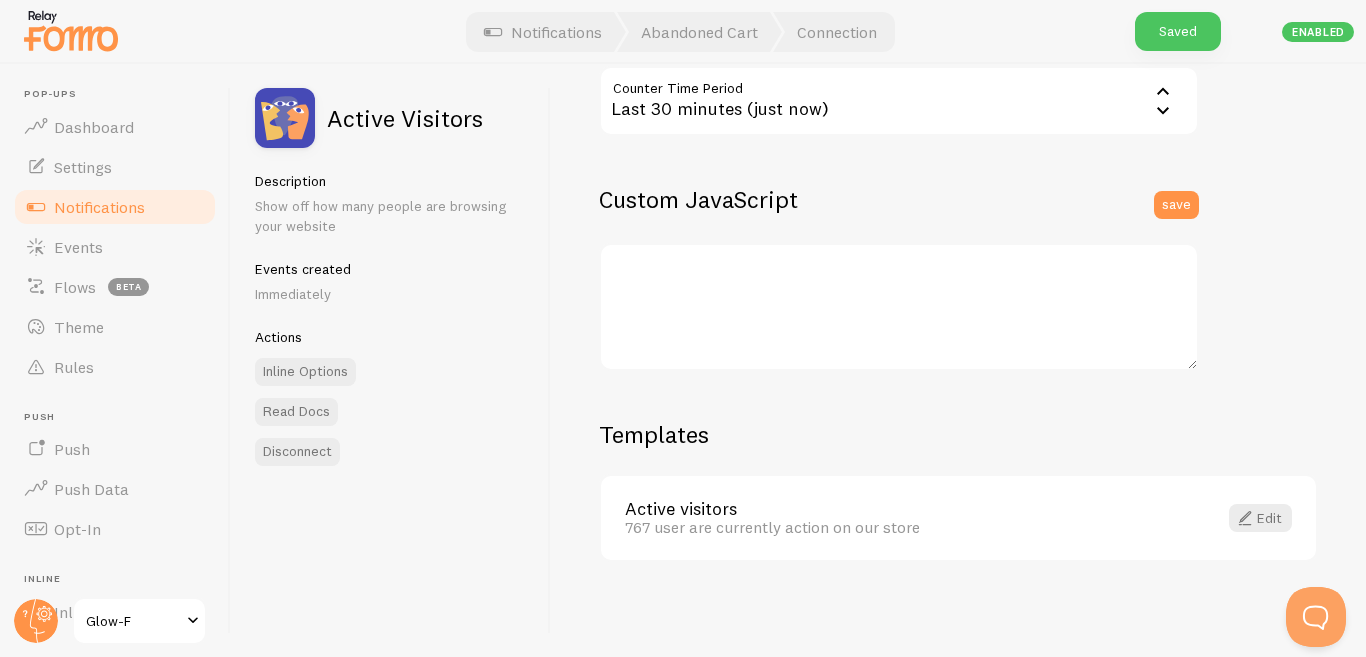 scroll, scrollTop: 601, scrollLeft: 0, axis: vertical 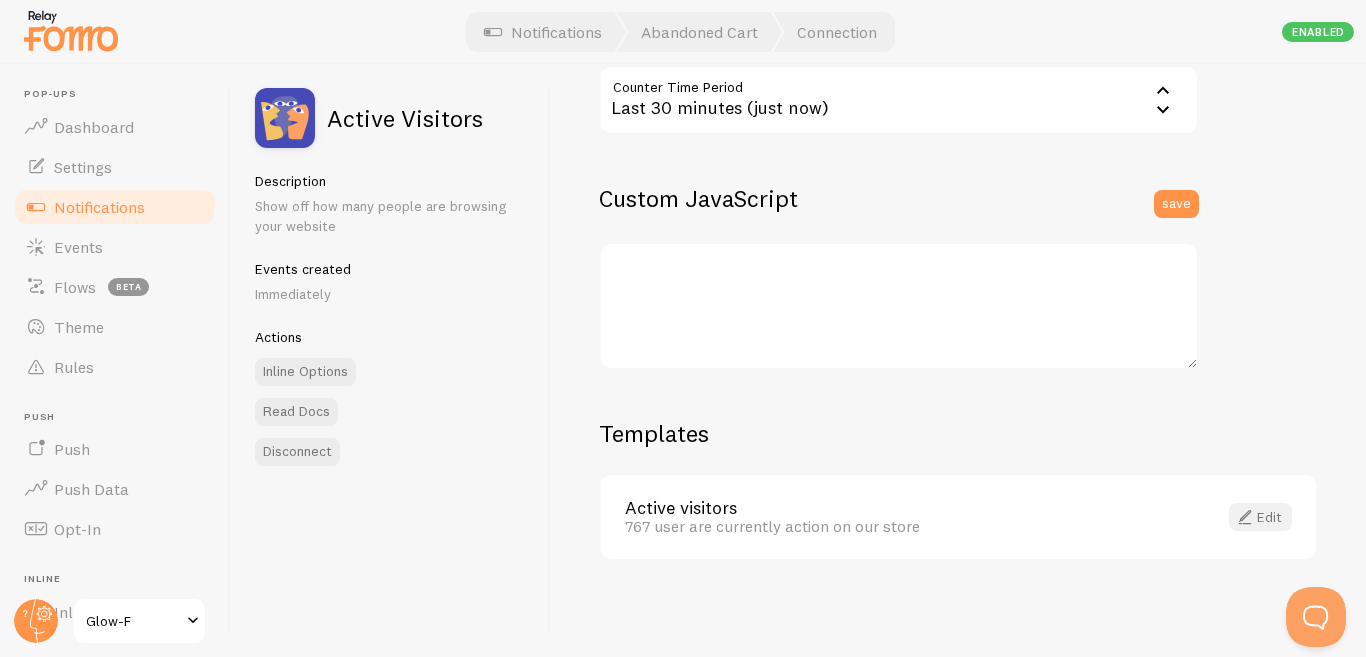 click at bounding box center (1245, 517) 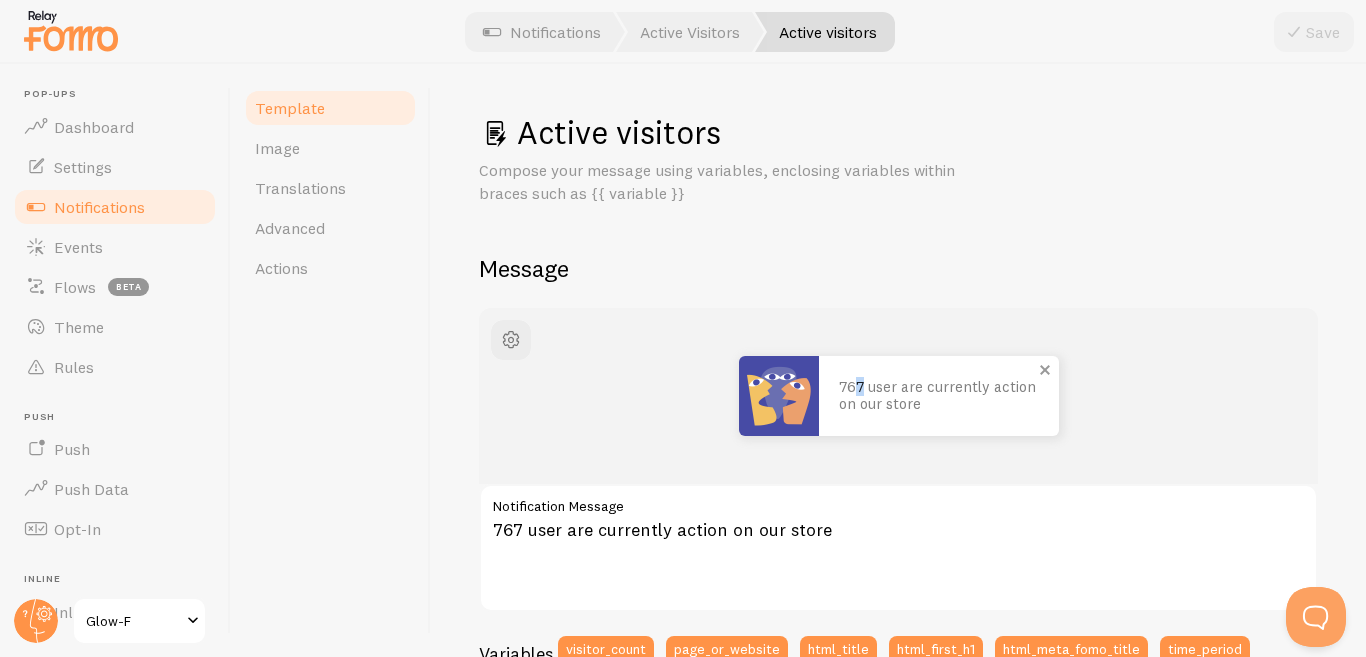 drag, startPoint x: 853, startPoint y: 387, endPoint x: 843, endPoint y: 386, distance: 10.049875 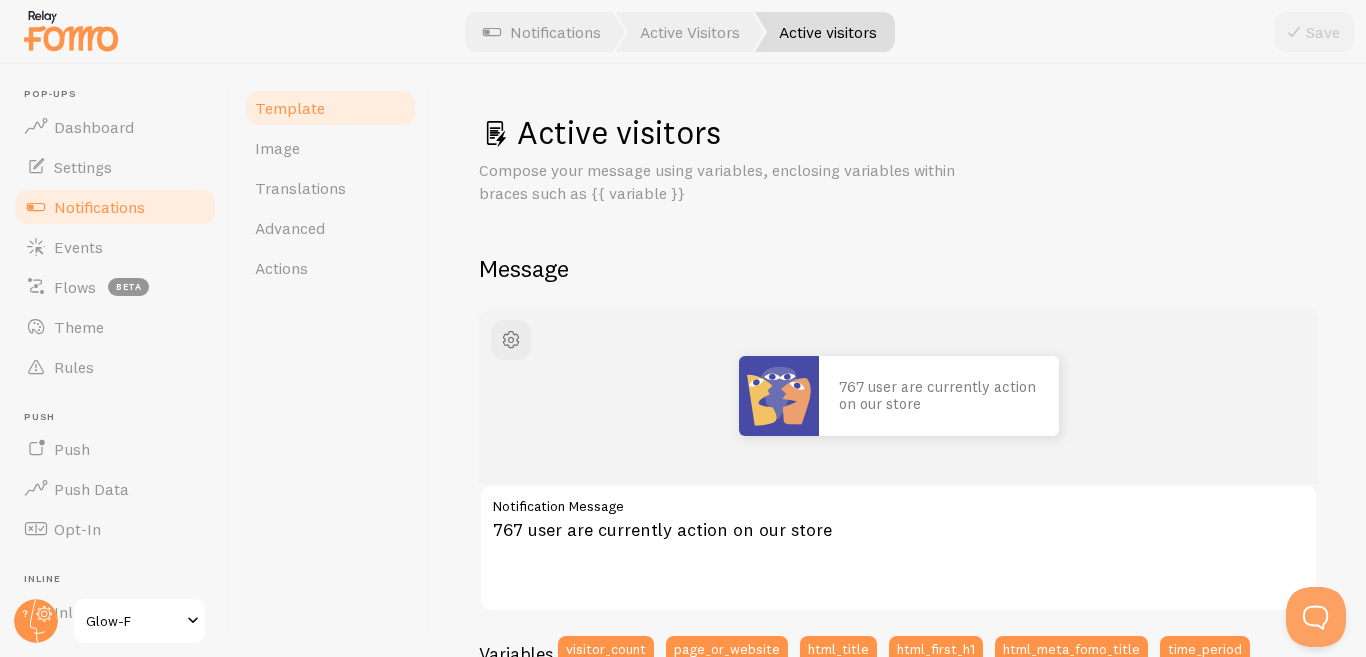 click on "767 user are currently action on our store" at bounding box center [898, 396] 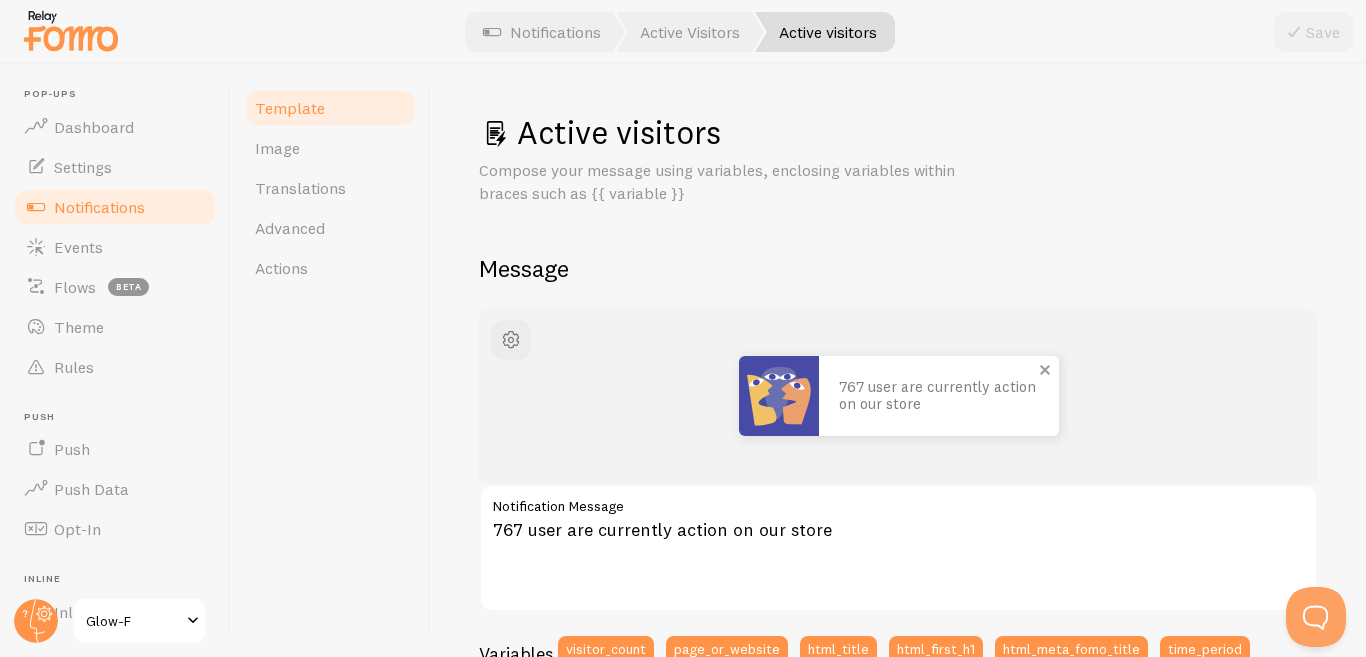 click on "767 user are currently action on our store" at bounding box center [939, 395] 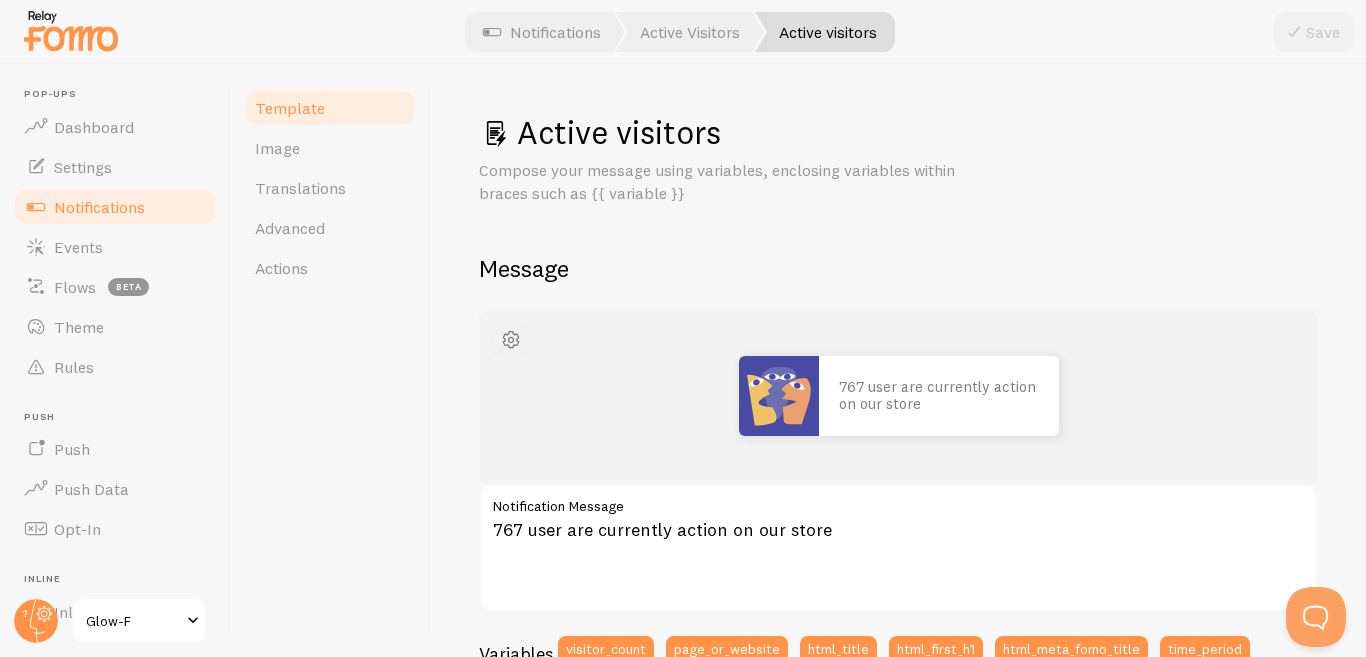 click at bounding box center (511, 340) 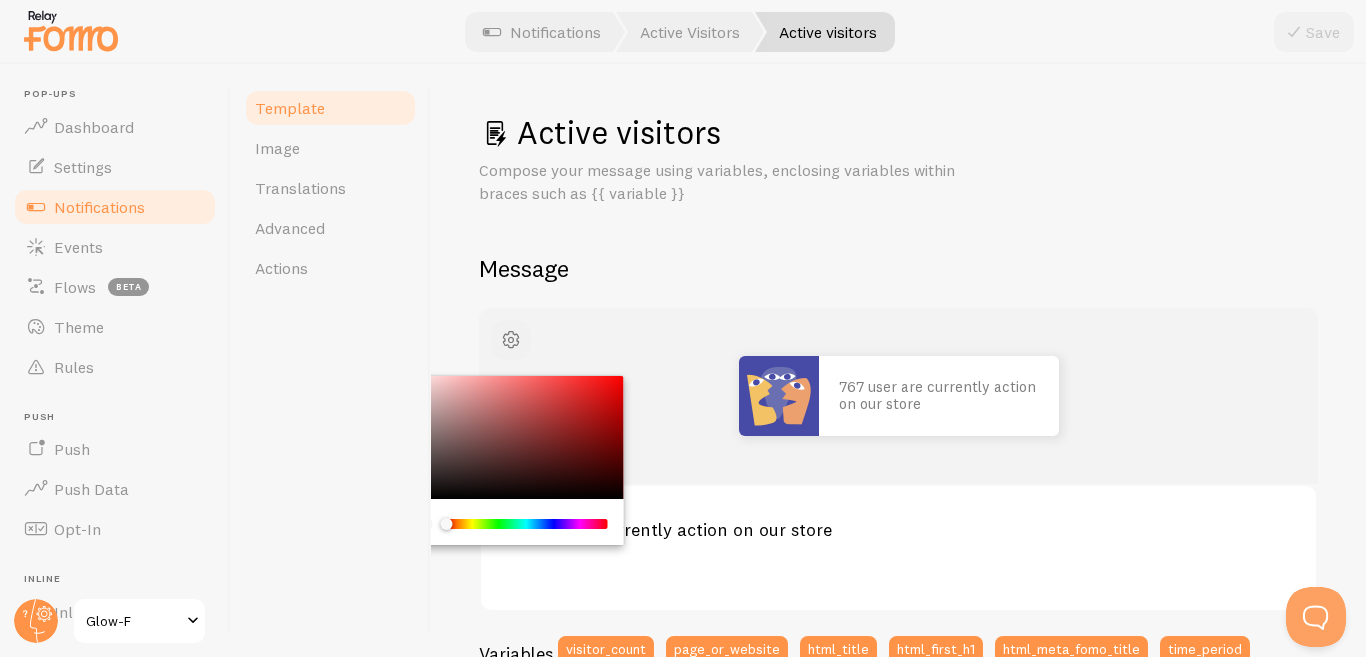click at bounding box center [511, 340] 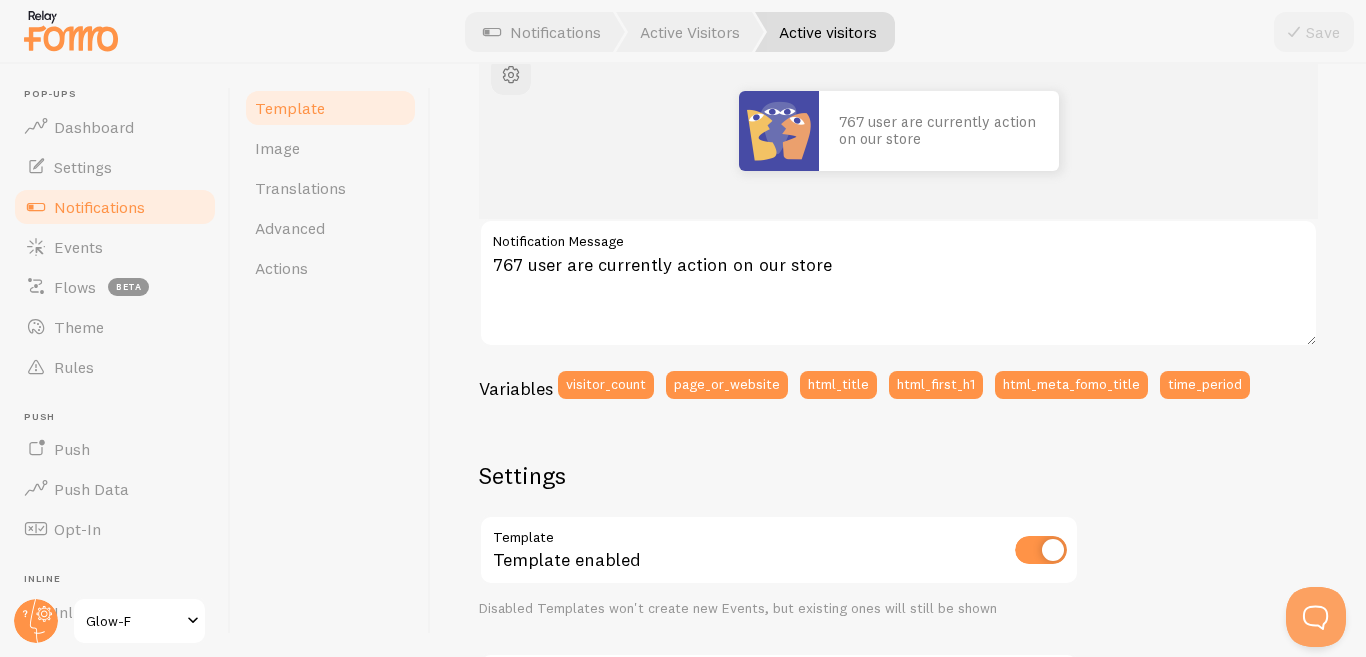 scroll, scrollTop: 266, scrollLeft: 0, axis: vertical 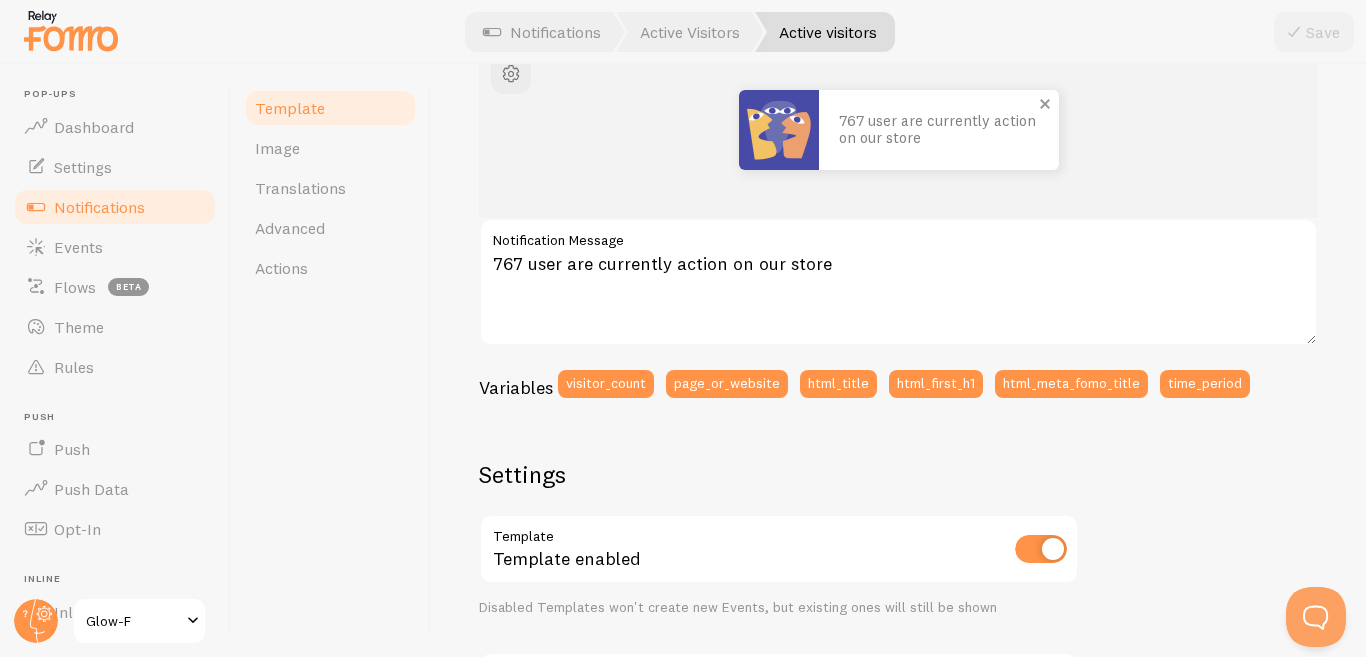 click on "767 user are currently action on our store" at bounding box center (939, 129) 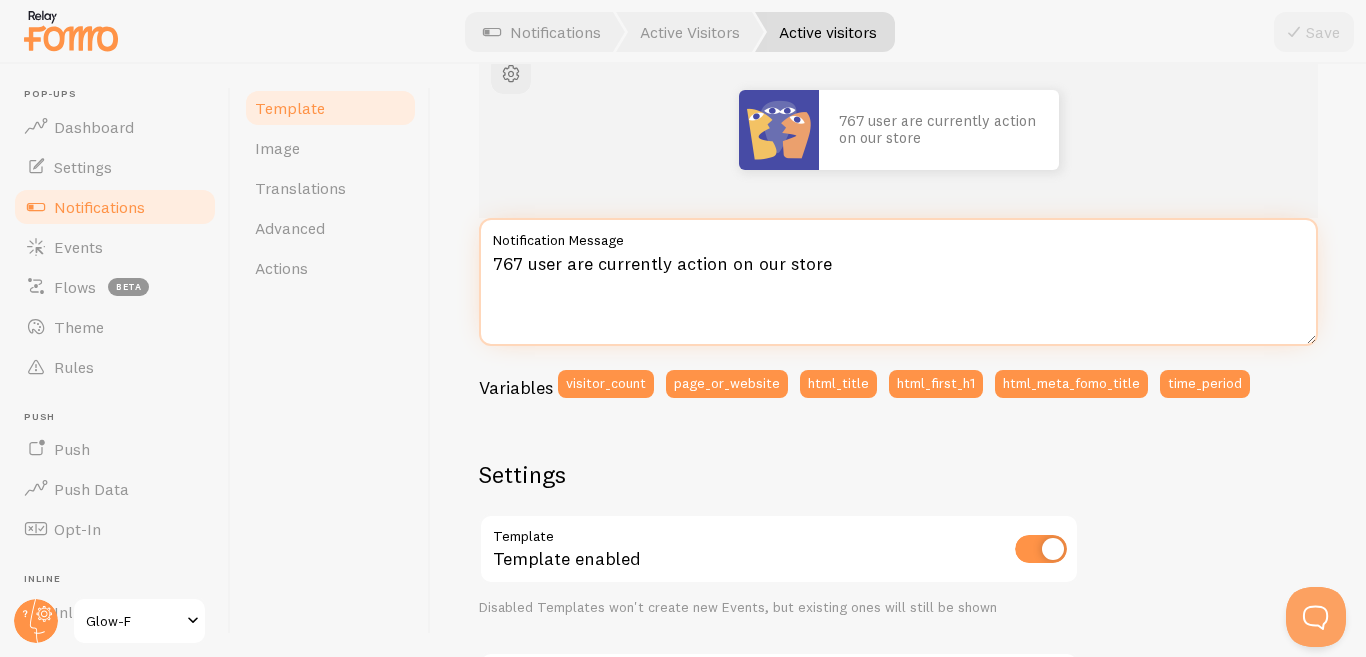click on "767 user are currently action on our store" at bounding box center [898, 282] 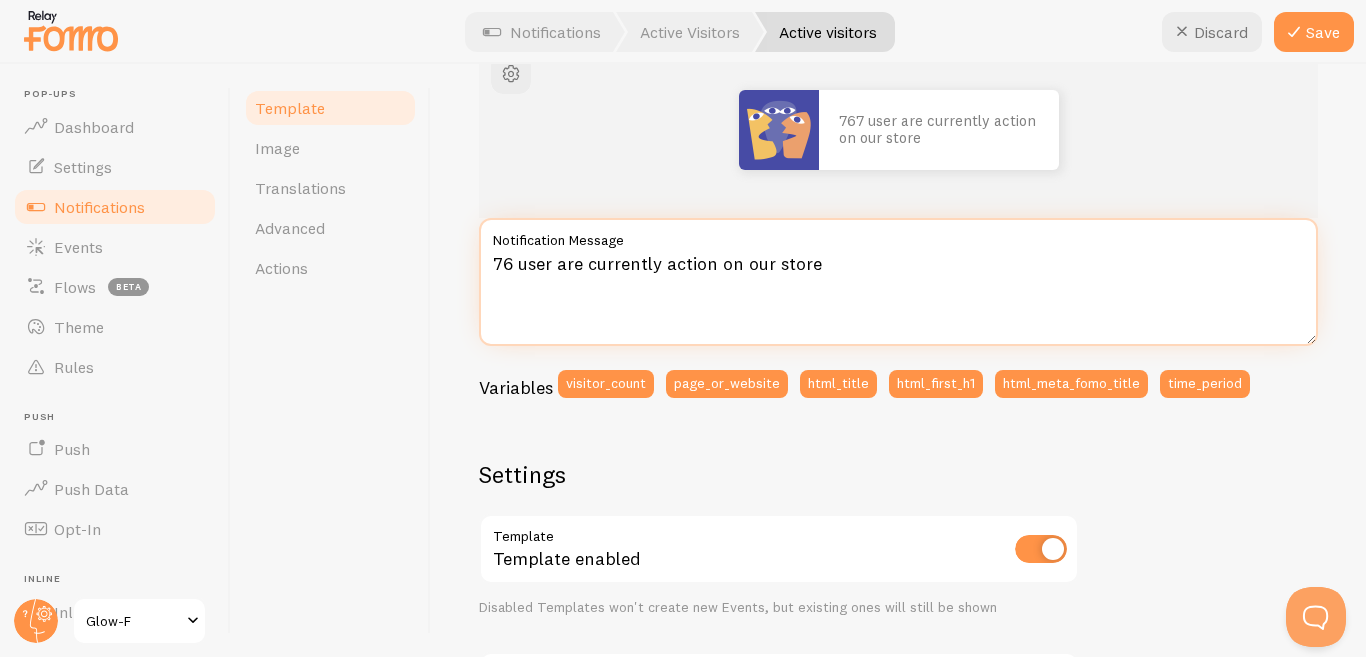 scroll, scrollTop: 267, scrollLeft: 0, axis: vertical 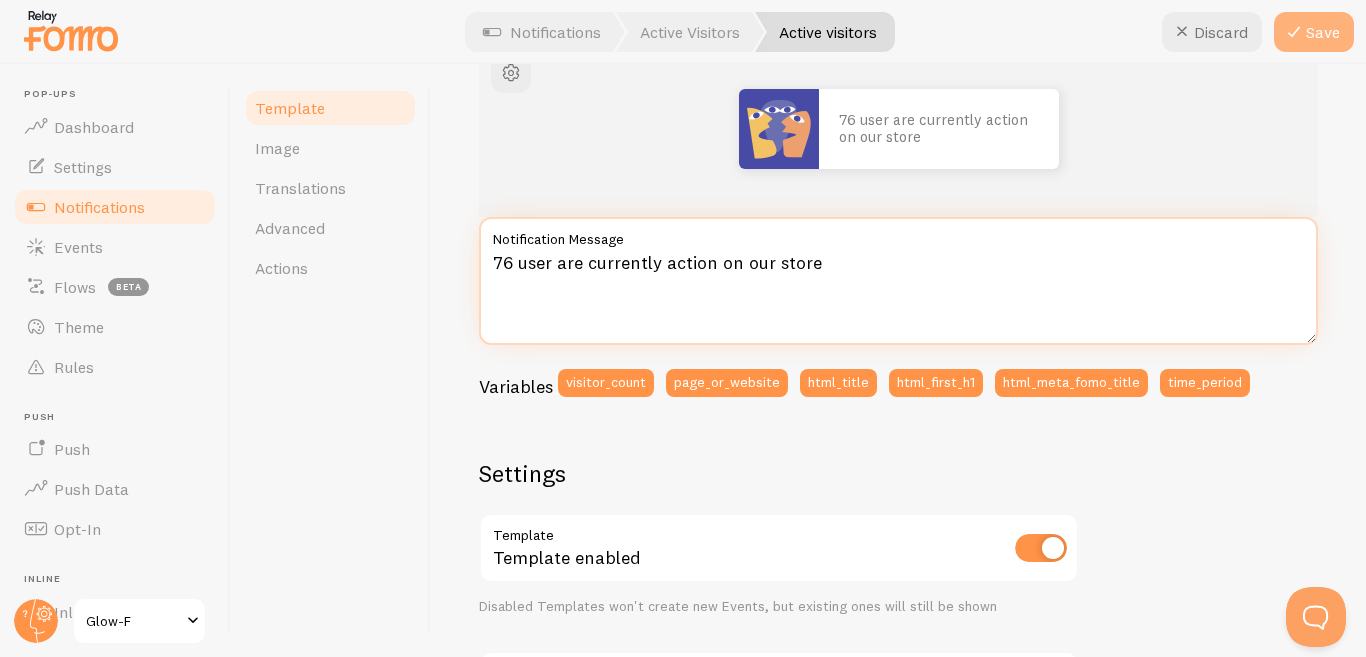 type on "76 user are currently action on our store" 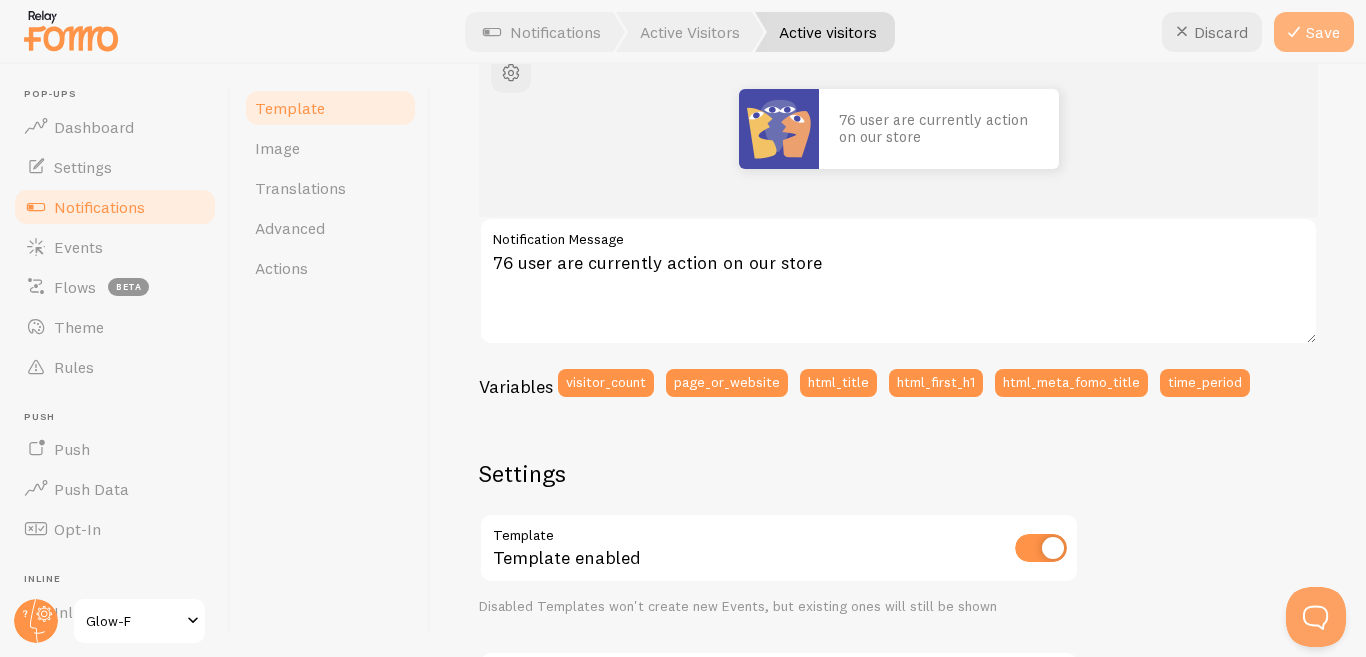 click on "Save" at bounding box center (1314, 32) 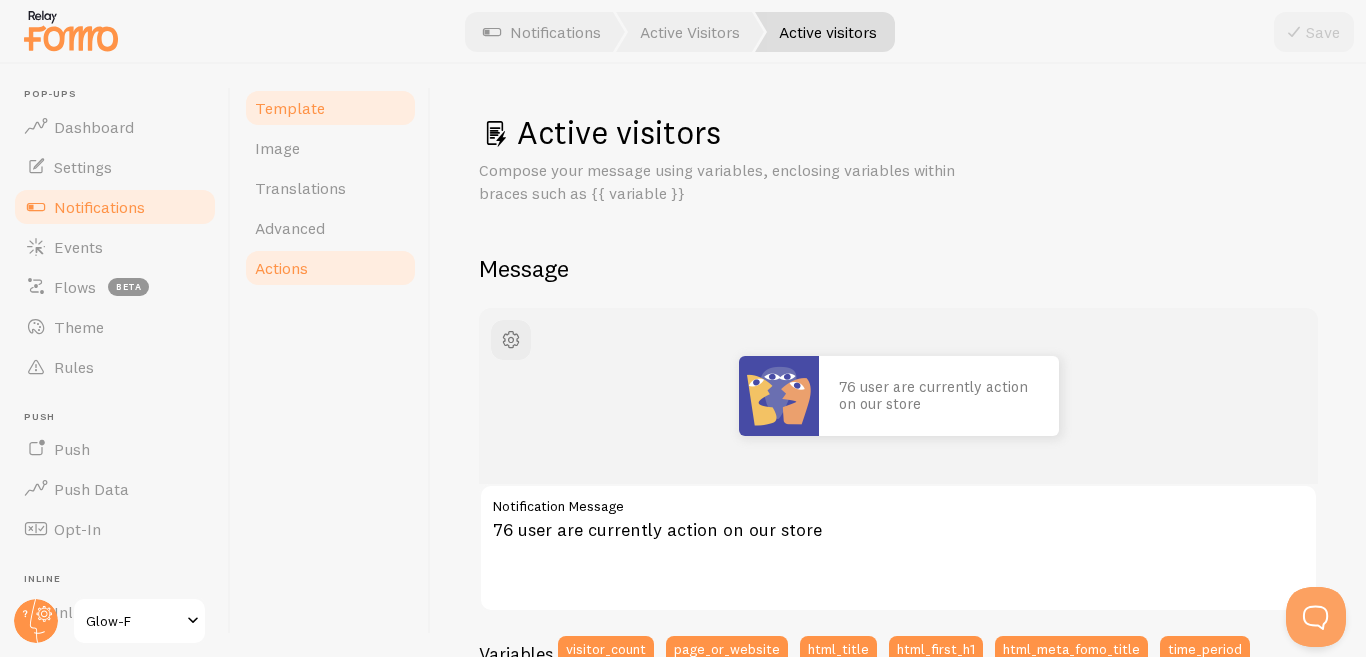 scroll, scrollTop: 0, scrollLeft: 0, axis: both 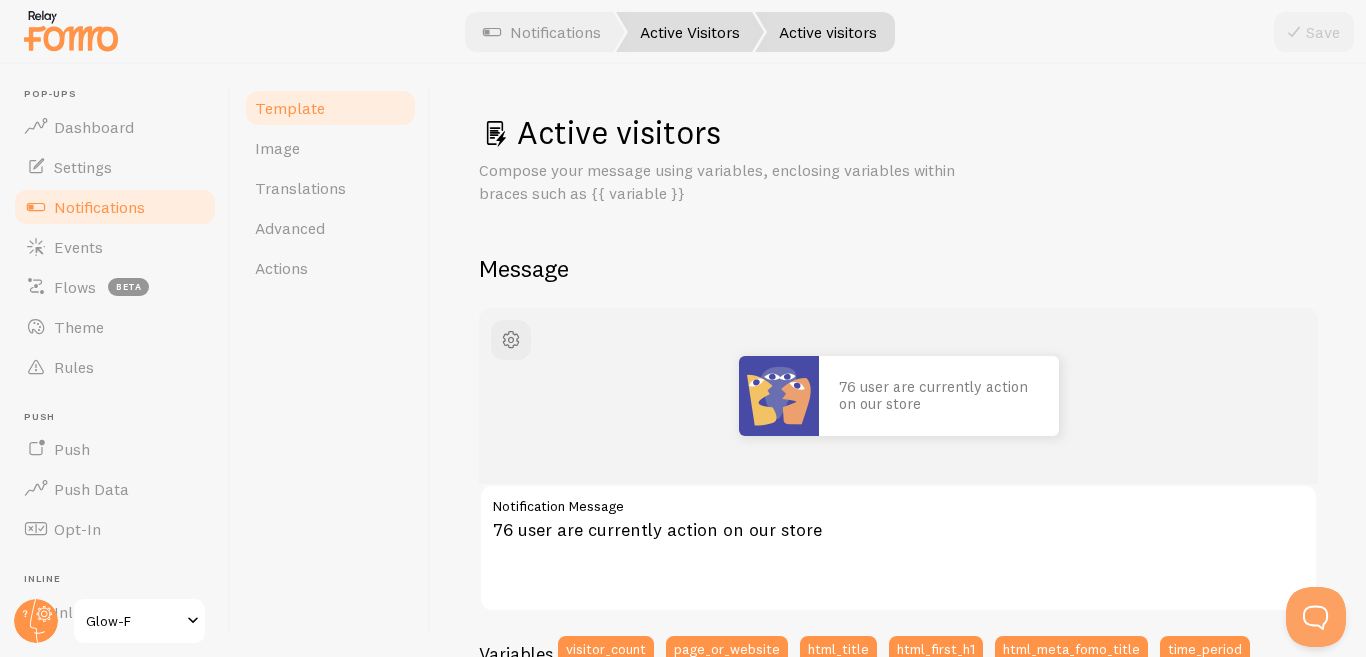 click on "Active Visitors" at bounding box center (690, 32) 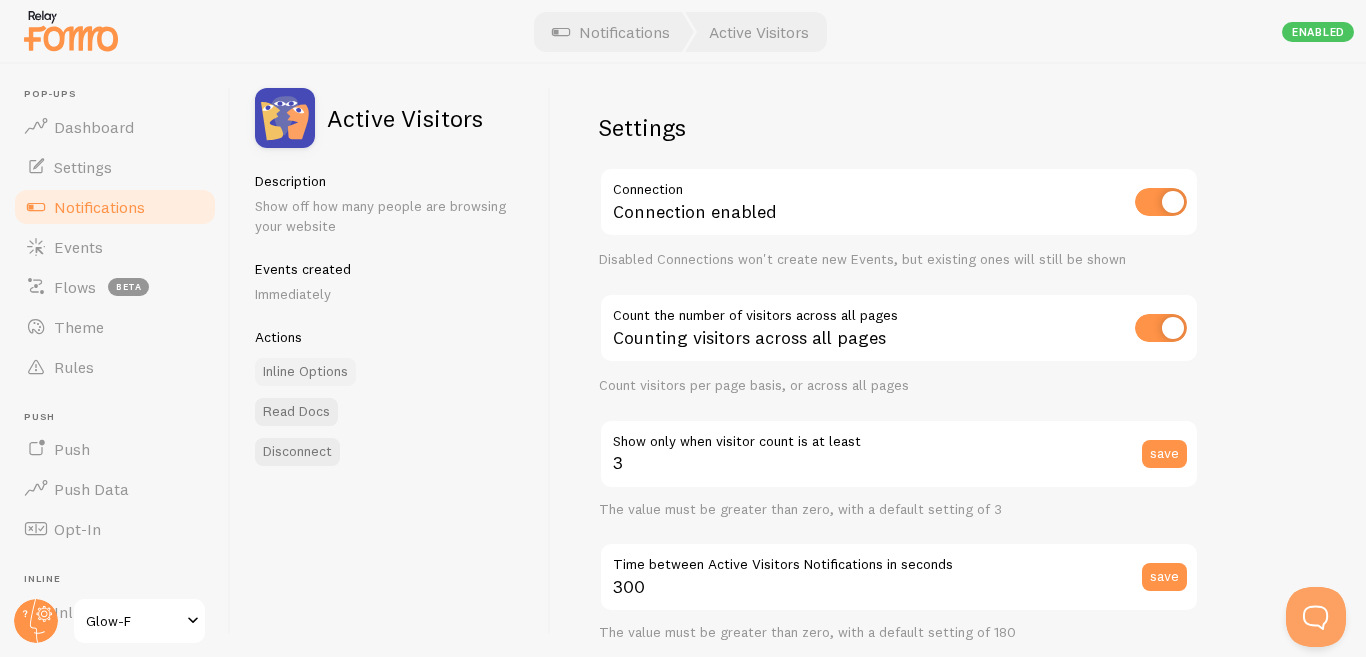 click on "Inline Options" at bounding box center (305, 372) 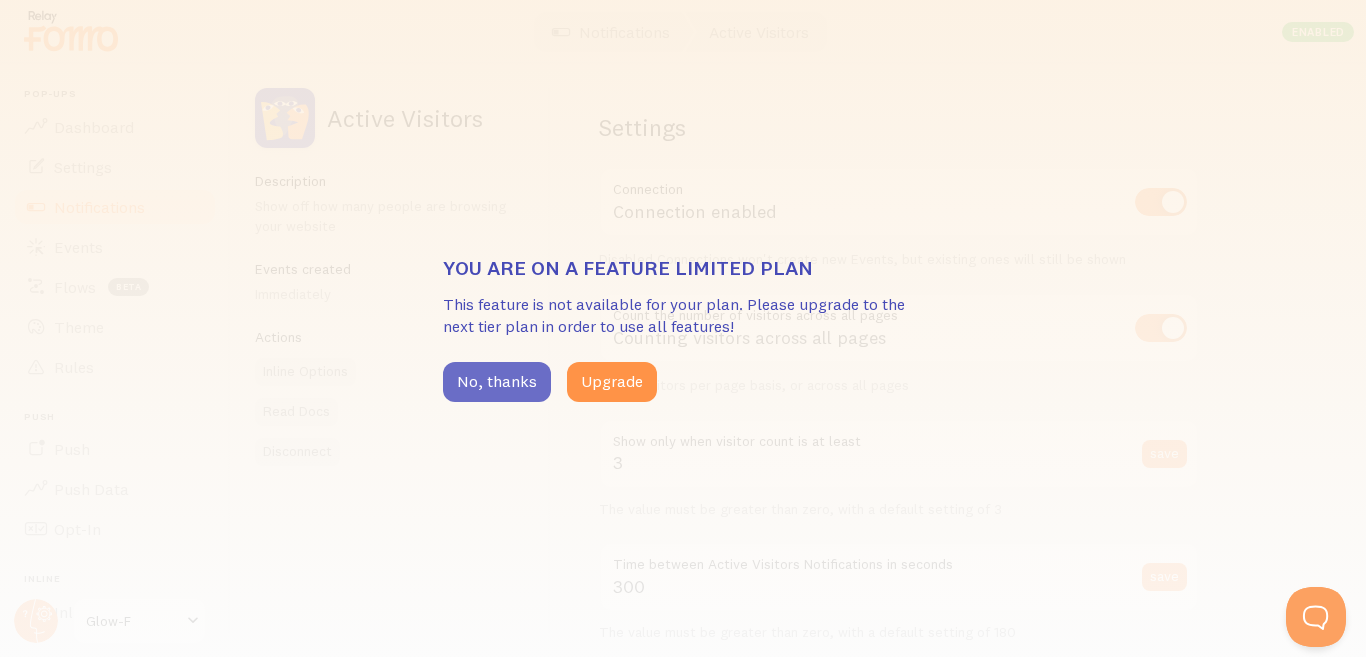 click on "No, thanks" at bounding box center [497, 382] 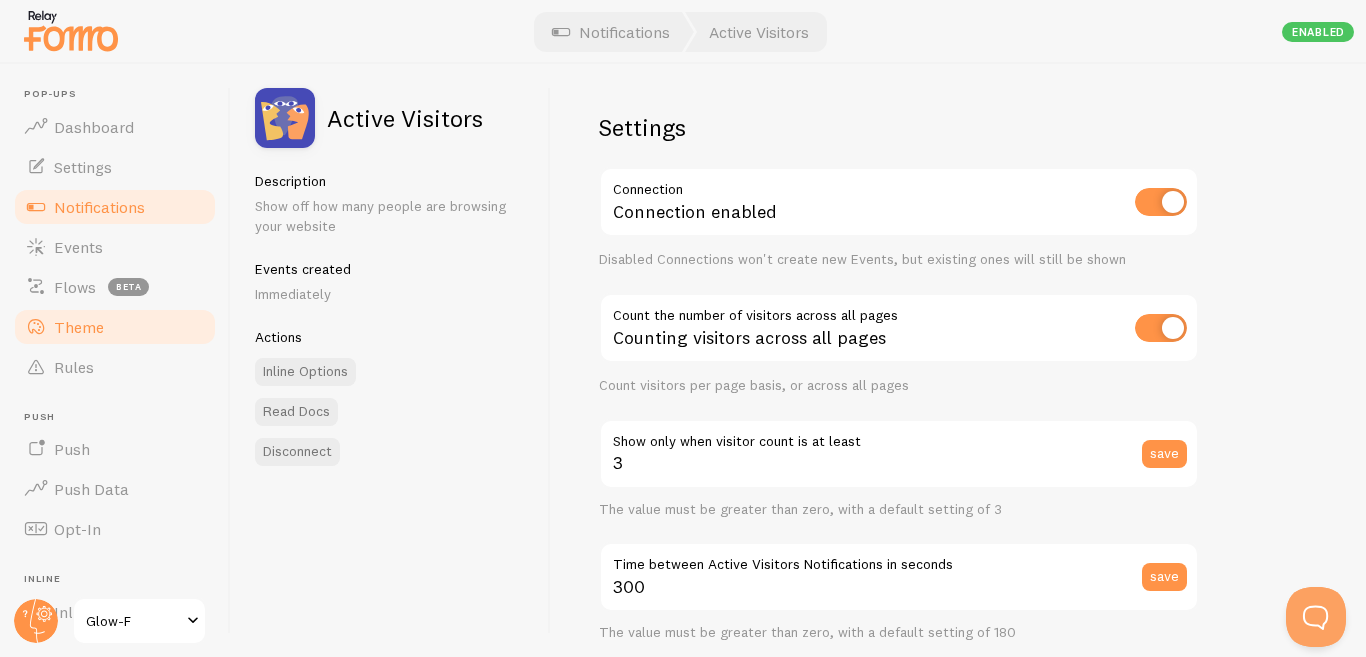 click on "Theme" at bounding box center (79, 327) 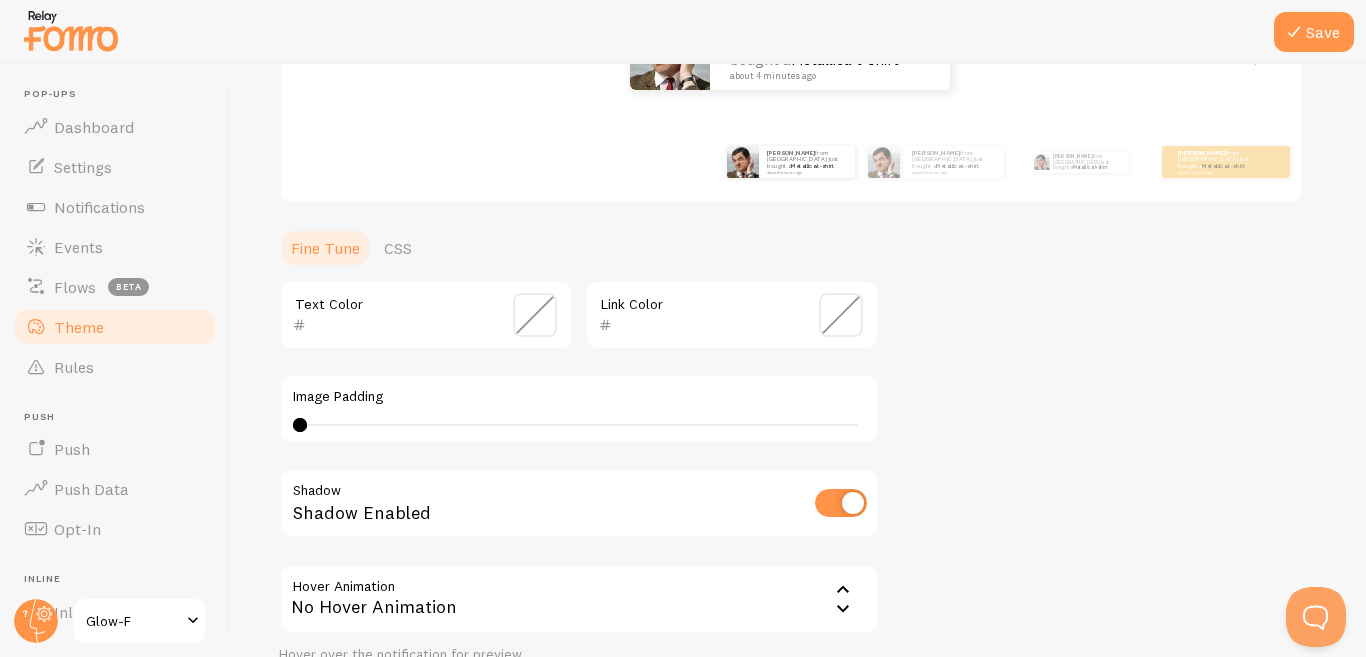 scroll, scrollTop: 322, scrollLeft: 0, axis: vertical 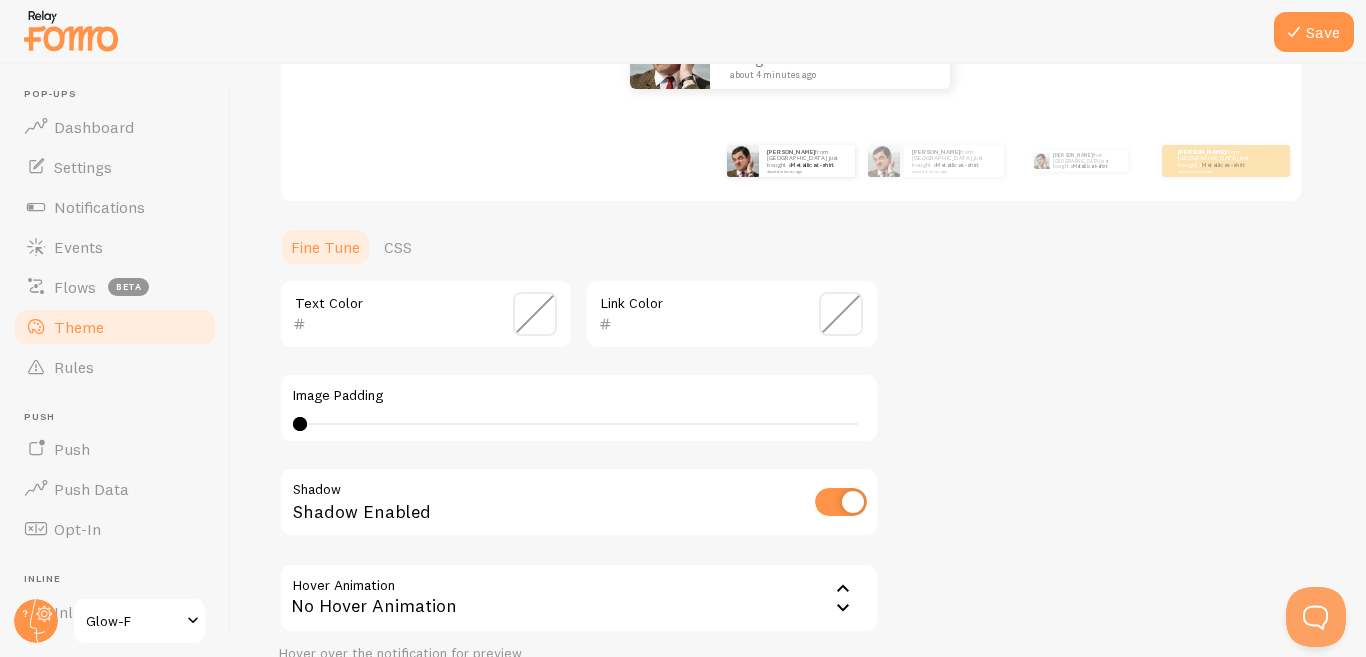 click at bounding box center [535, 314] 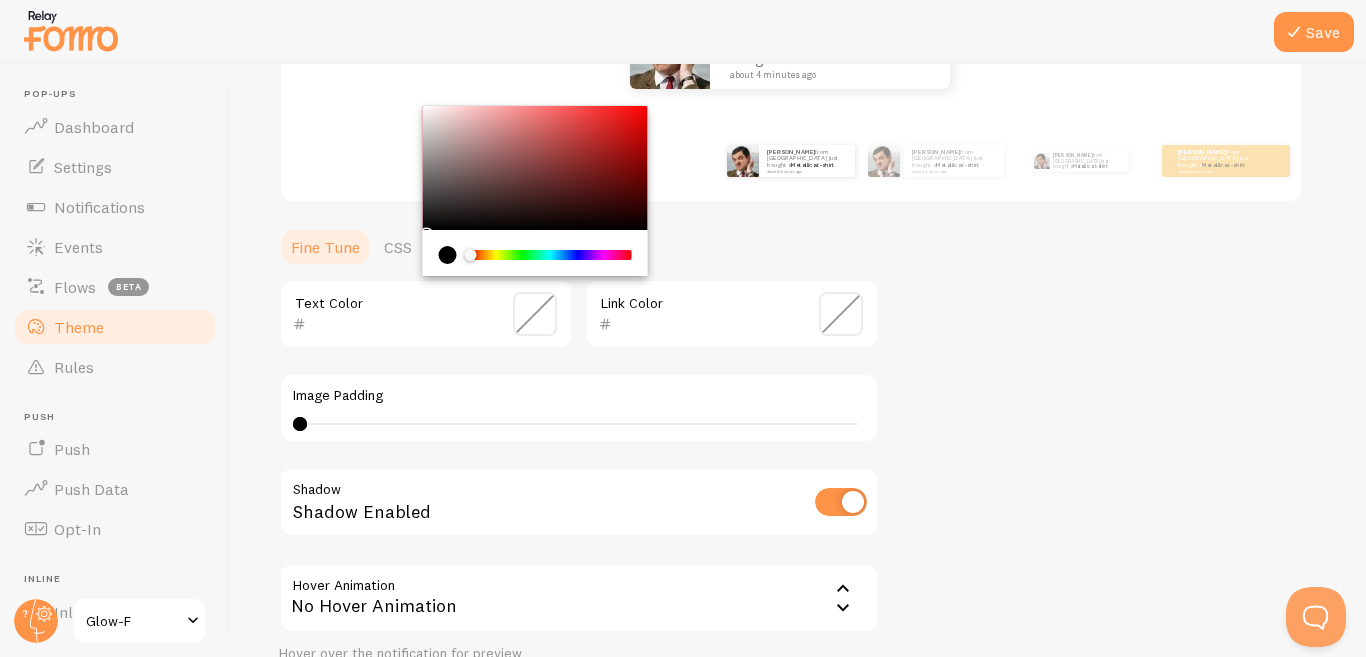click at bounding box center [448, 255] 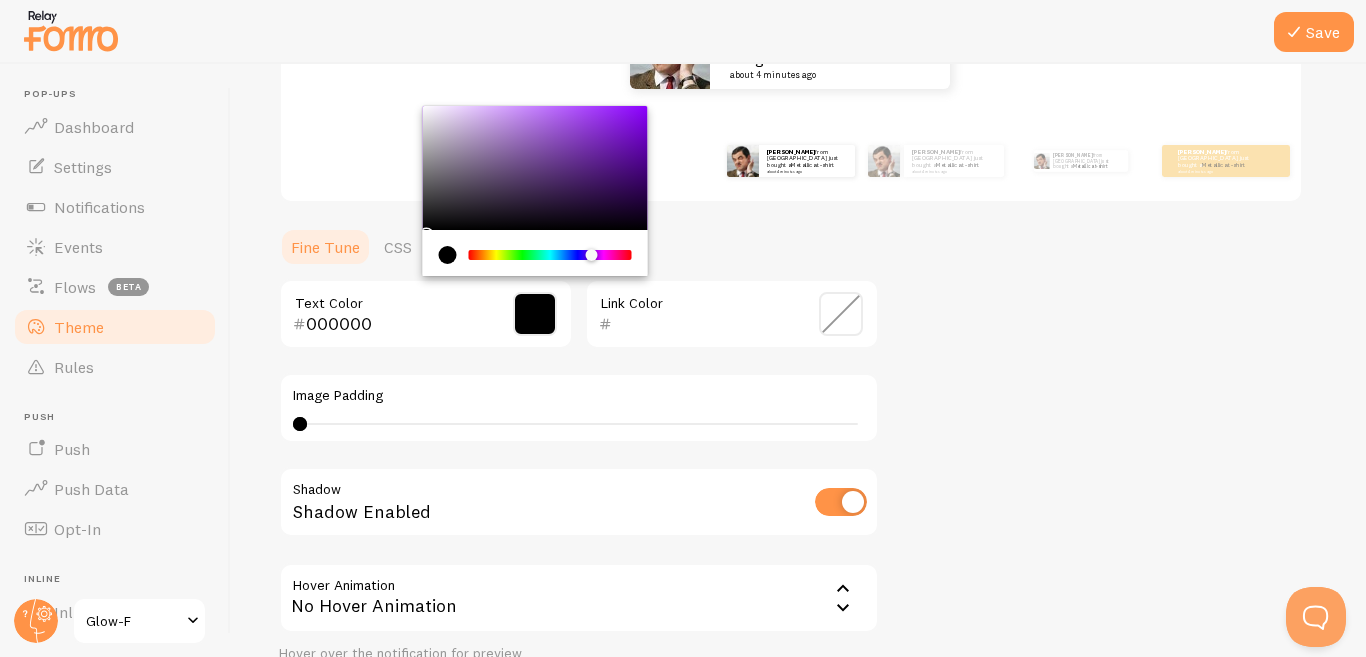 click at bounding box center (597, 256) 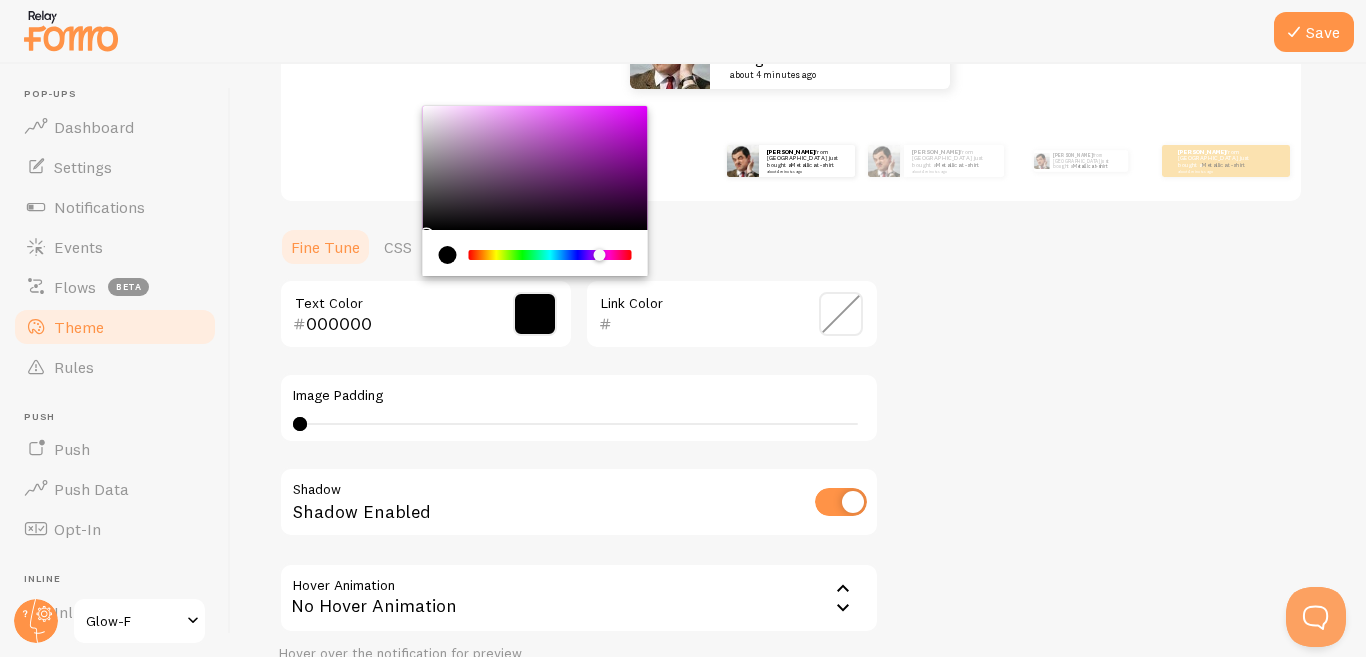click at bounding box center [606, 256] 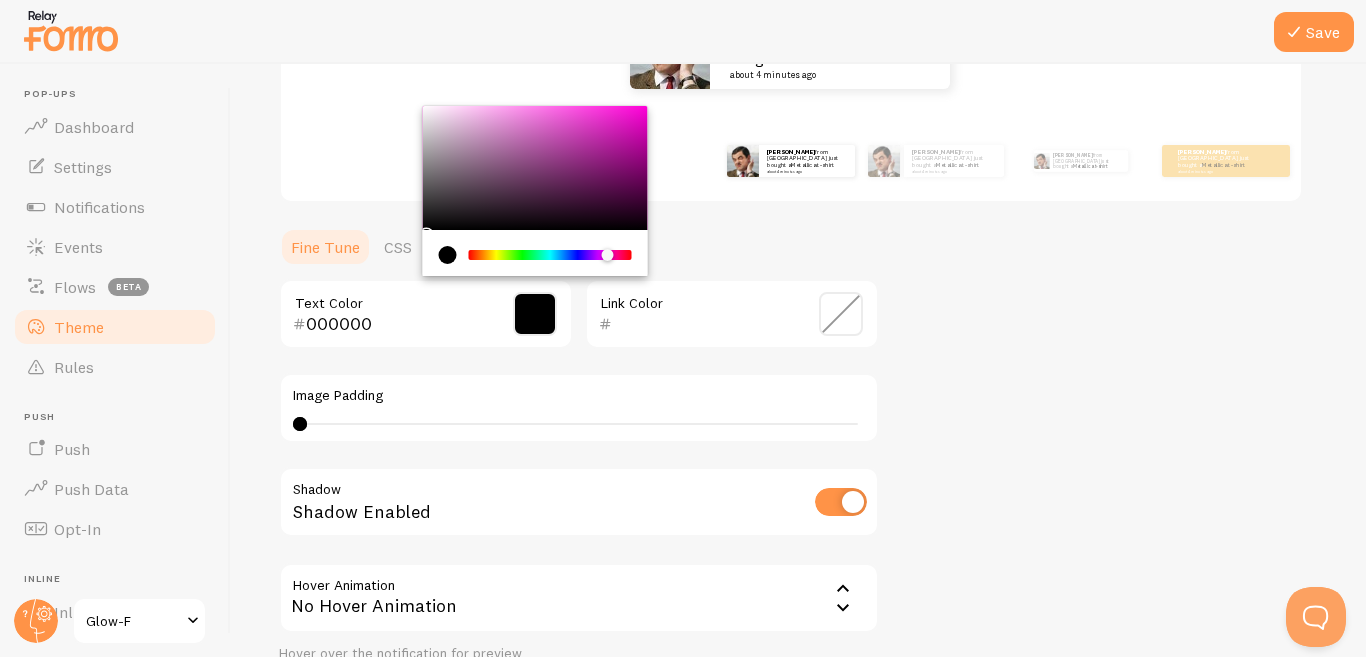 click at bounding box center (613, 256) 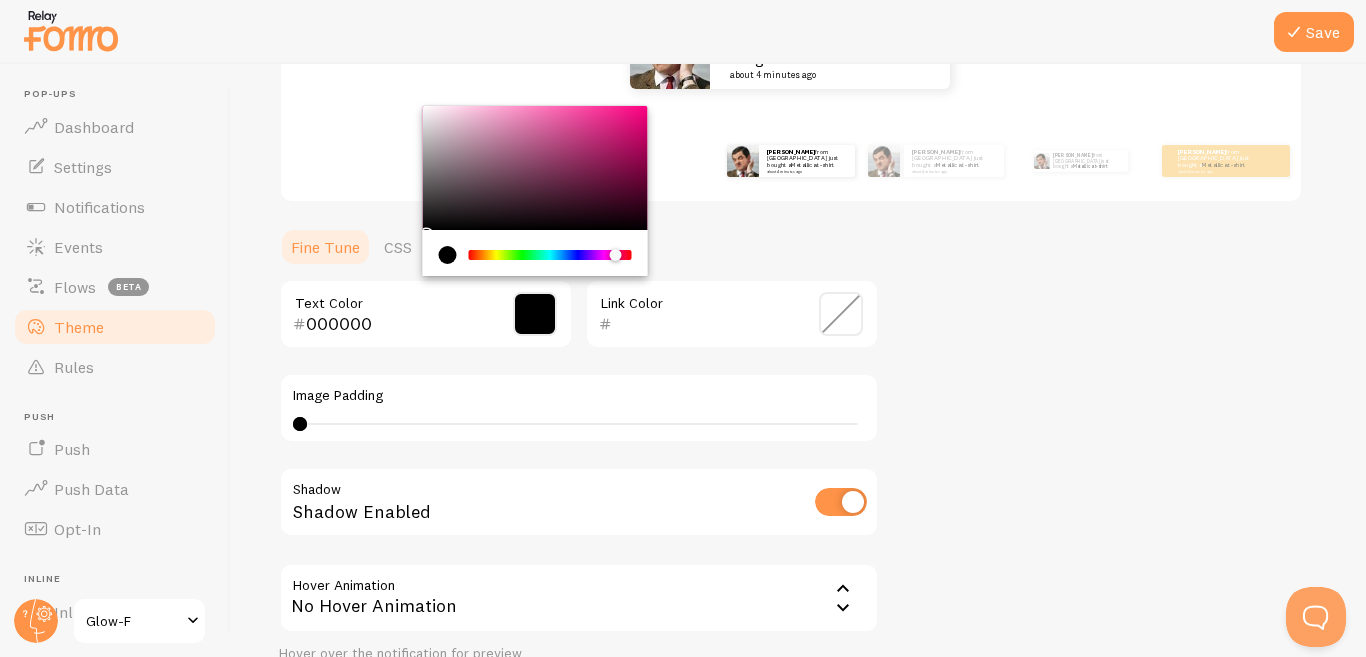 click at bounding box center (550, 255) 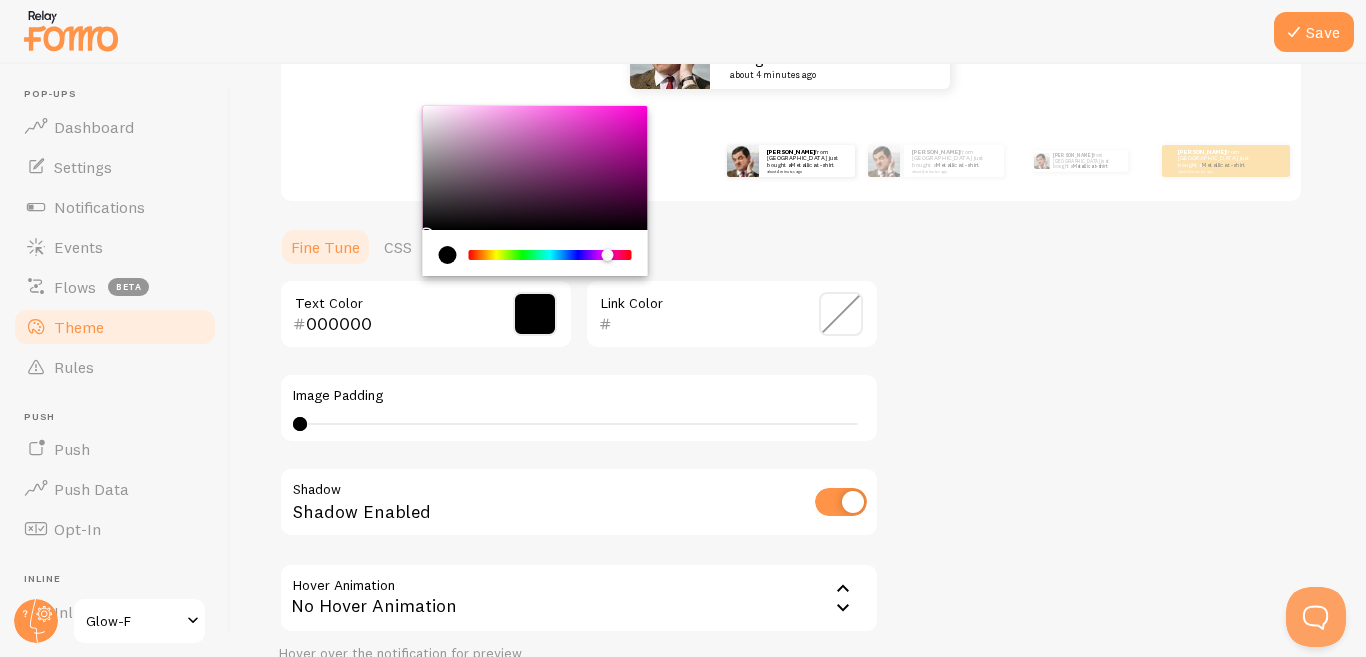 click at bounding box center [448, 255] 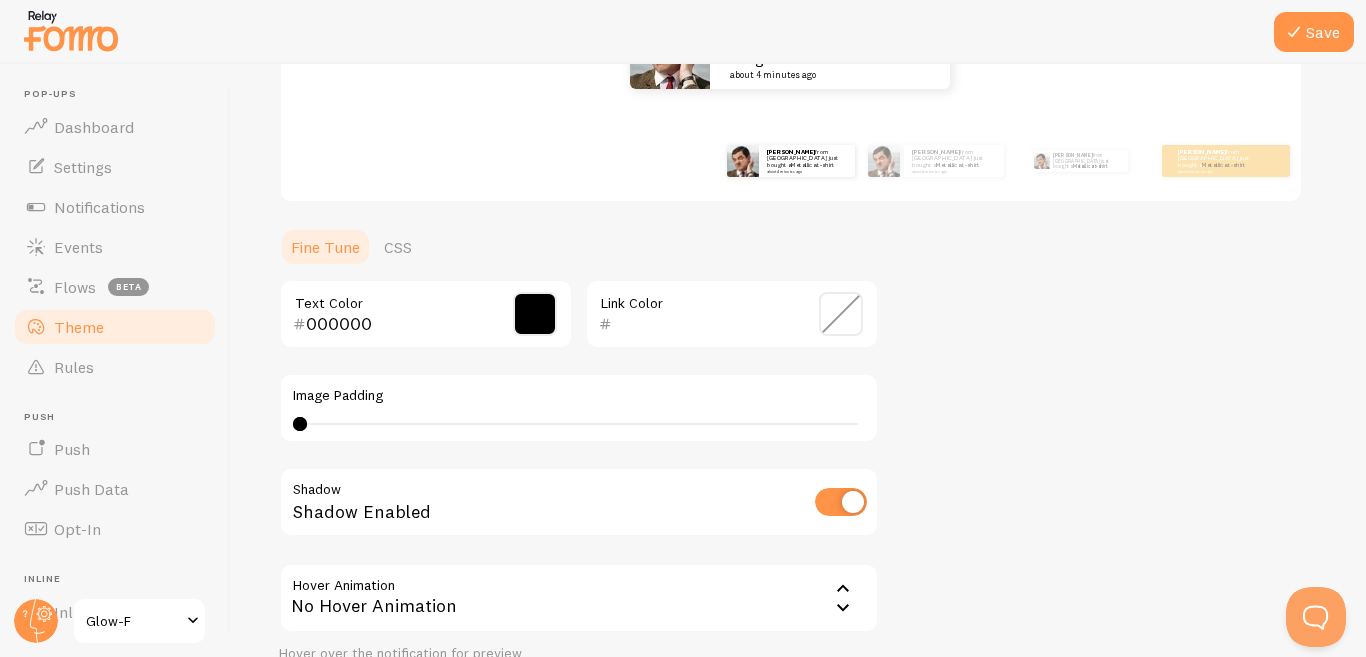 scroll, scrollTop: 0, scrollLeft: 0, axis: both 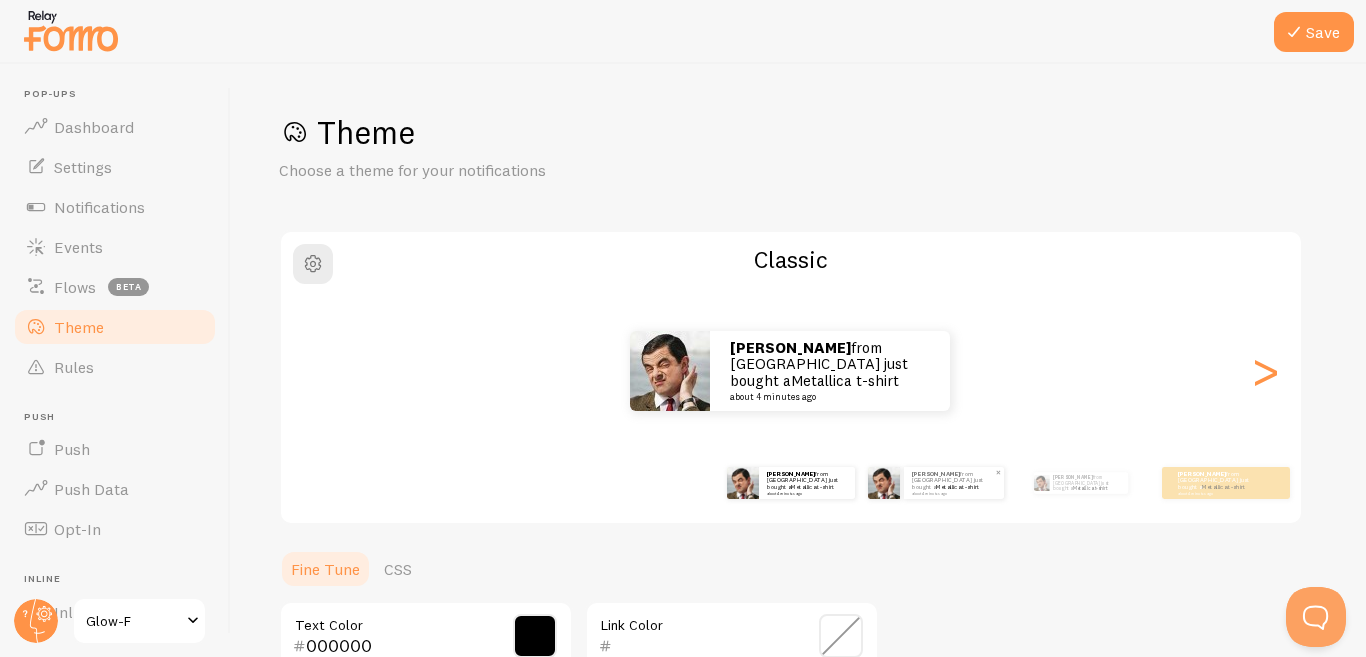 click on "[PERSON_NAME]  from [GEOGRAPHIC_DATA] just bought a  Metallica t-shirt   about 4 minutes ago" at bounding box center [954, 483] 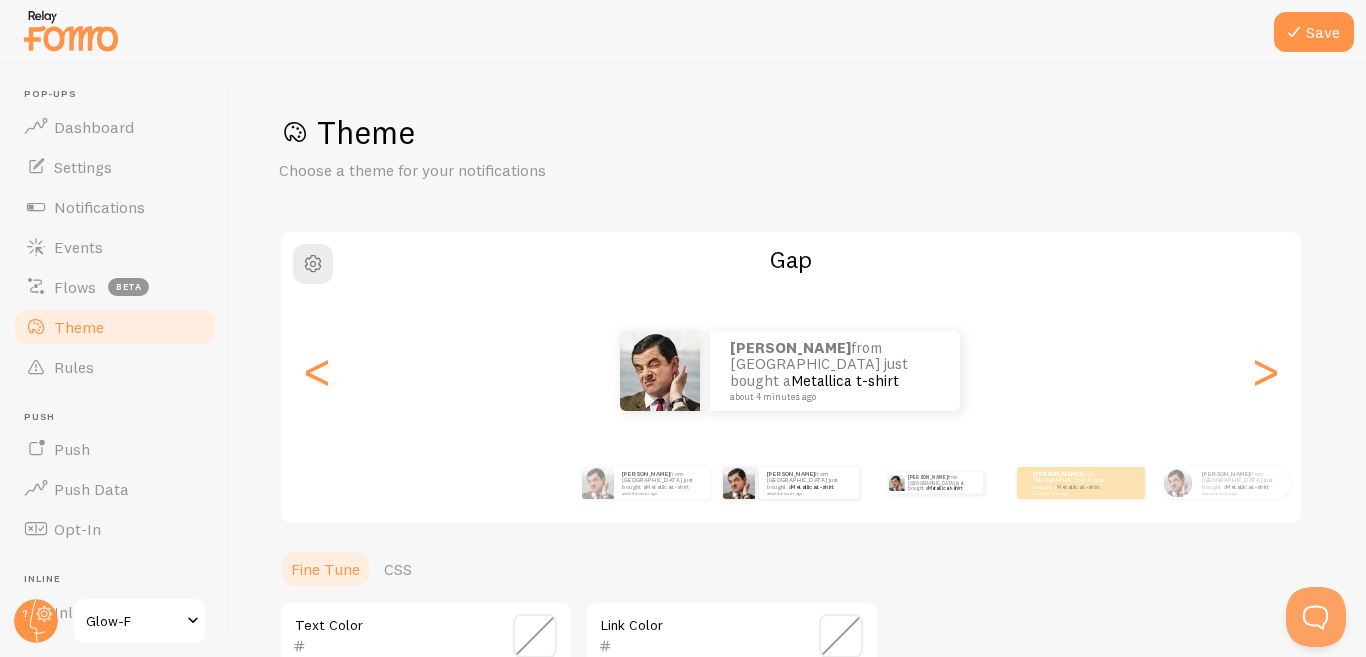click on "[PERSON_NAME]  from [GEOGRAPHIC_DATA] just bought a  Metallica t-shirt   about 4 minutes ago" at bounding box center [935, 483] 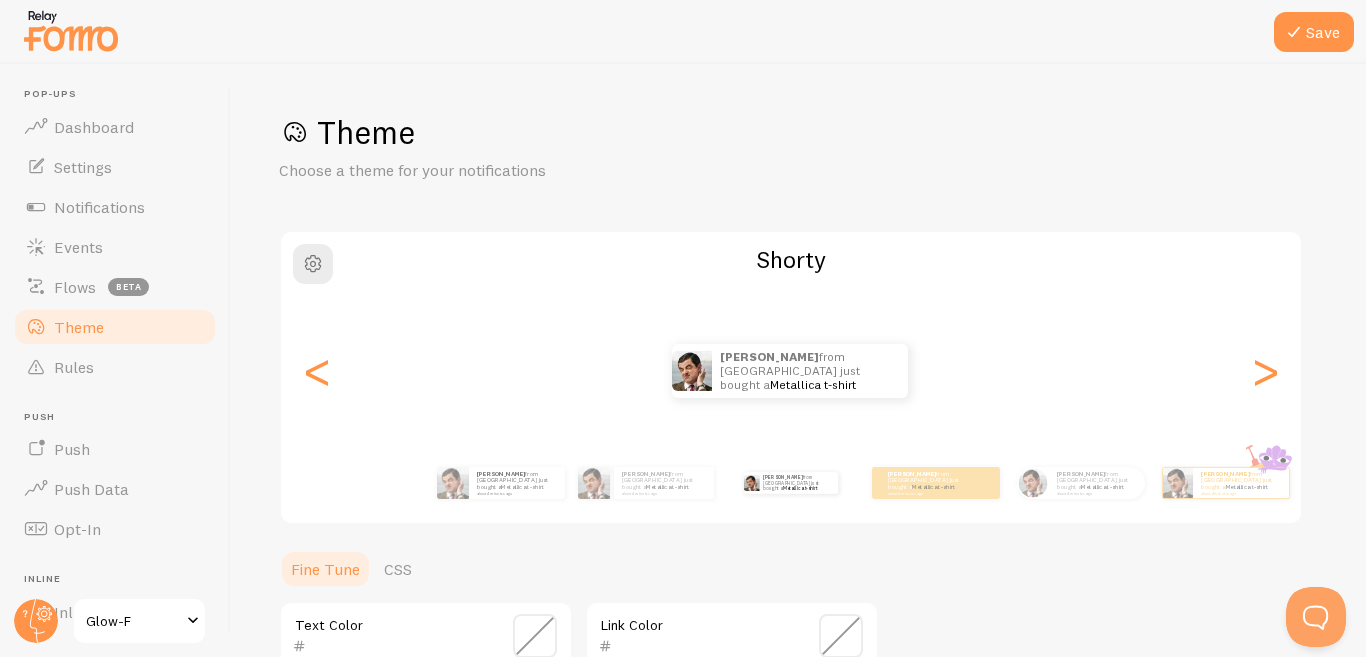 click on "[PERSON_NAME]  from [GEOGRAPHIC_DATA] just bought a  Metallica t-shirt   about 4 minutes ago" at bounding box center [936, 483] 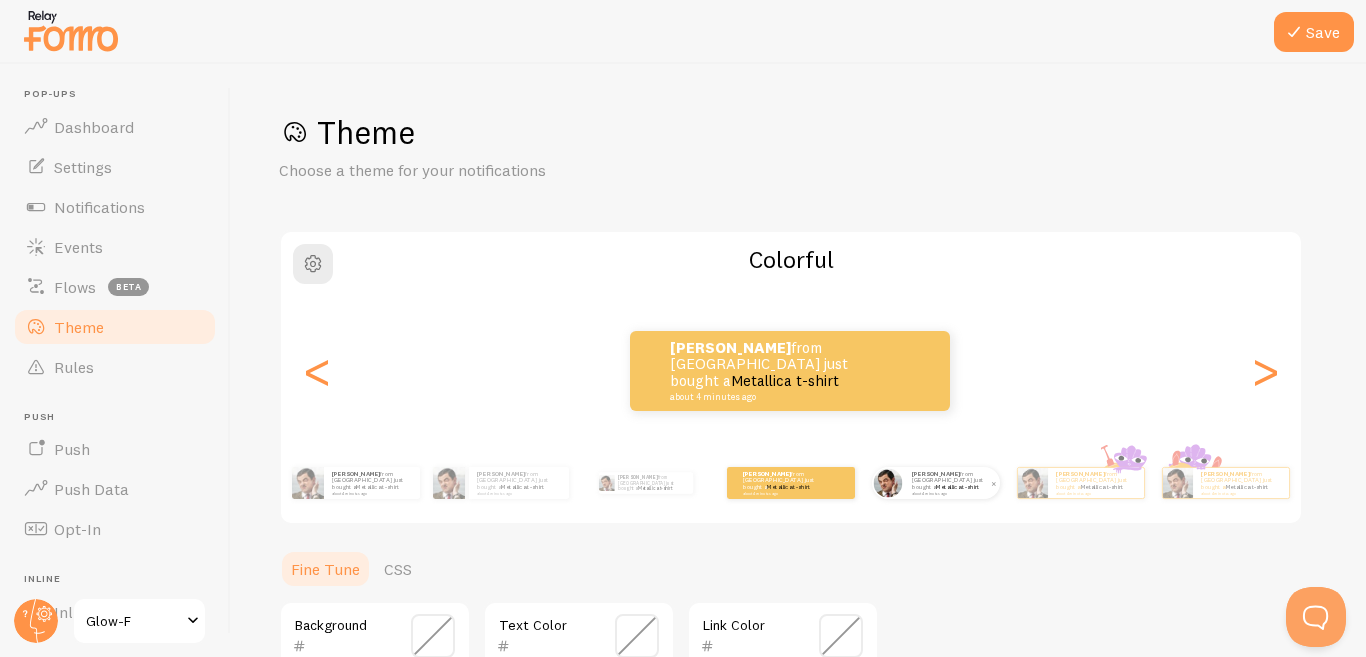 click on "about 4 minutes ago" at bounding box center [951, 493] 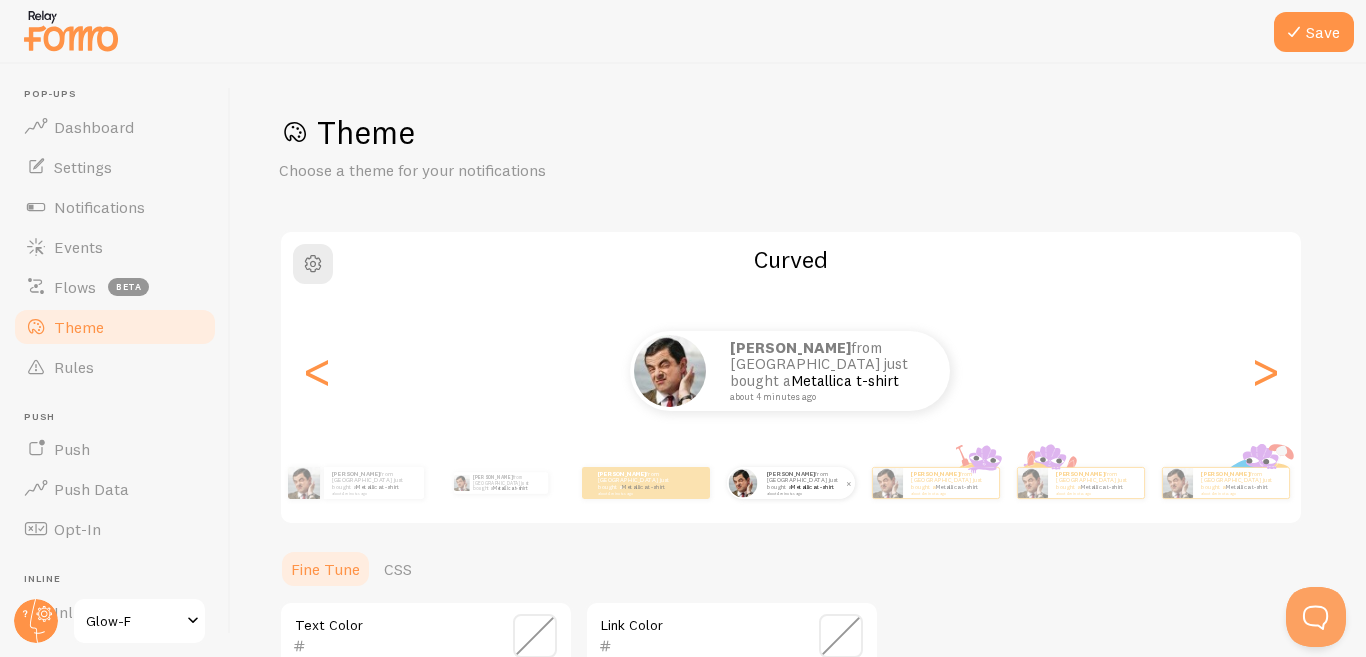 click on "about 4 minutes ago" at bounding box center (950, 493) 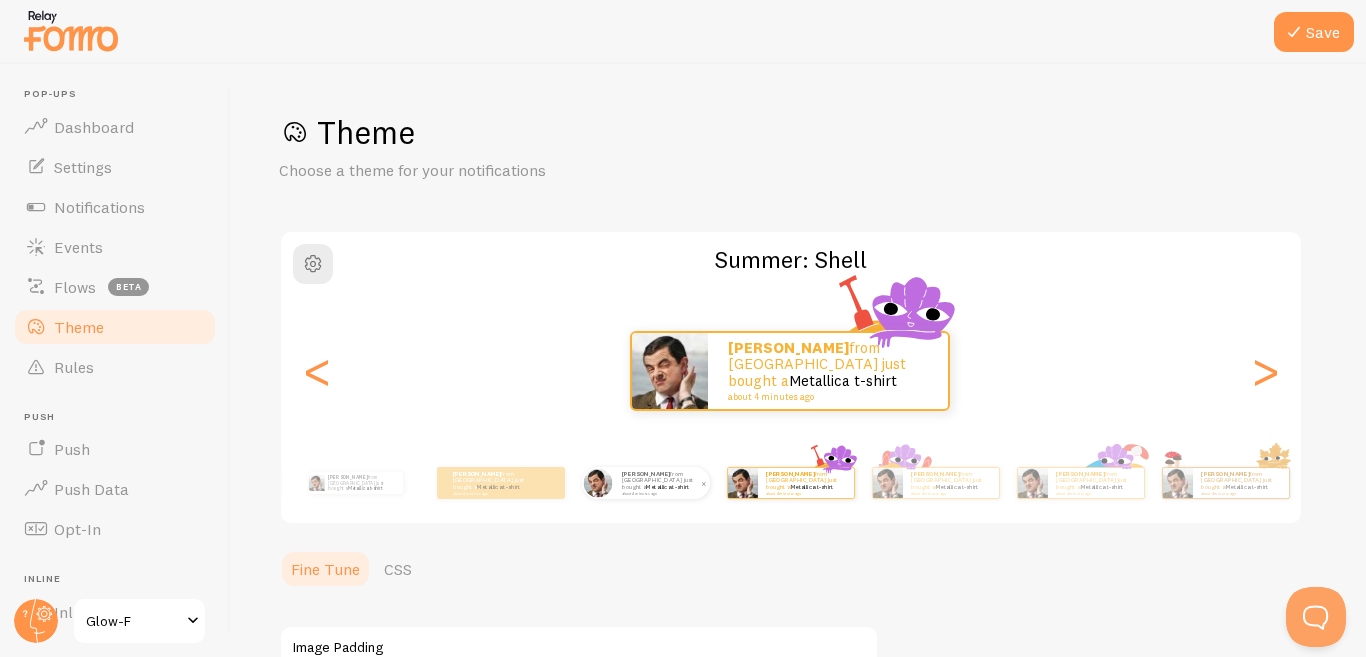 click on "about 4 minutes ago" at bounding box center [950, 493] 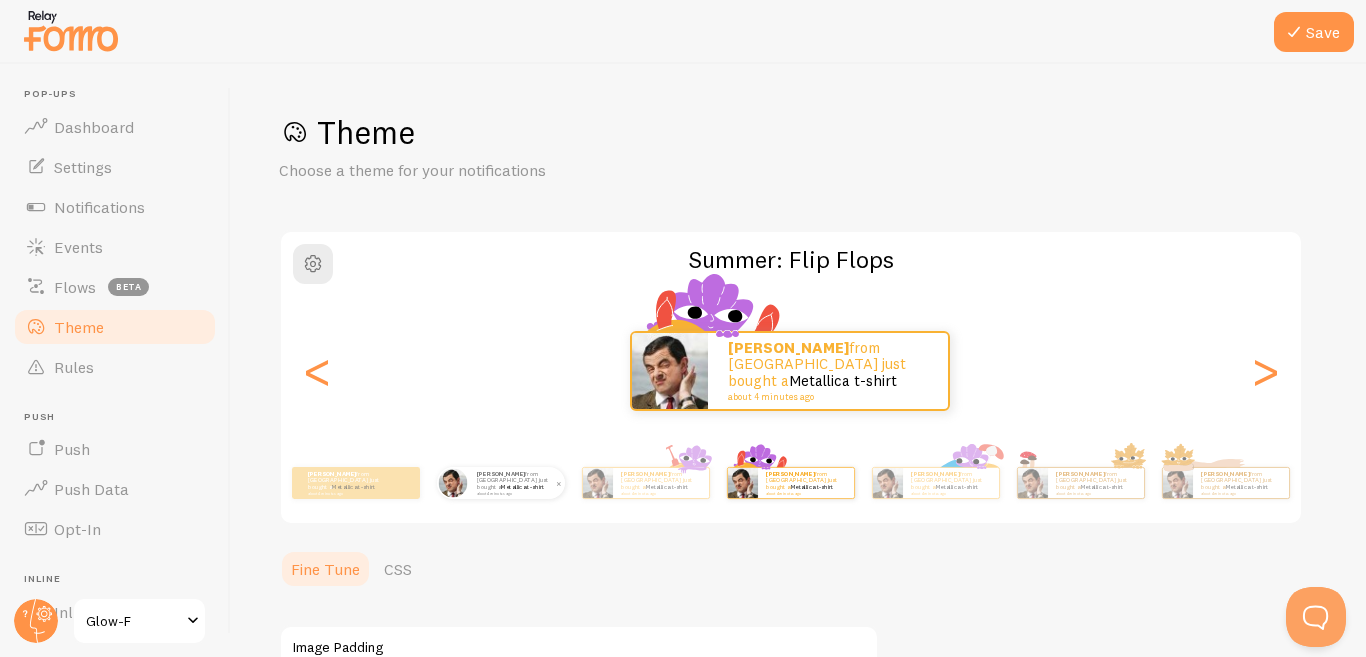 click on "about 4 minutes ago" at bounding box center [950, 493] 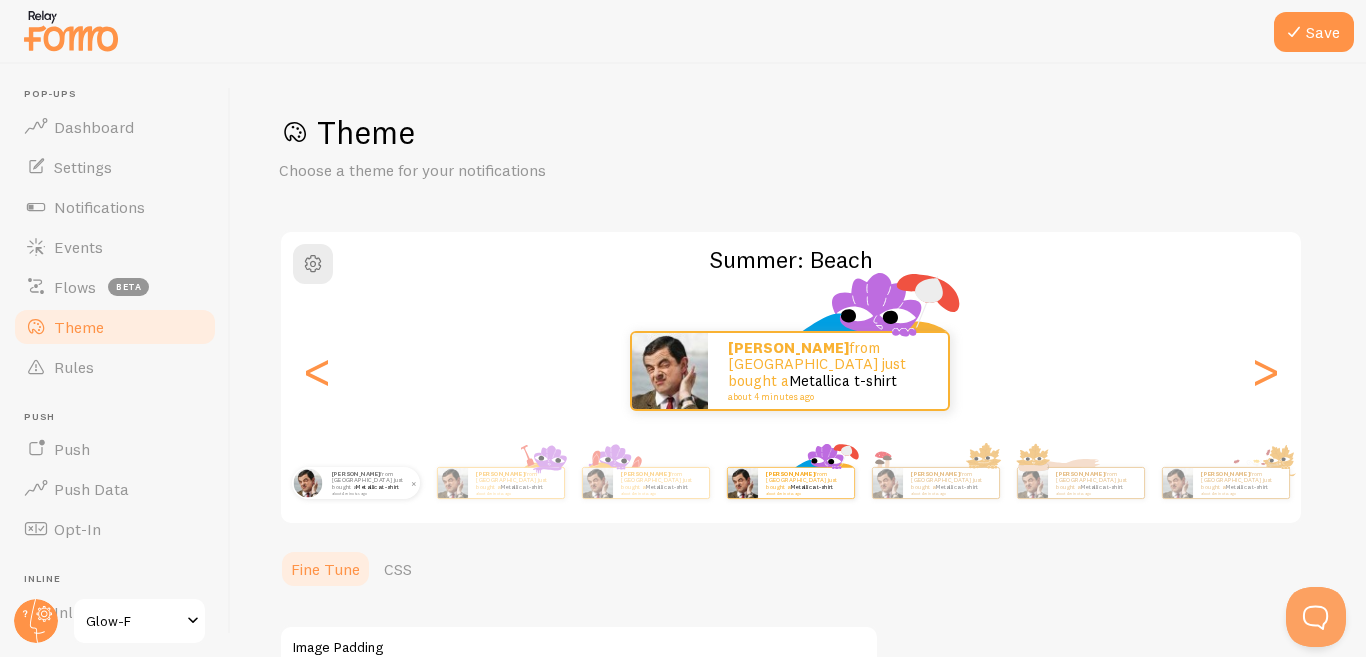 click on "about 4 minutes ago" at bounding box center [950, 493] 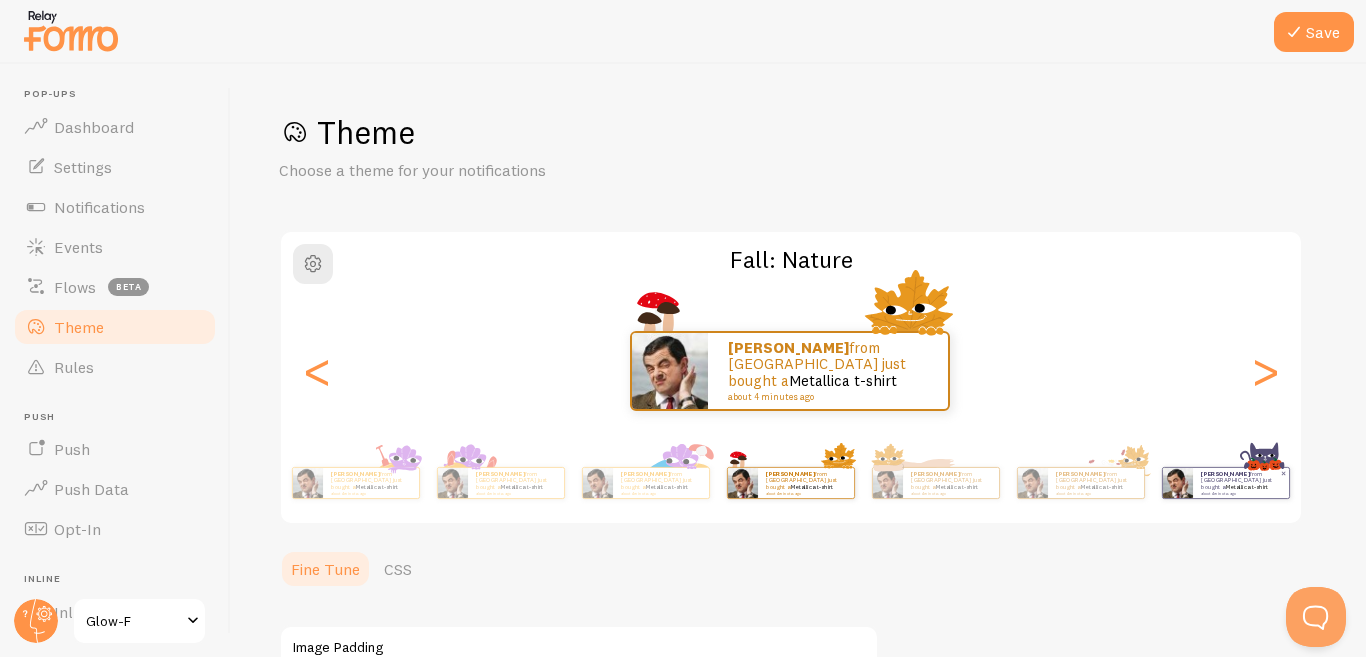 click on "Metallica t-shirt" at bounding box center (1246, 487) 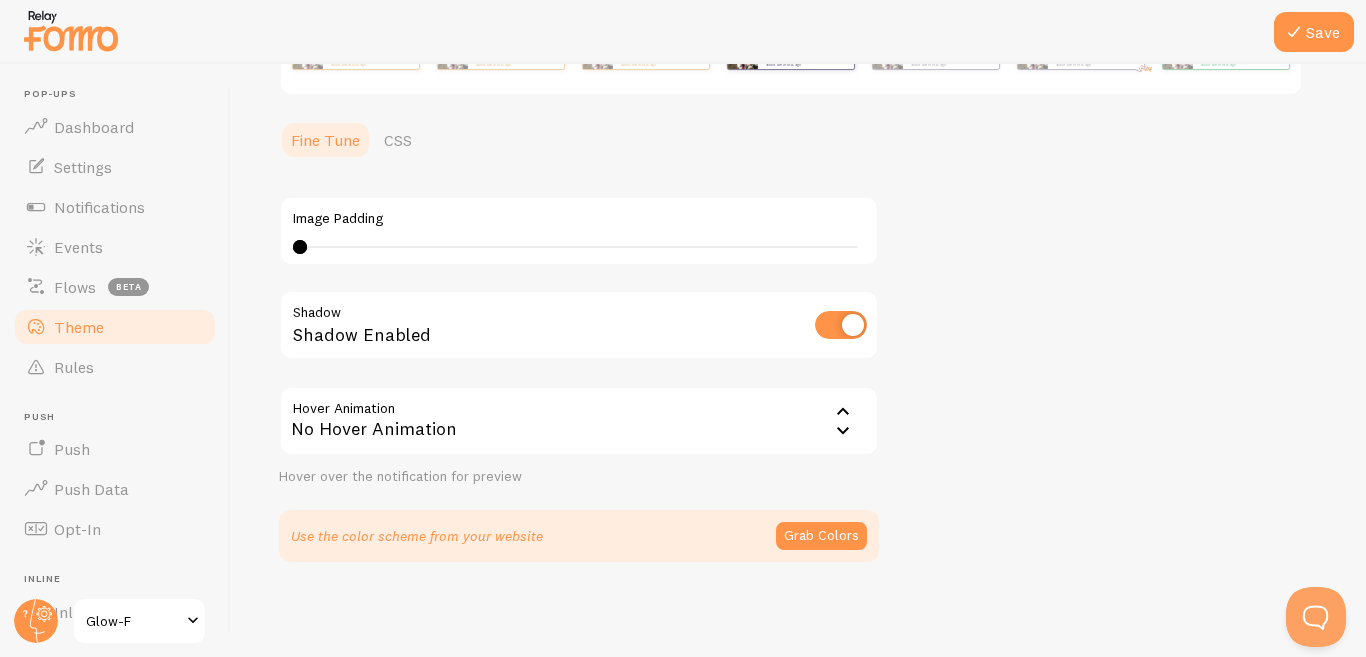 scroll, scrollTop: 430, scrollLeft: 0, axis: vertical 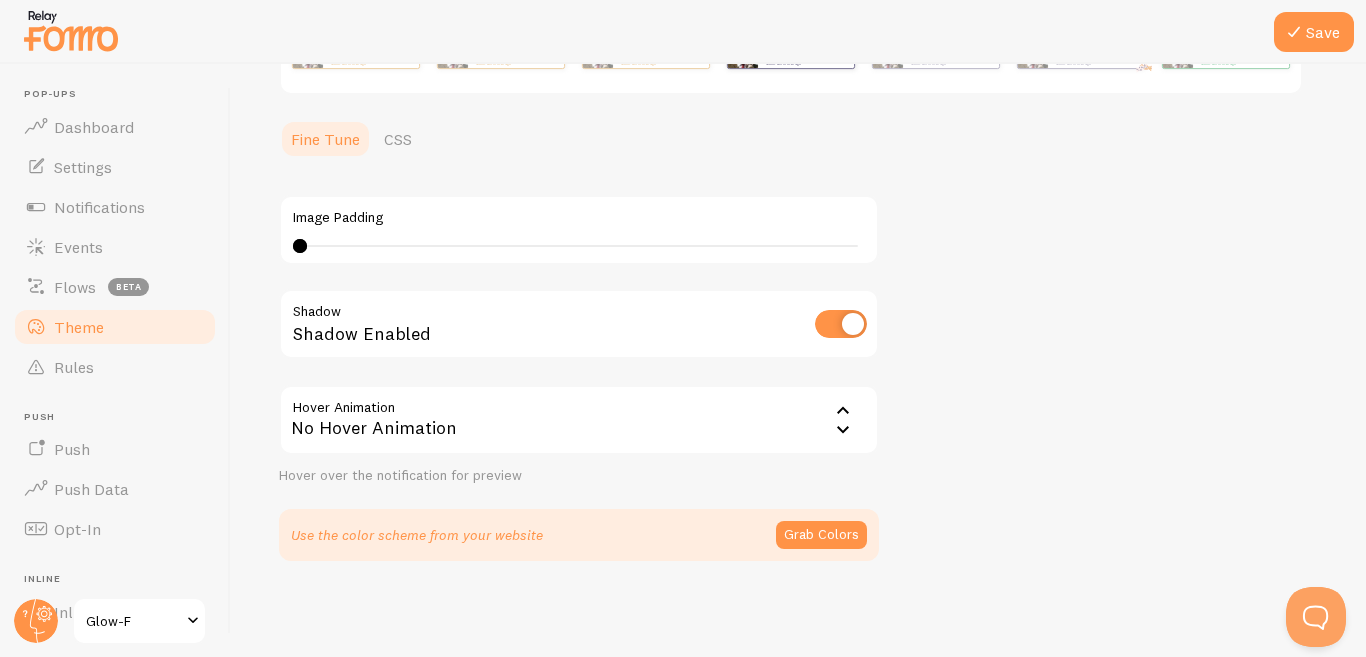 click on "Hover over the notification for preview" at bounding box center (579, 476) 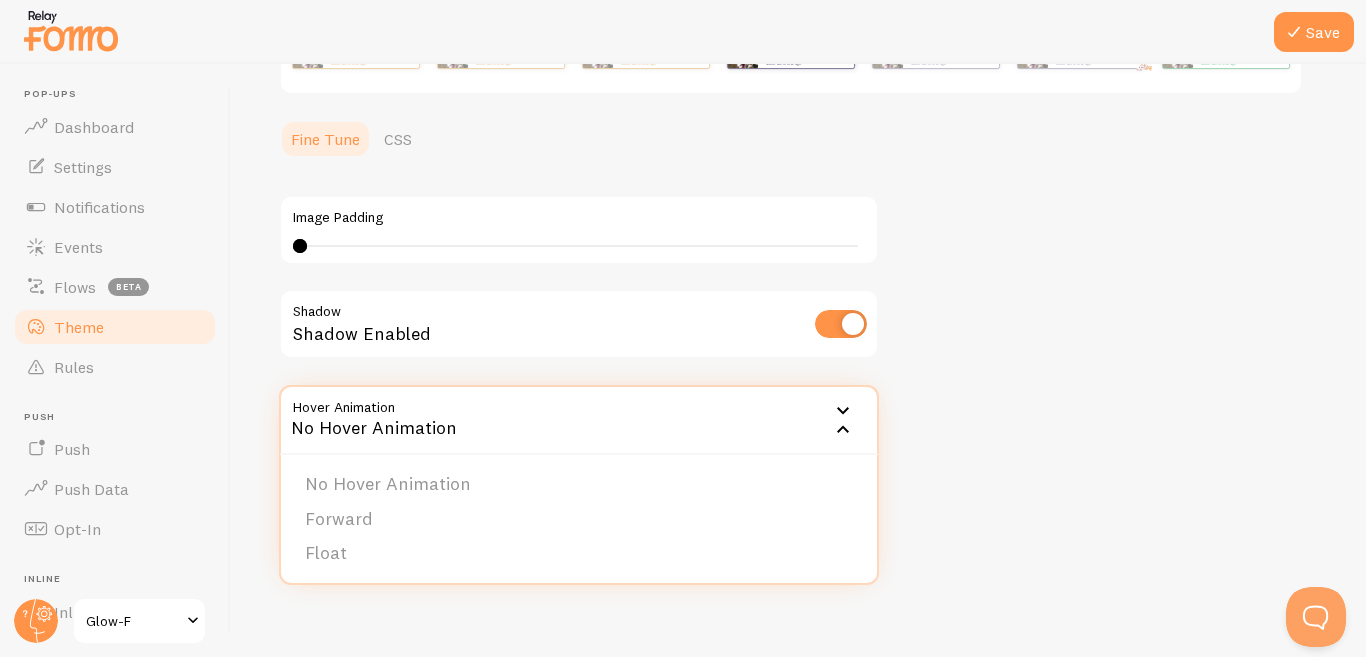 click on "No Hover Animation" at bounding box center (579, 420) 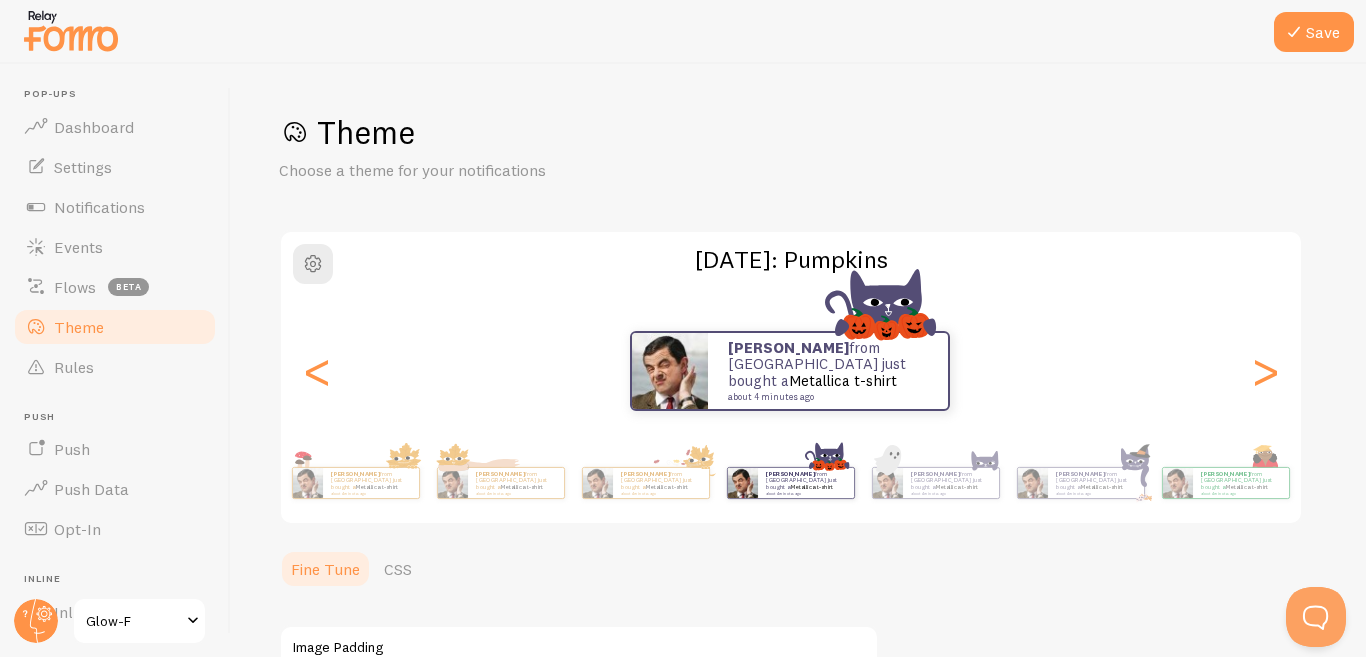 scroll, scrollTop: 0, scrollLeft: 0, axis: both 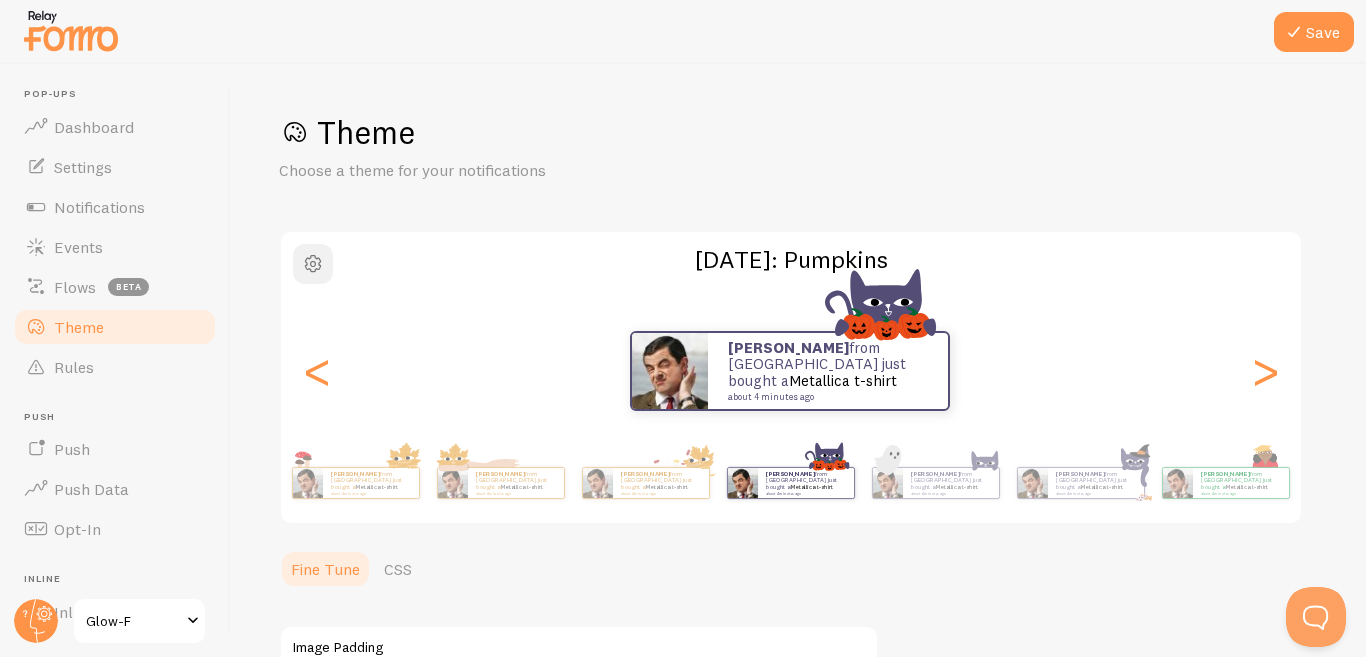 click at bounding box center (313, 264) 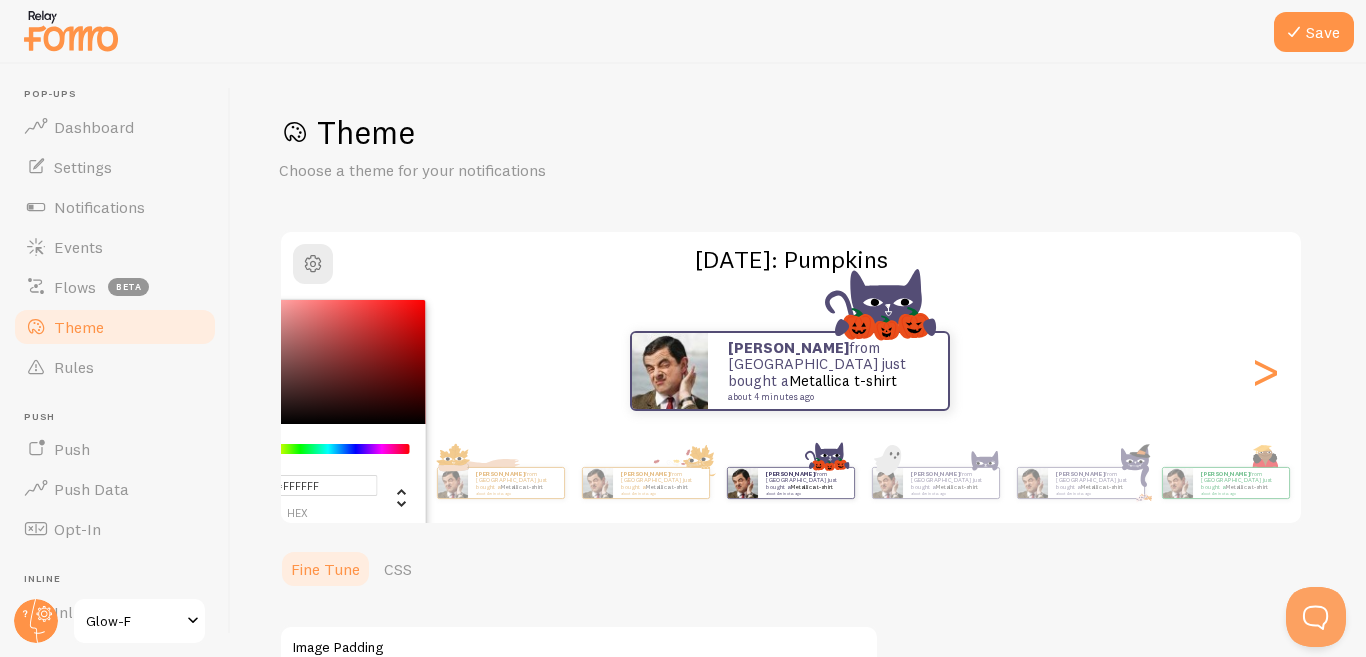 click on "[DATE]: Pumpkins" at bounding box center [791, 259] 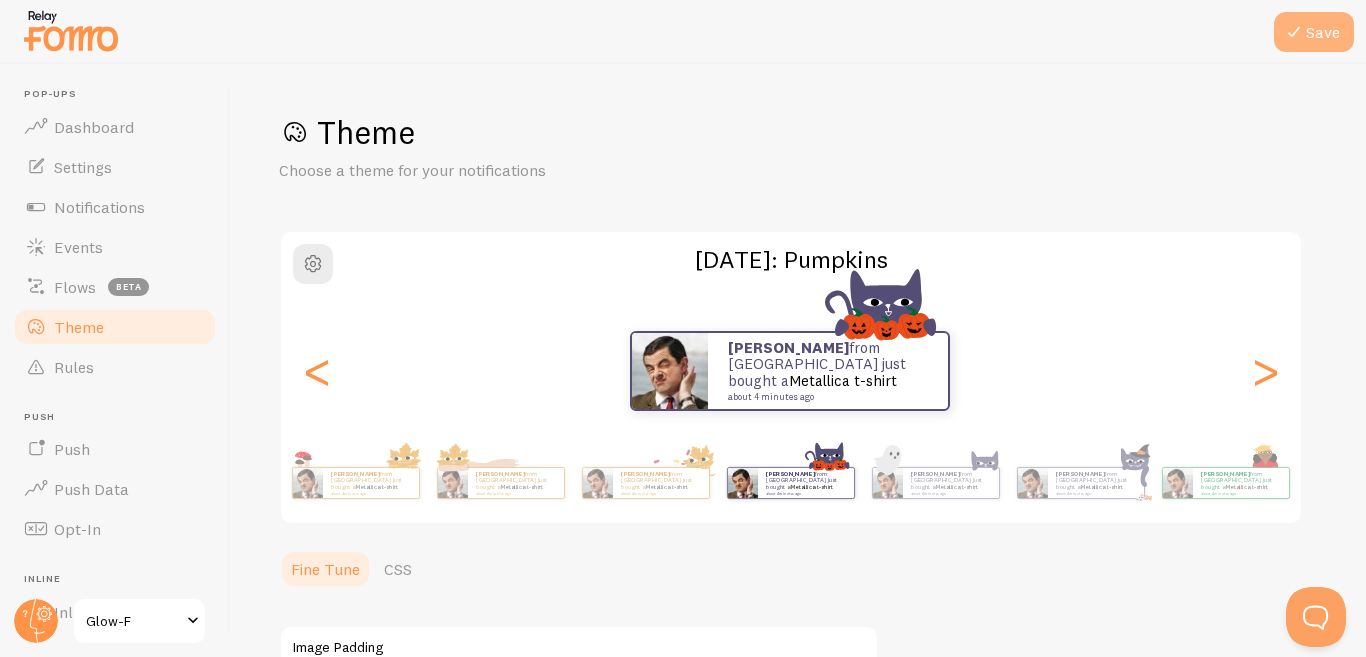 click on "Save" at bounding box center [1314, 32] 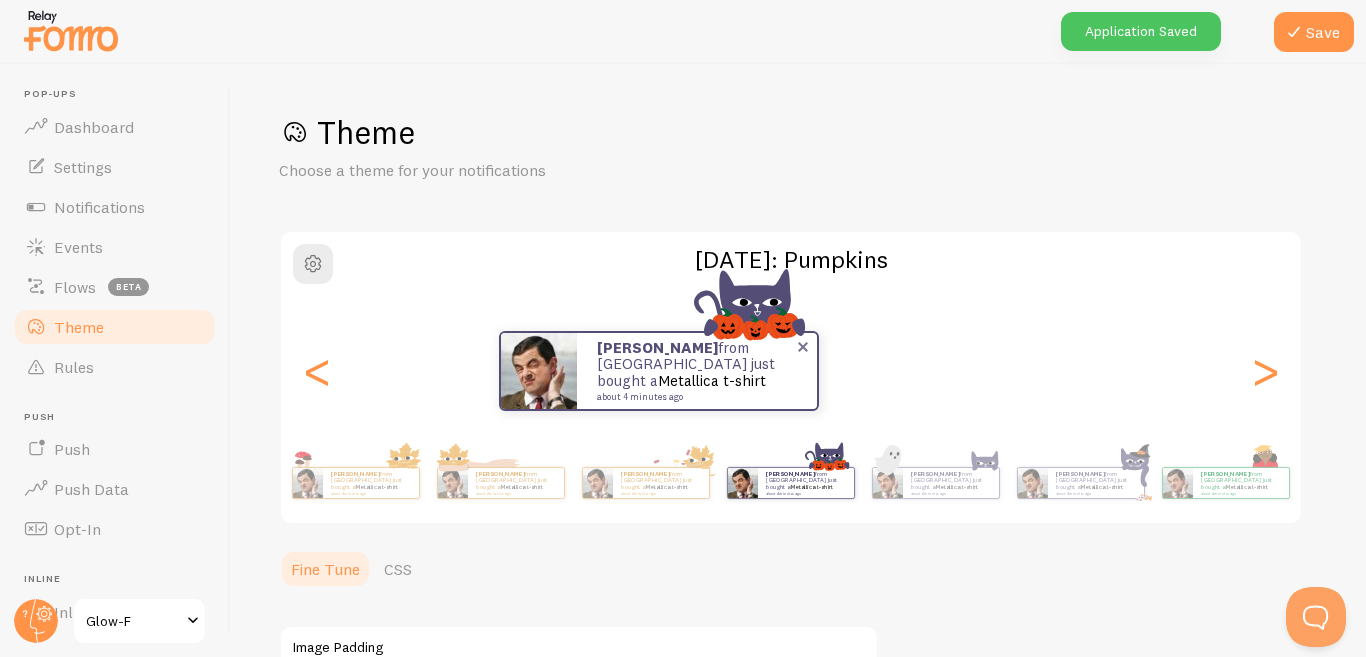 click on "[PERSON_NAME]  from [GEOGRAPHIC_DATA] just bought a  Metallica t-shirt   about 4 minutes ago" at bounding box center (697, 371) 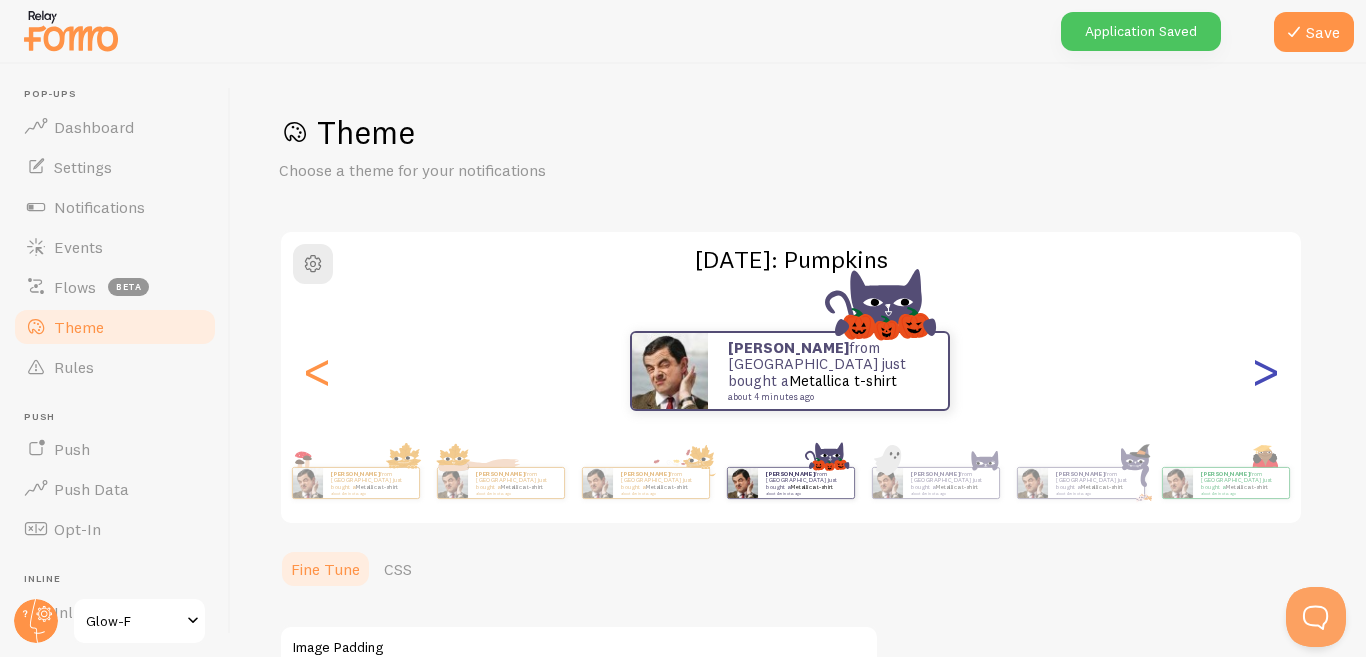 click on ">" at bounding box center [1265, 371] 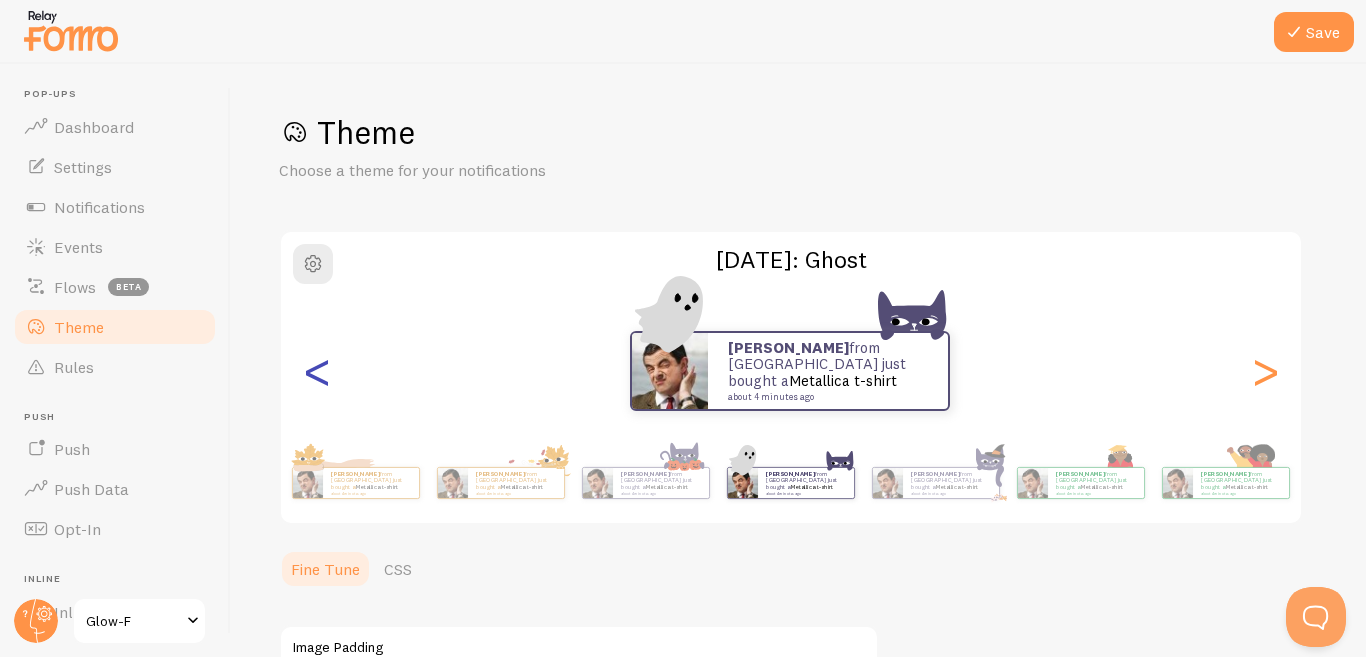click on "<" at bounding box center (317, 371) 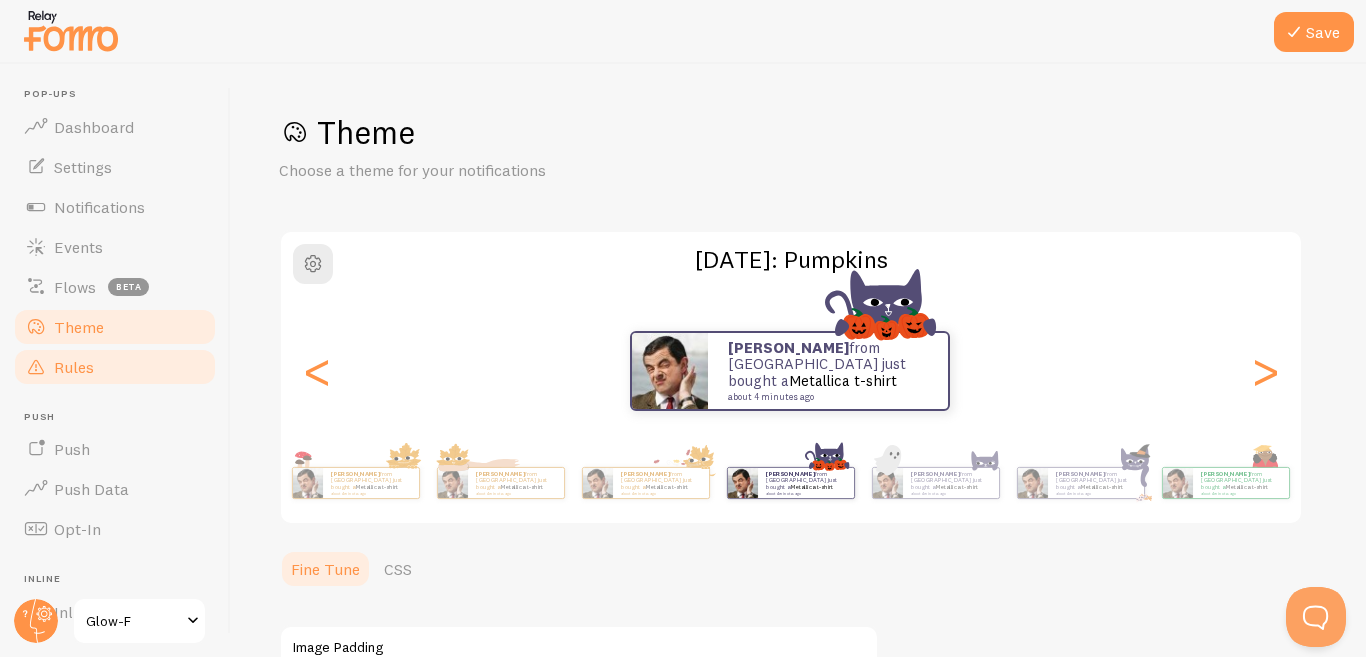 click on "Rules" at bounding box center (115, 367) 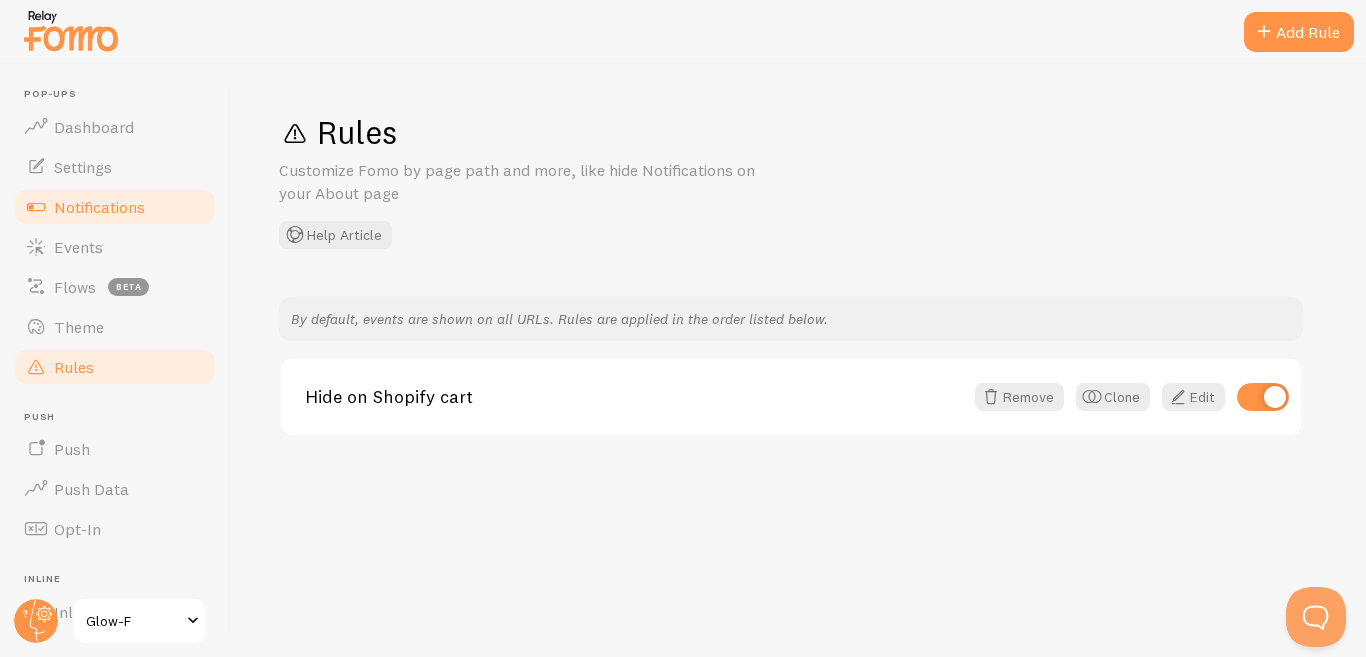 click on "Notifications" at bounding box center (99, 207) 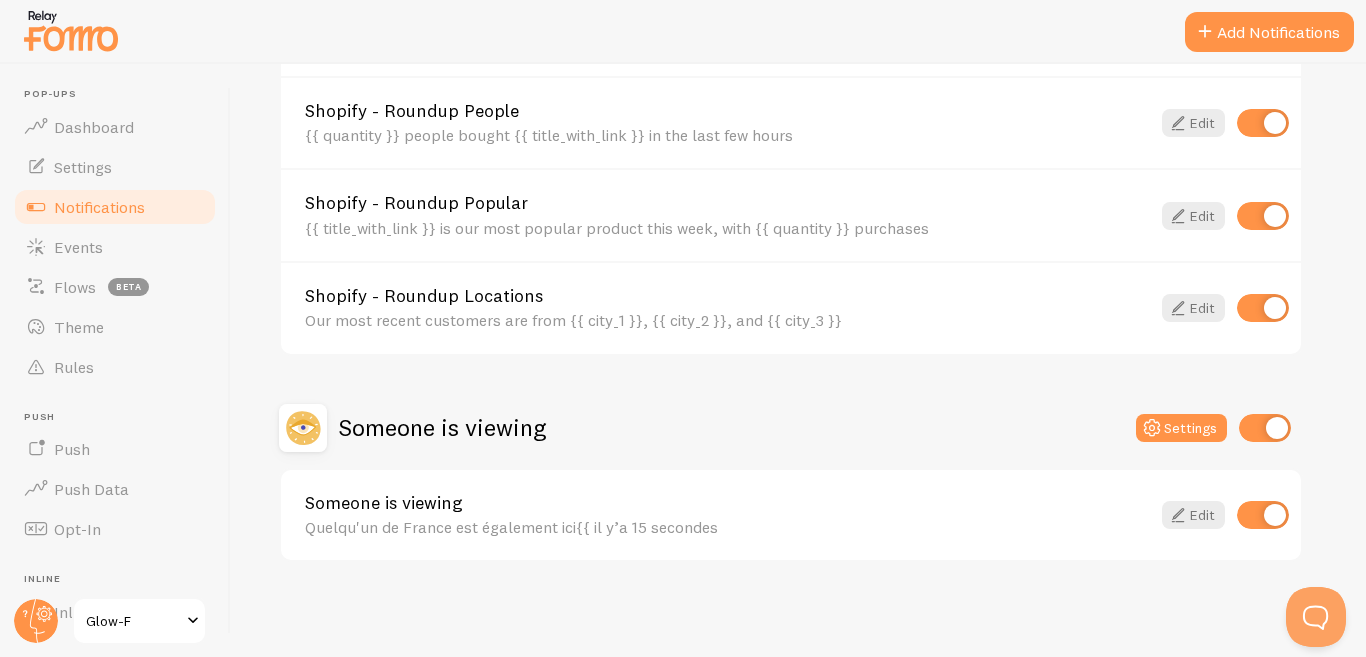scroll, scrollTop: 954, scrollLeft: 0, axis: vertical 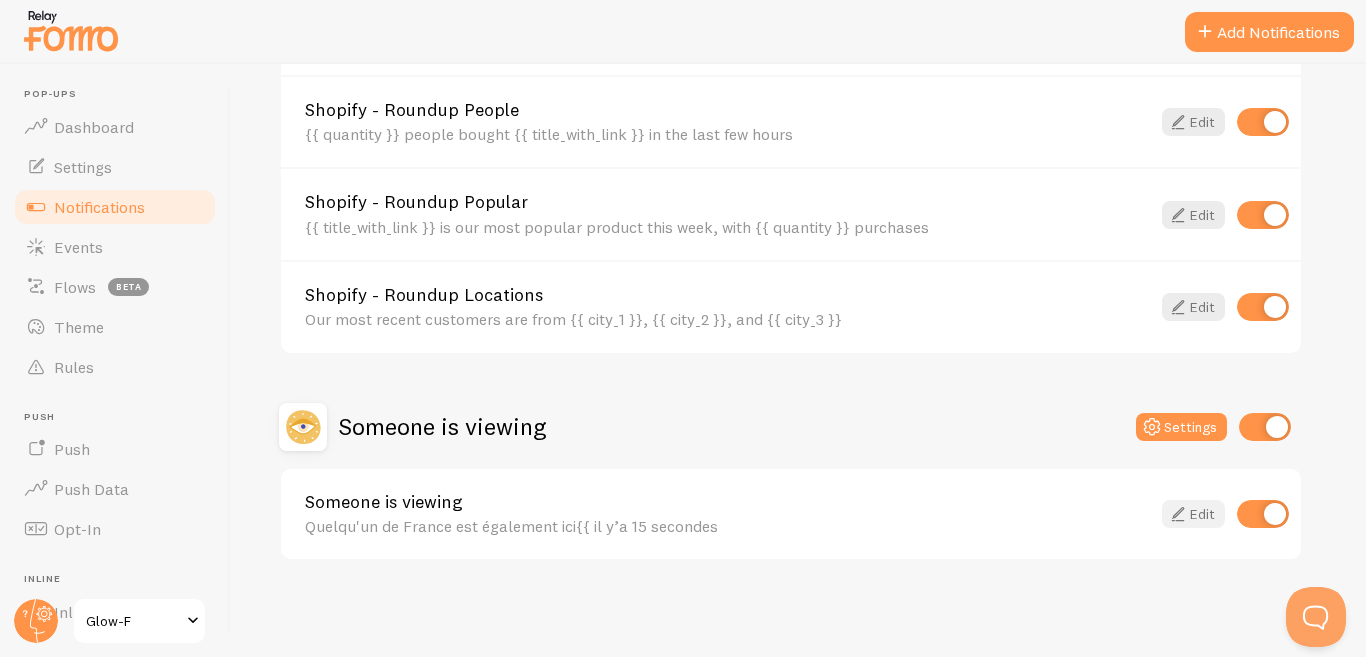 click on "Edit" at bounding box center [1193, 514] 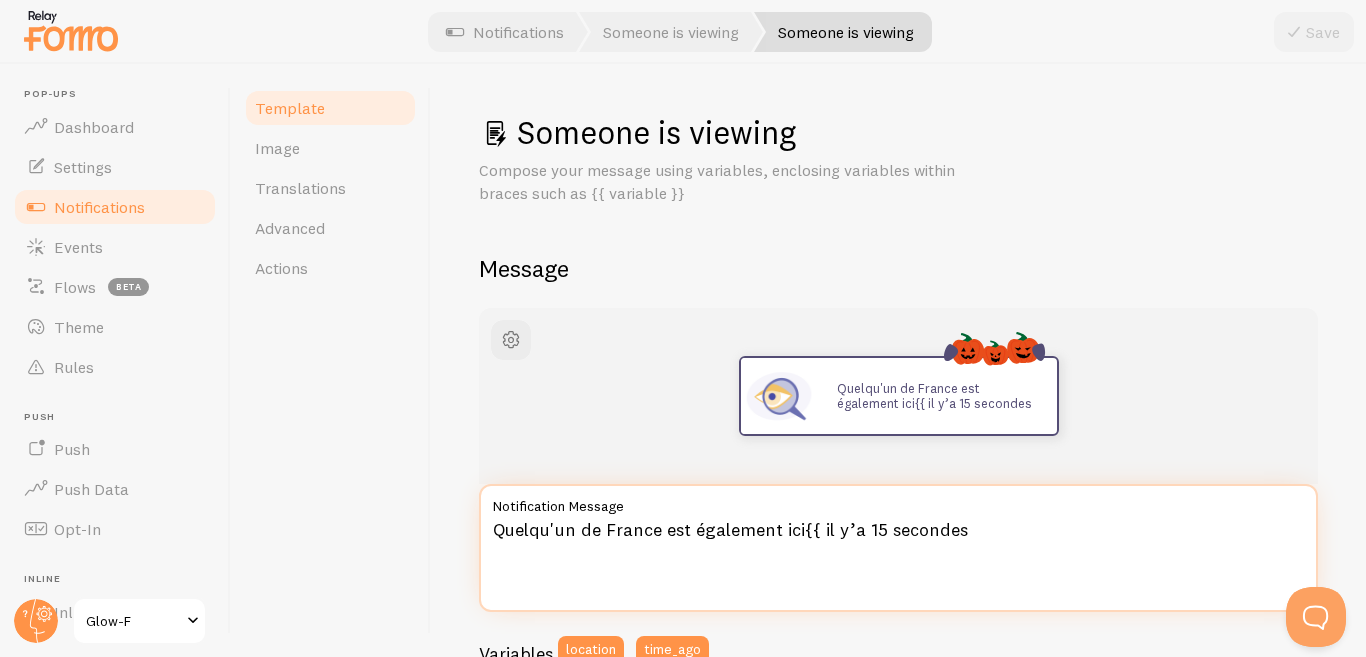 click on "Quelqu'un de France est également ici{{ il y’a 15 secondes" at bounding box center (898, 548) 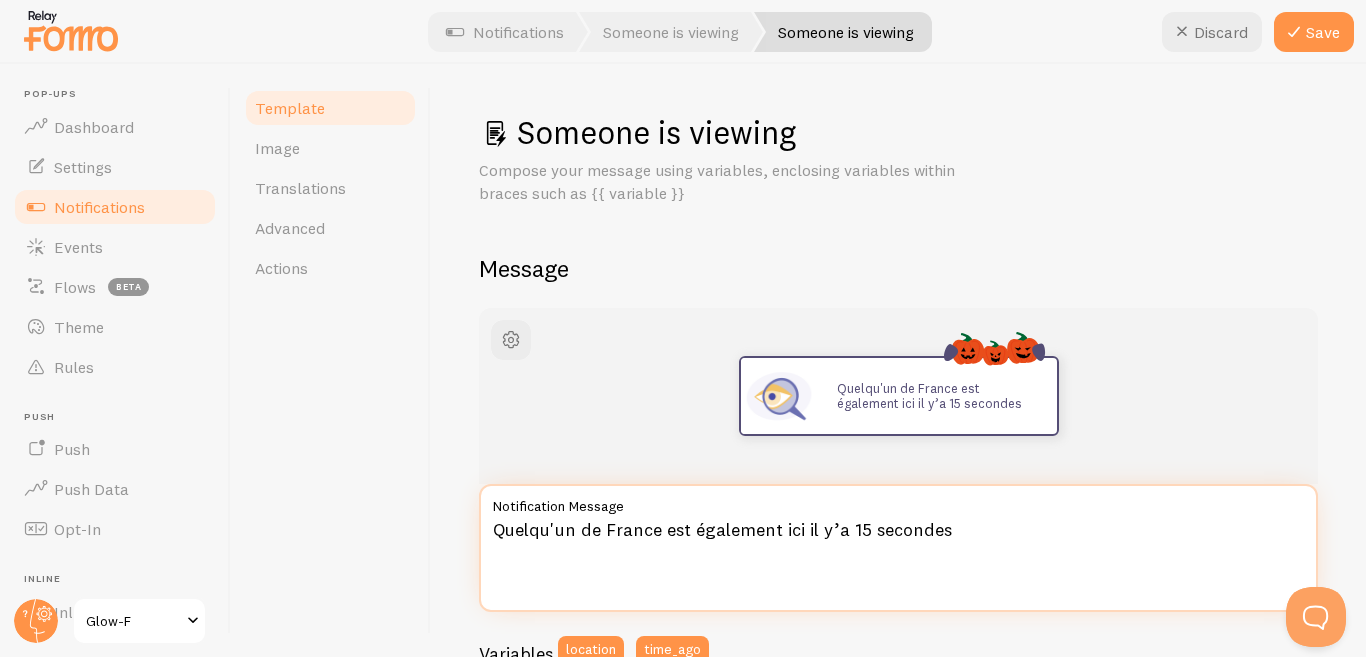 scroll, scrollTop: 0, scrollLeft: 0, axis: both 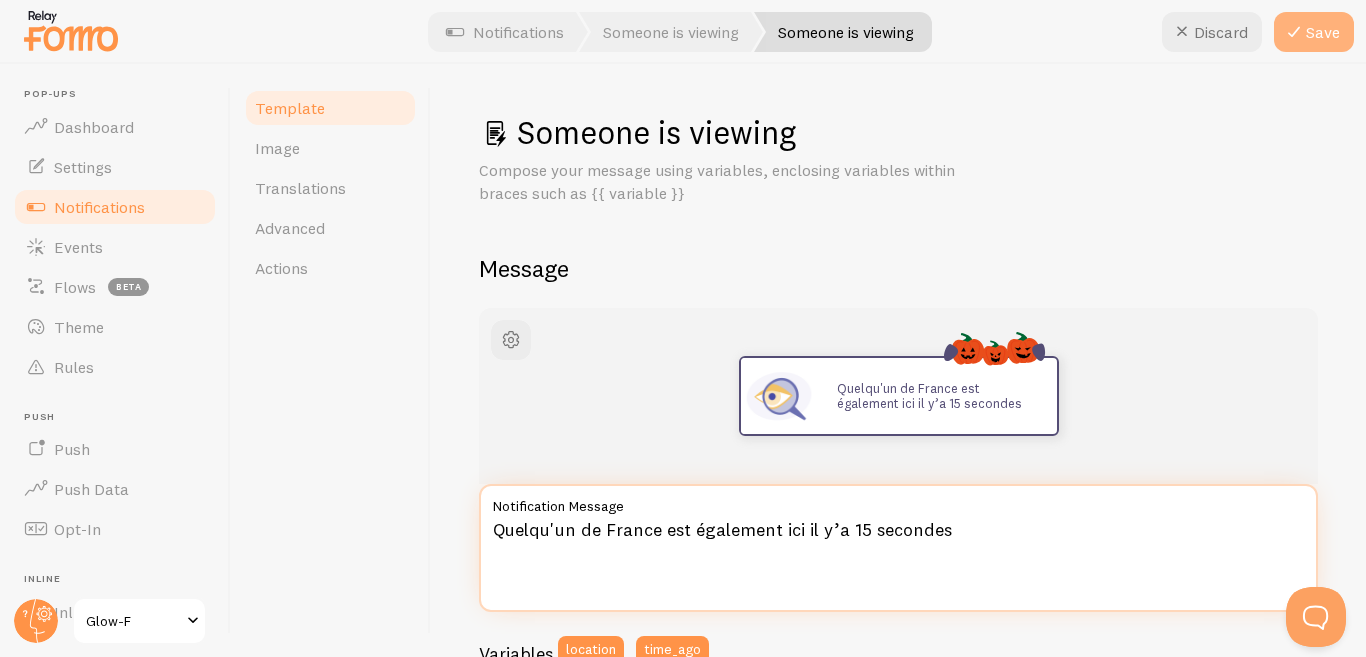 type on "Quelqu'un de France est également ici il y’a 15 secondes" 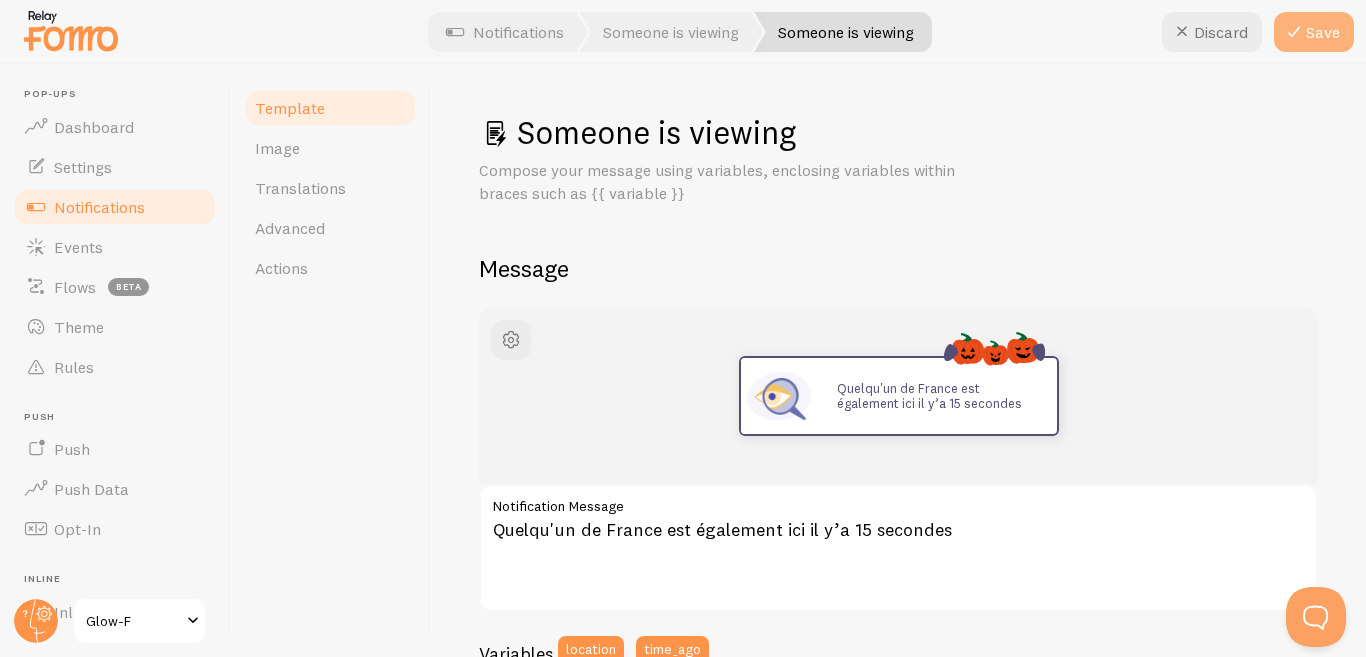click at bounding box center (1294, 32) 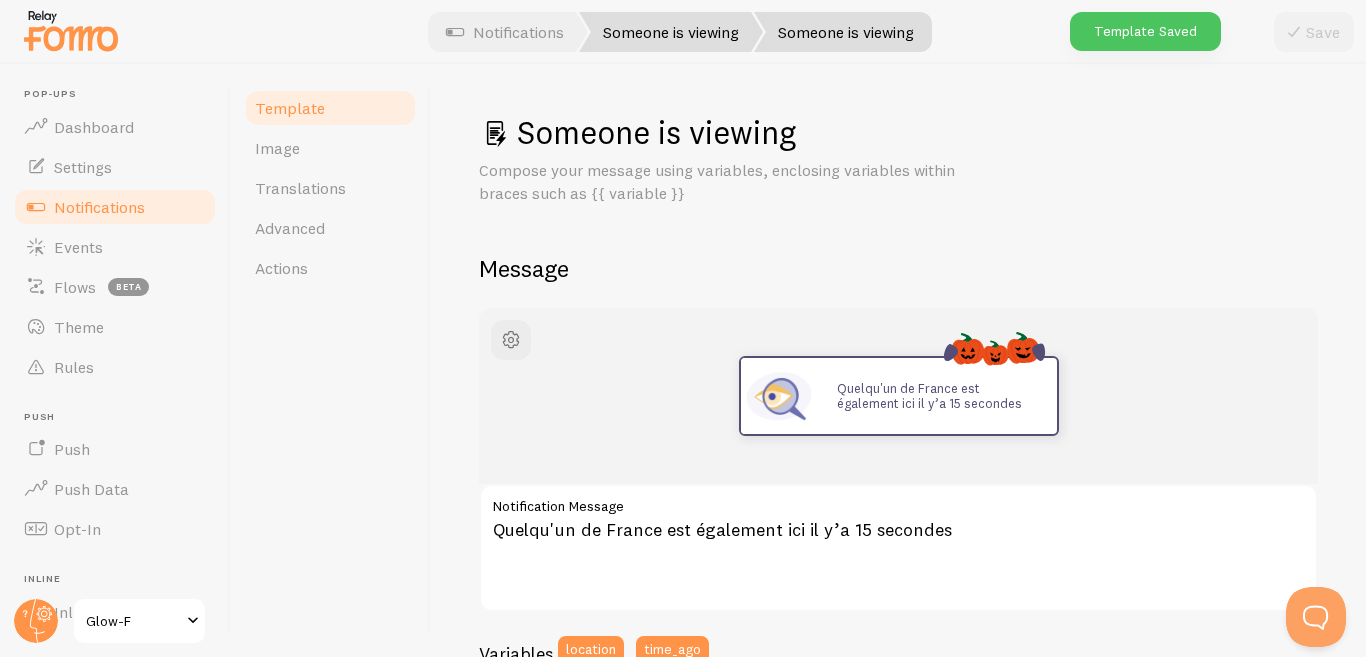 click on "Someone is viewing" at bounding box center [671, 32] 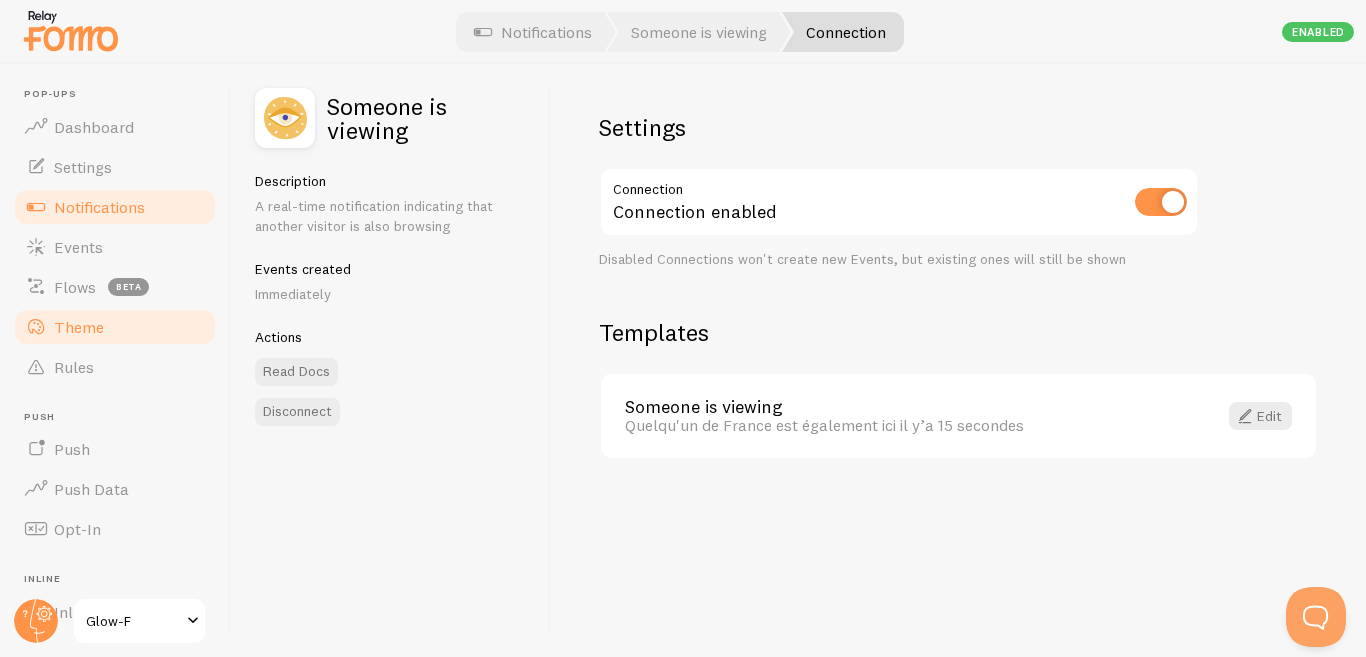 click on "Theme" at bounding box center [115, 327] 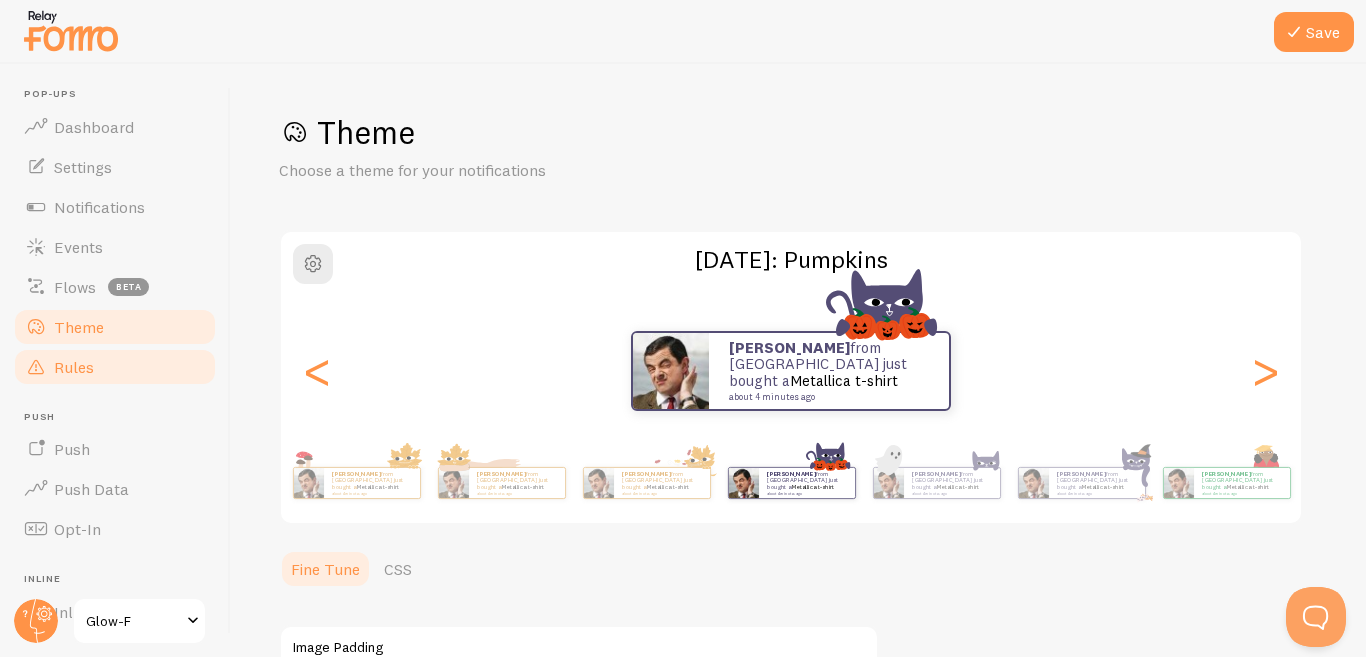 click on "Rules" at bounding box center [115, 367] 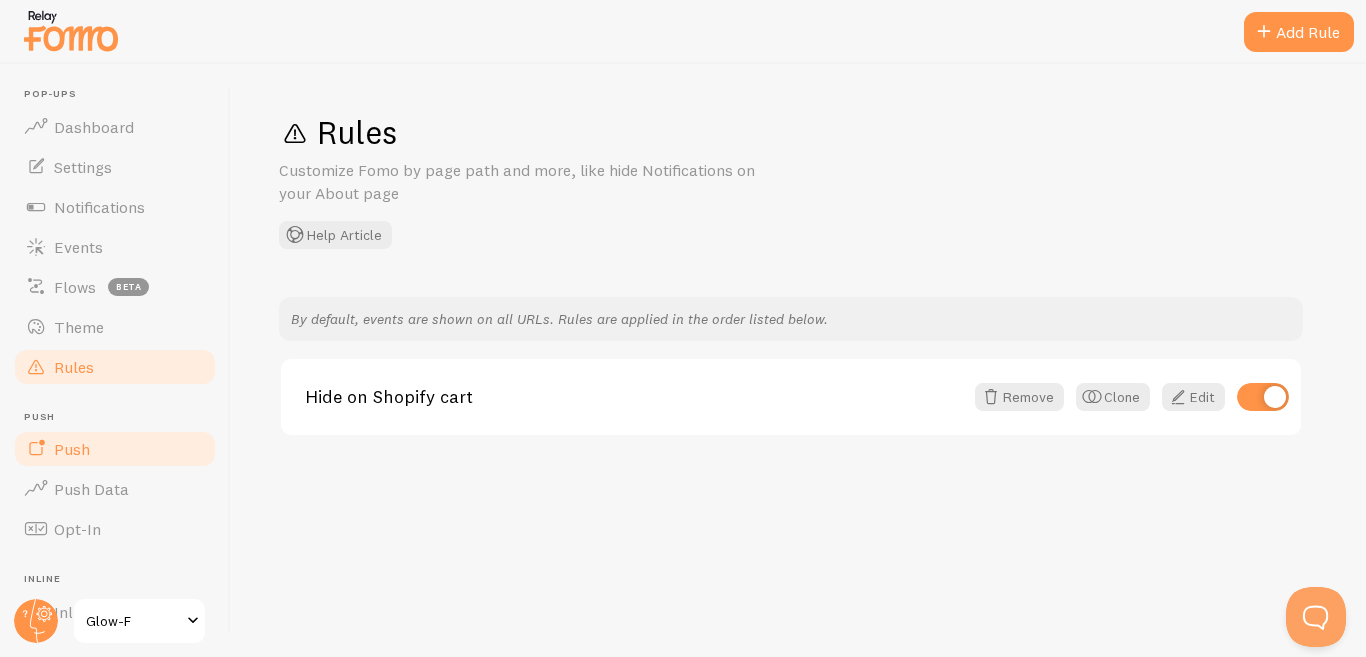 click on "Push" at bounding box center (115, 449) 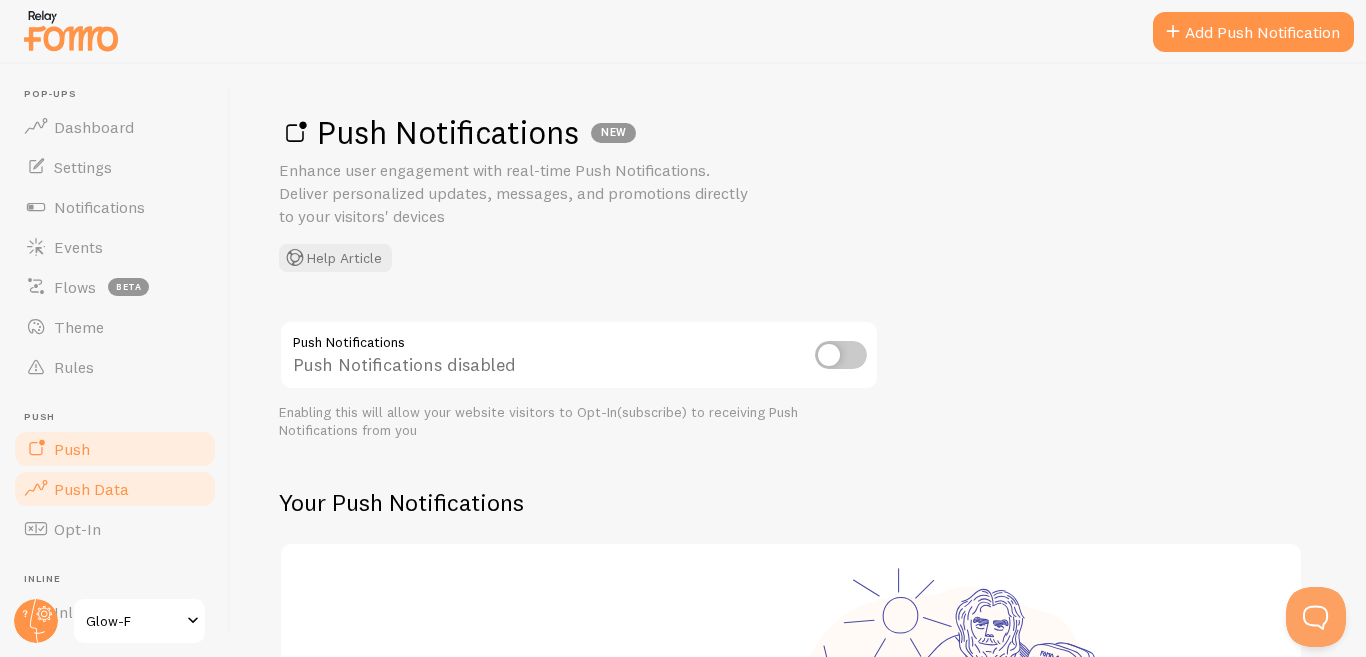 click on "Push Data" at bounding box center (91, 489) 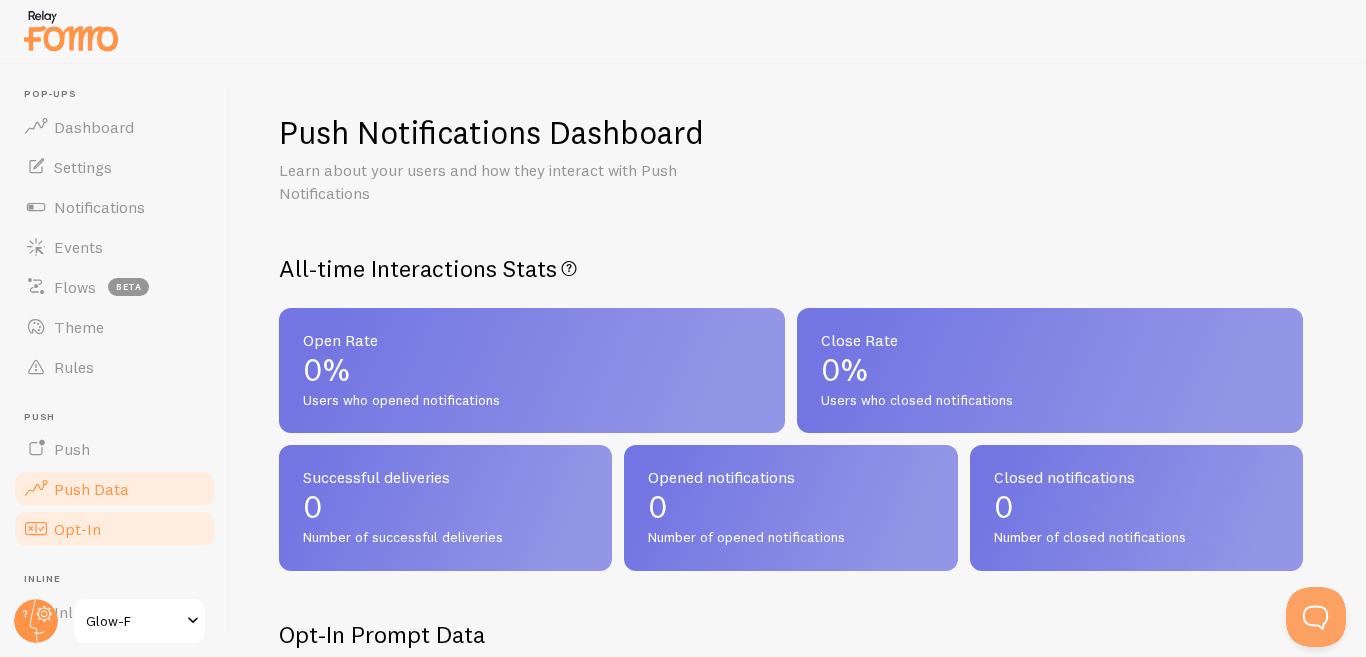 click on "Opt-In" at bounding box center (115, 529) 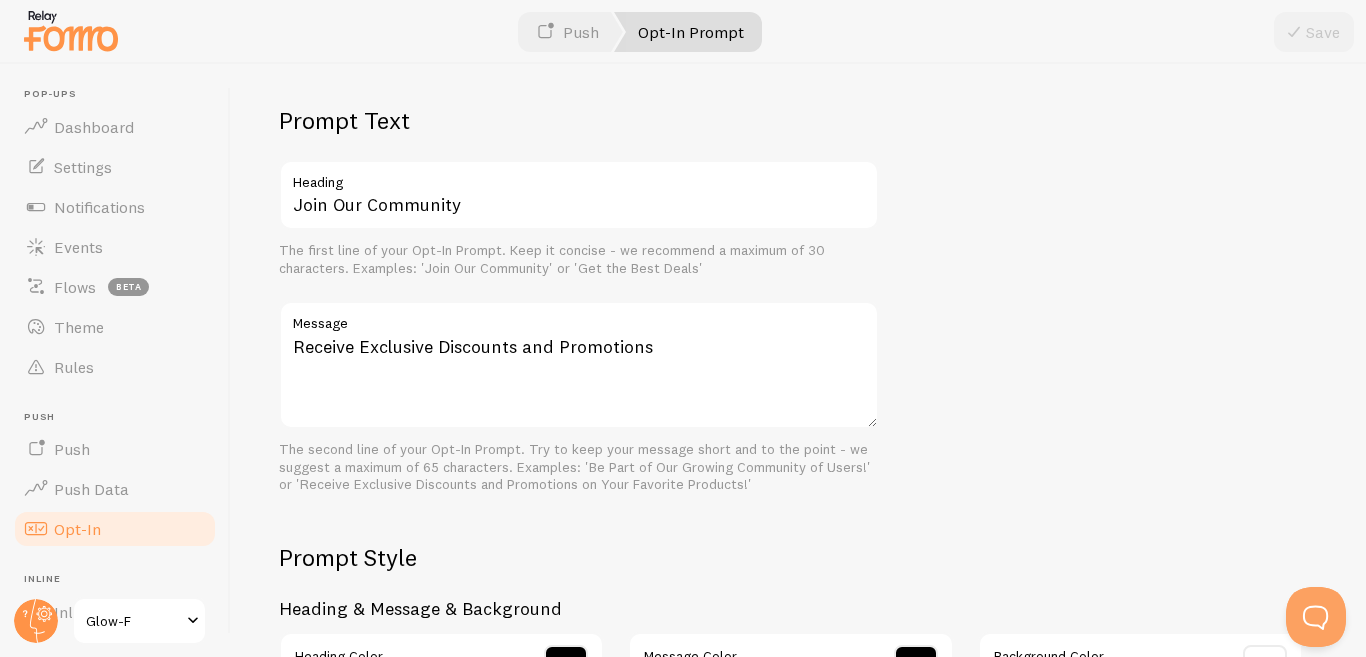 scroll, scrollTop: 533, scrollLeft: 0, axis: vertical 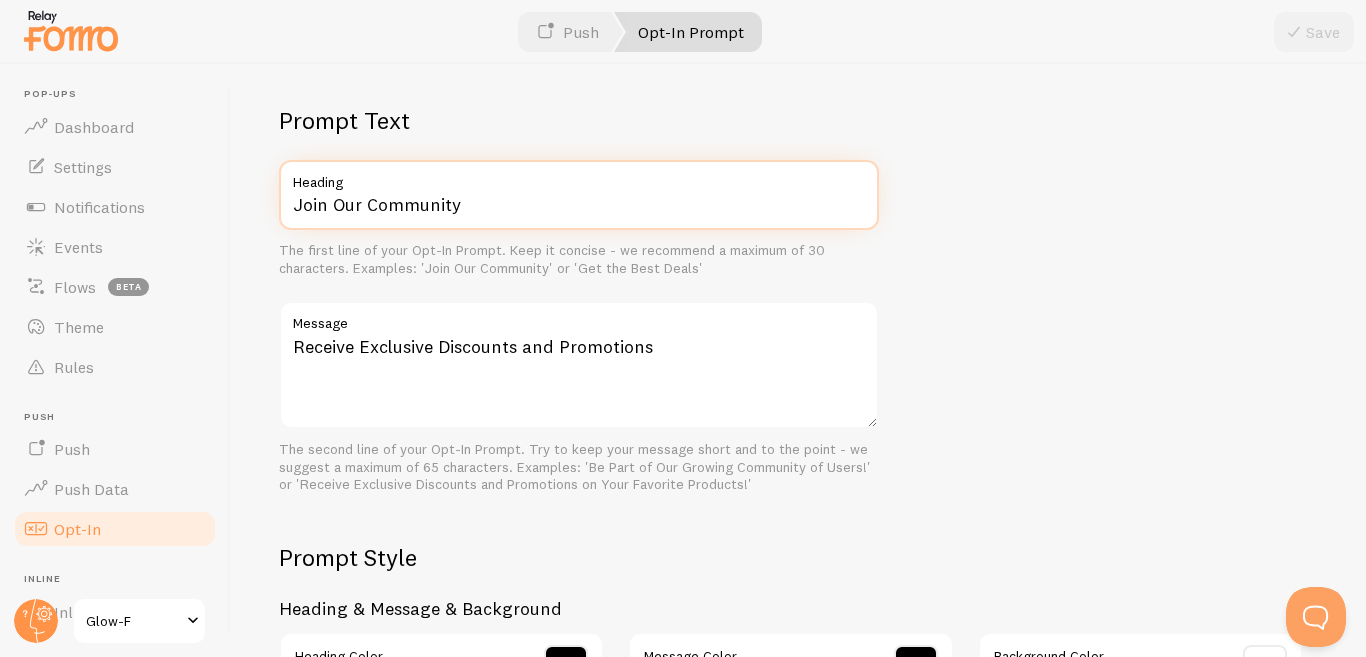 click on "Join Our Community" at bounding box center [579, 195] 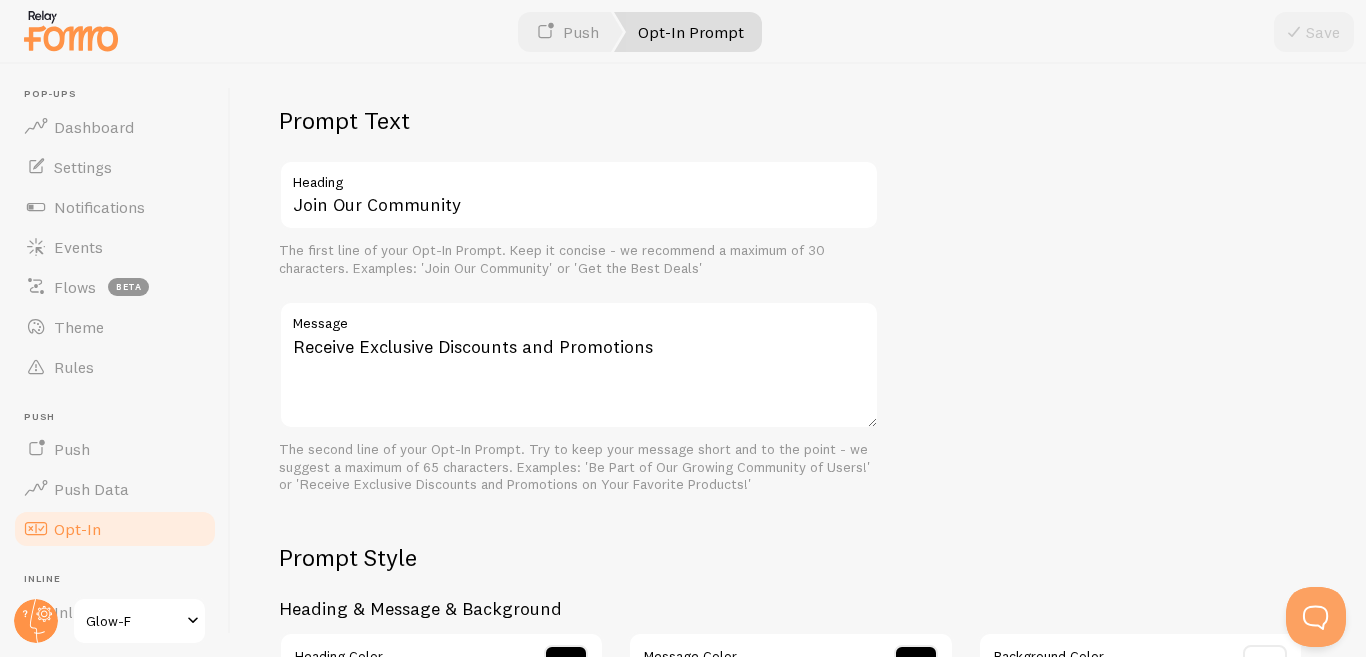 click on "Join Our Community   Heading       The first line of your Opt-In Prompt. Keep it concise - we recommend a maximum of 30 characters. Examples: 'Join Our Community' or 'Get the Best Deals'" at bounding box center (579, 218) 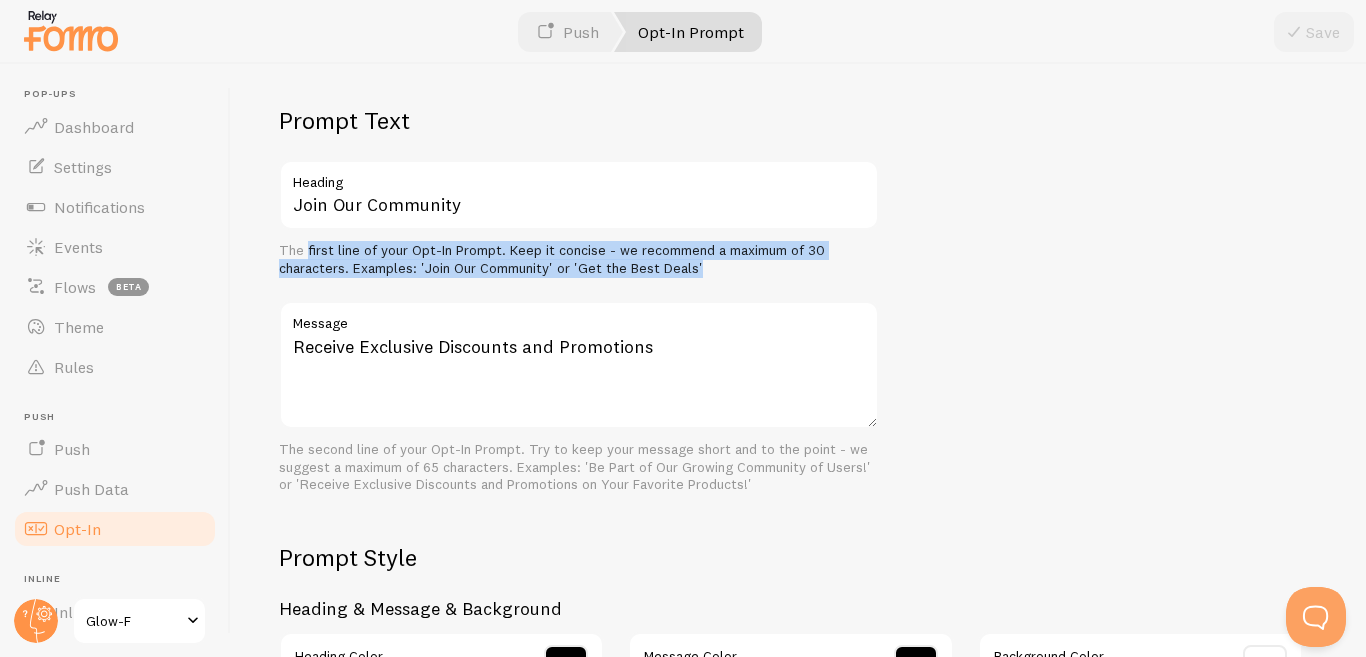drag, startPoint x: 288, startPoint y: 239, endPoint x: 342, endPoint y: 274, distance: 64.3506 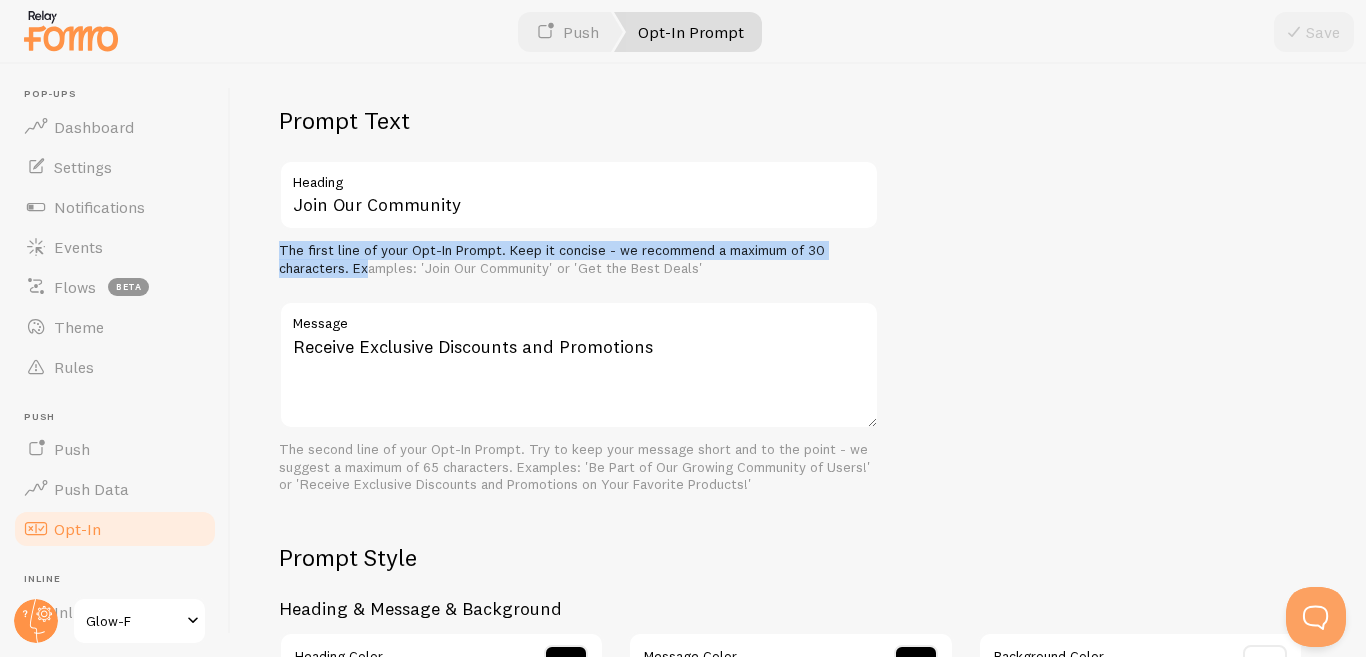 scroll, scrollTop: 534, scrollLeft: 0, axis: vertical 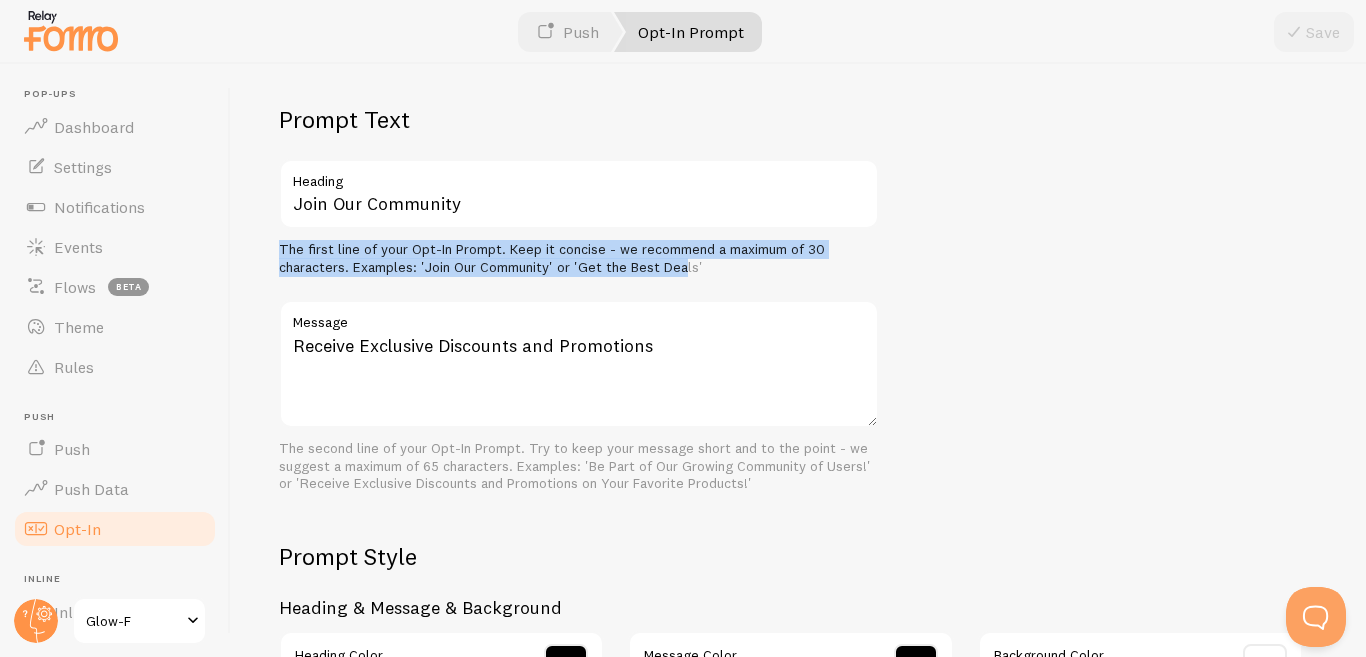 drag, startPoint x: 273, startPoint y: 247, endPoint x: 684, endPoint y: 272, distance: 411.75964 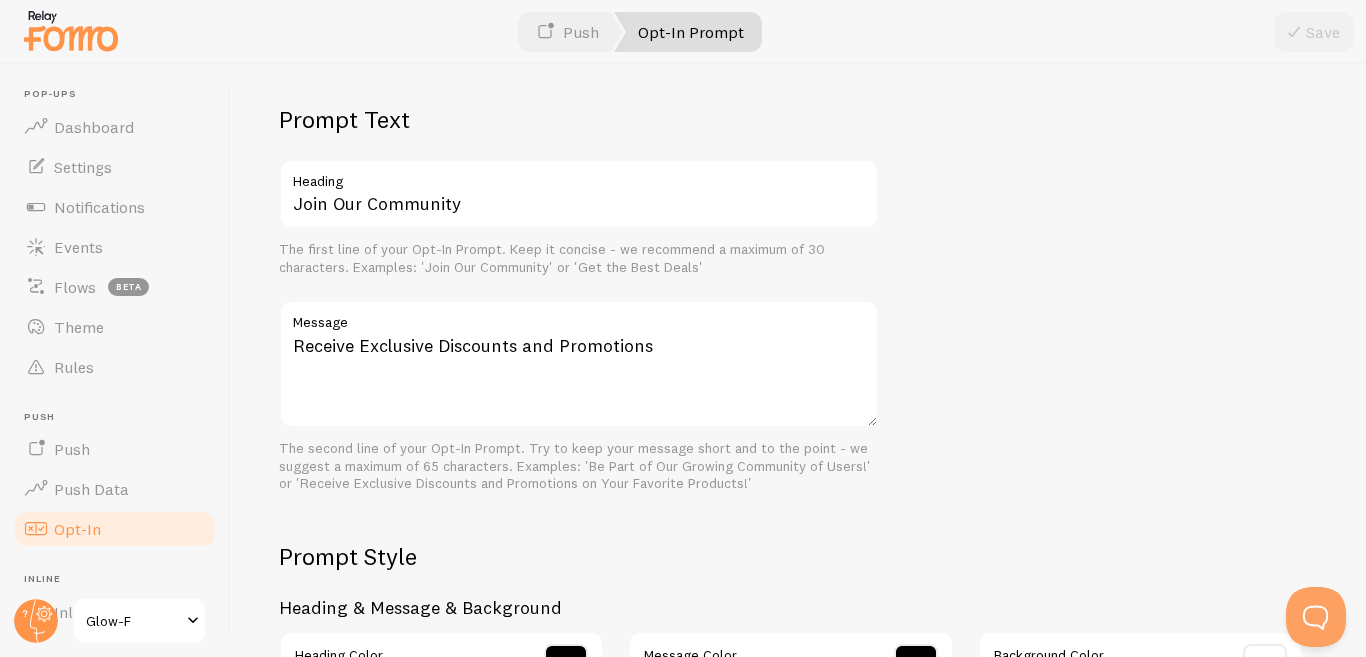 drag, startPoint x: 684, startPoint y: 272, endPoint x: 707, endPoint y: 271, distance: 23.021729 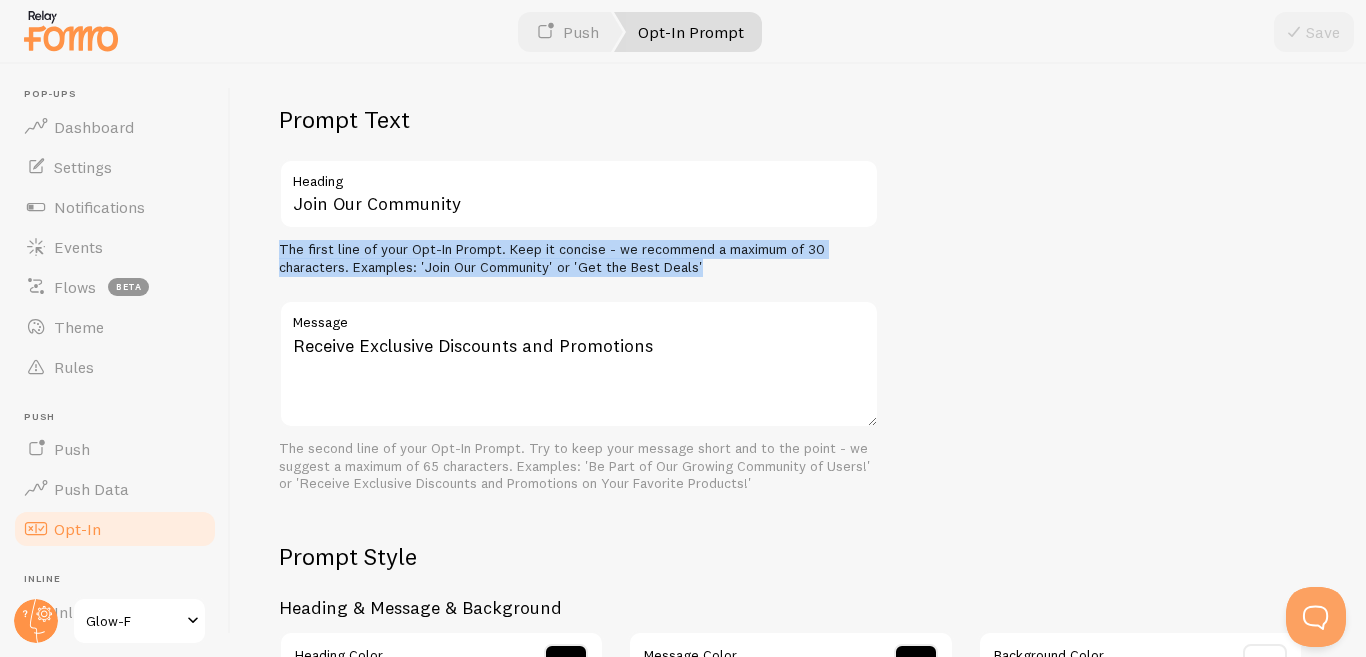 drag, startPoint x: 707, startPoint y: 271, endPoint x: 263, endPoint y: 256, distance: 444.2533 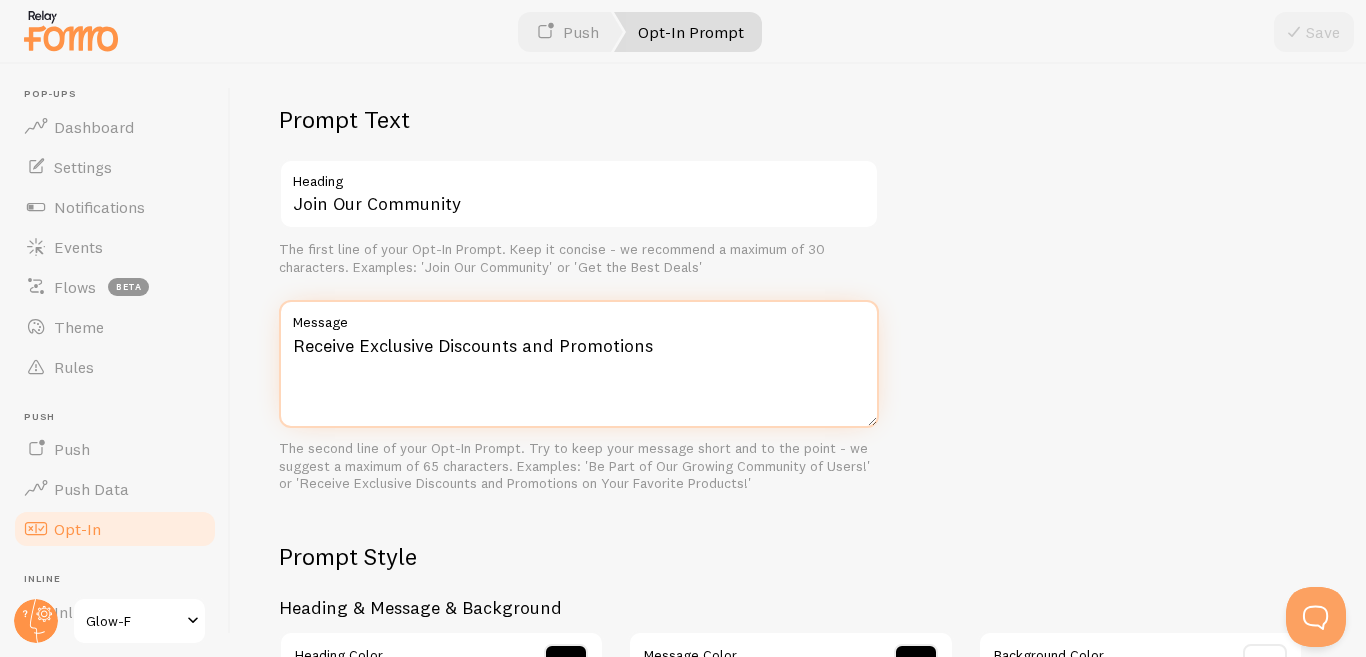 drag, startPoint x: 666, startPoint y: 355, endPoint x: 331, endPoint y: 340, distance: 335.33566 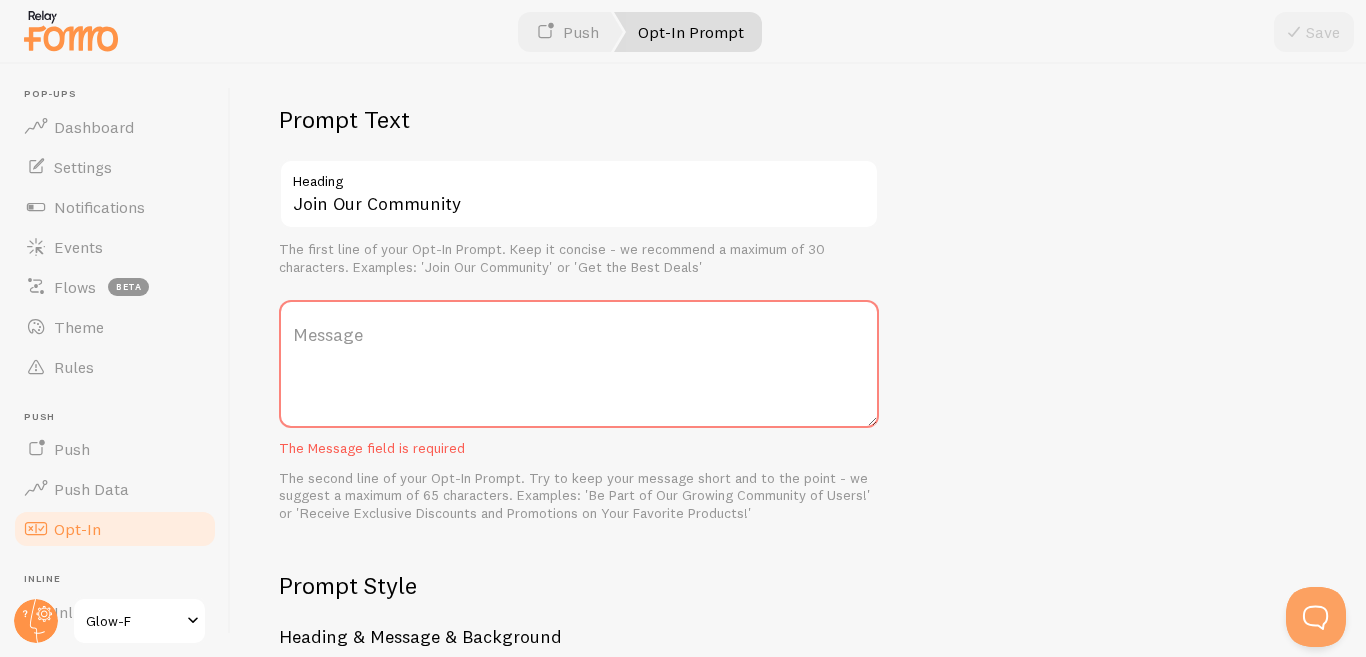 drag, startPoint x: 499, startPoint y: 317, endPoint x: 464, endPoint y: 326, distance: 36.138622 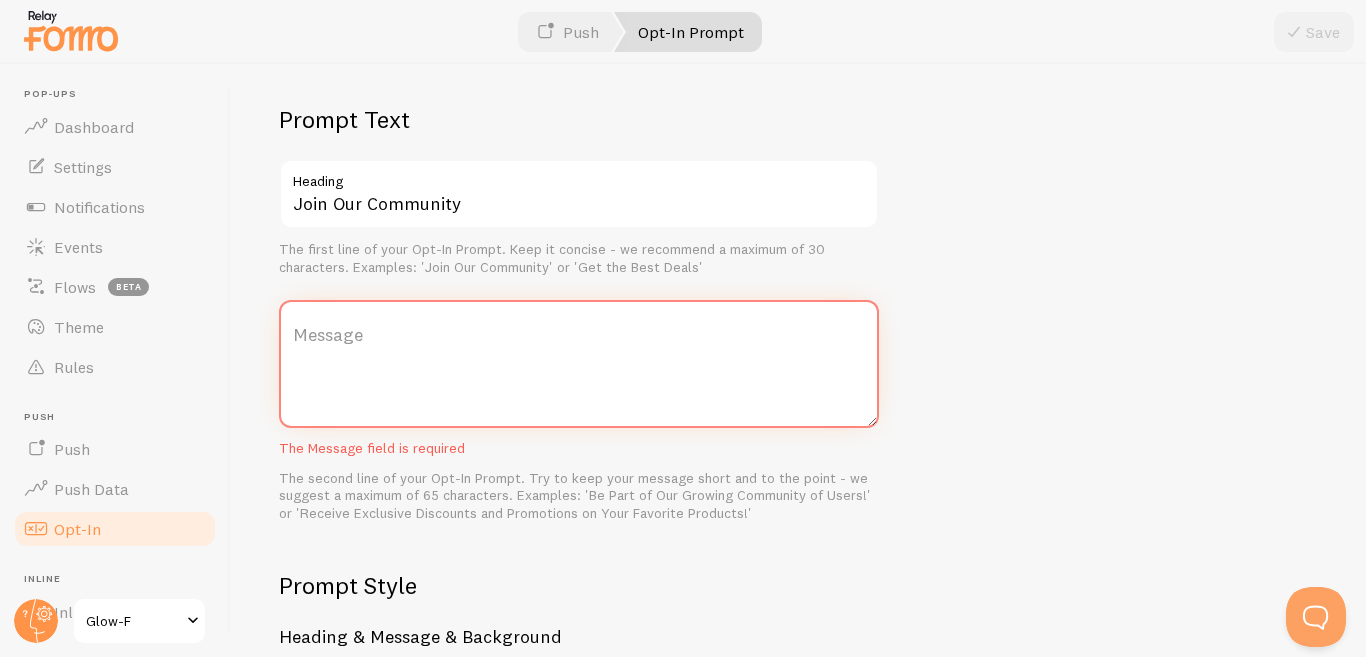 click on "Message" at bounding box center [579, 364] 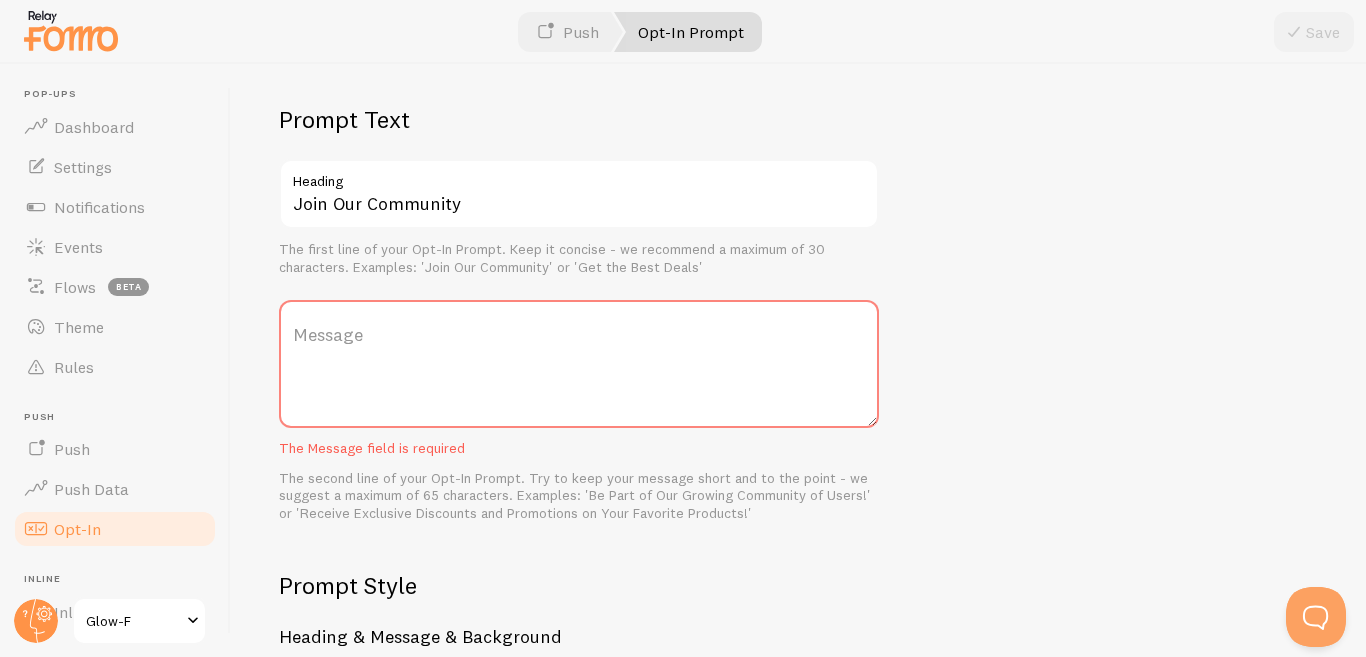 drag, startPoint x: 355, startPoint y: 338, endPoint x: 291, endPoint y: 338, distance: 64 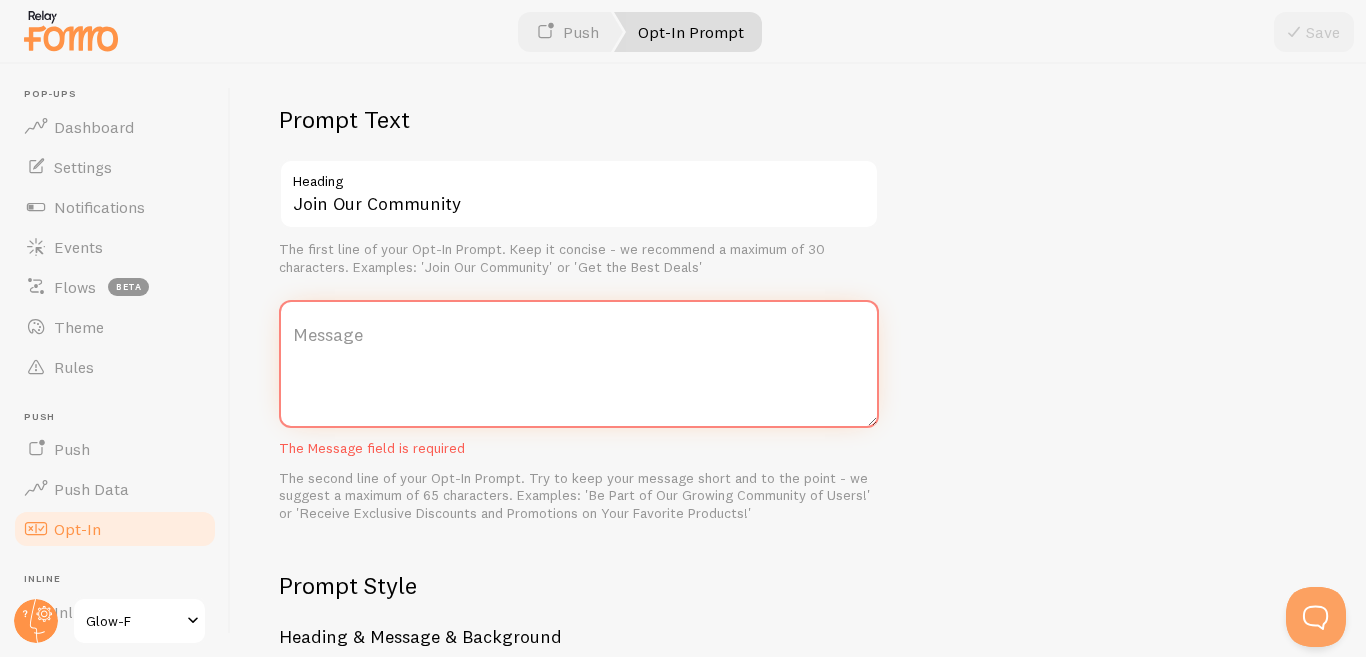 click on "Message" at bounding box center [579, 364] 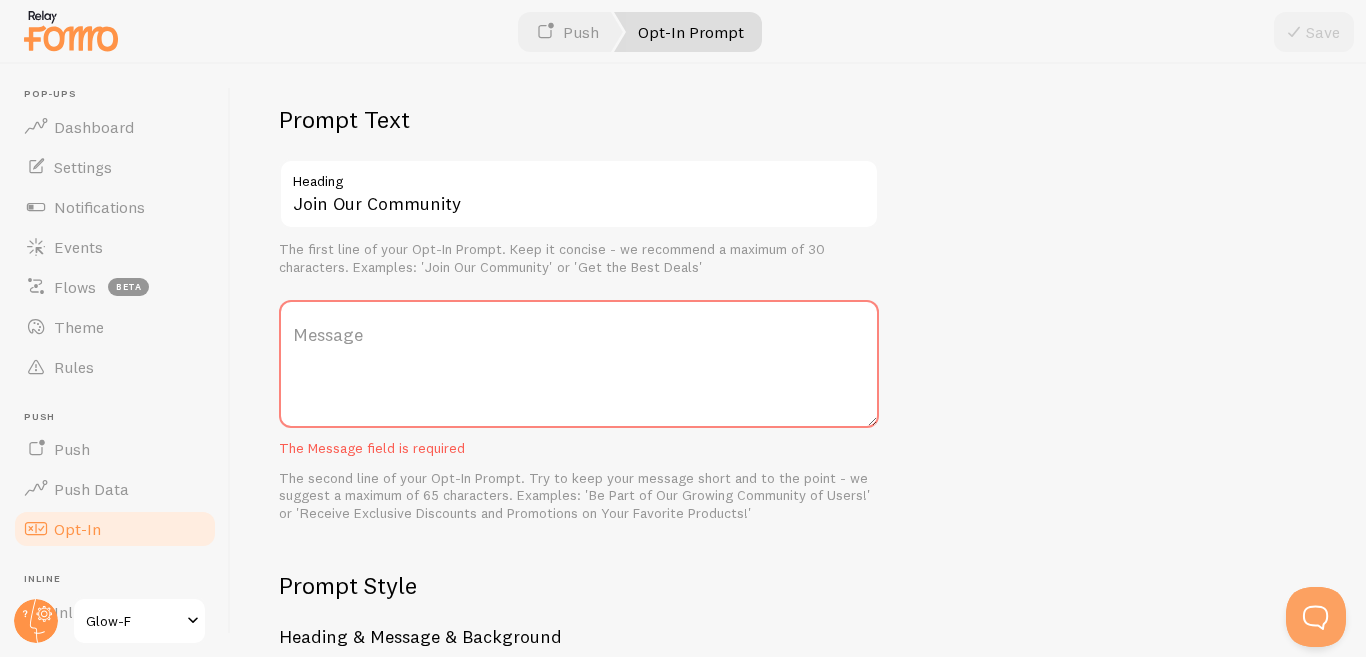 drag, startPoint x: 291, startPoint y: 338, endPoint x: 284, endPoint y: 356, distance: 19.313208 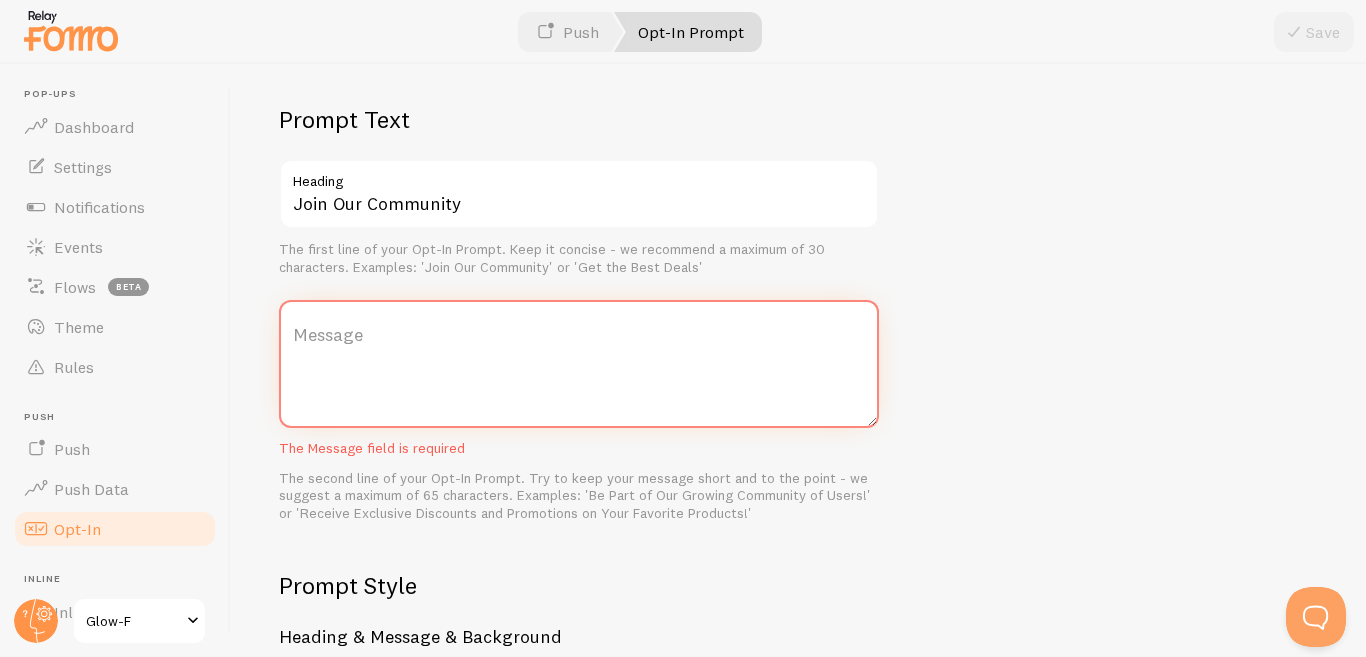 click on "Message" at bounding box center (579, 364) 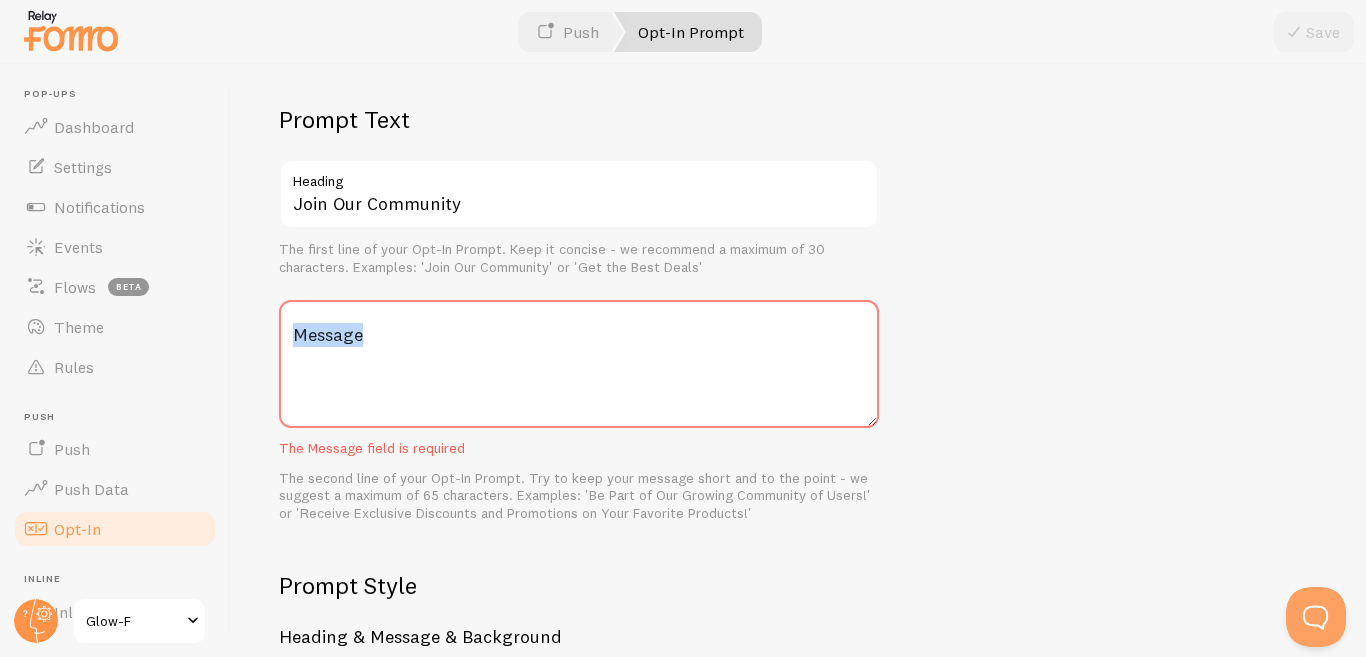 click on "Message" at bounding box center (579, 335) 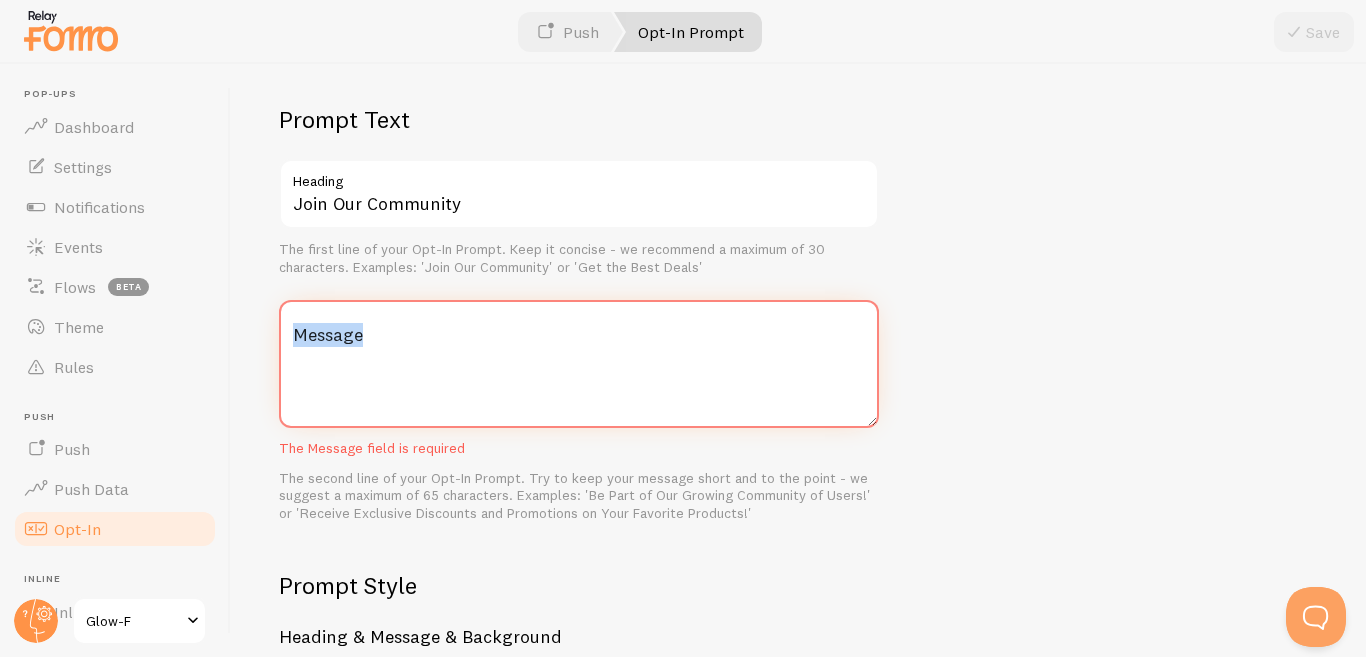 click on "Message" at bounding box center [579, 364] 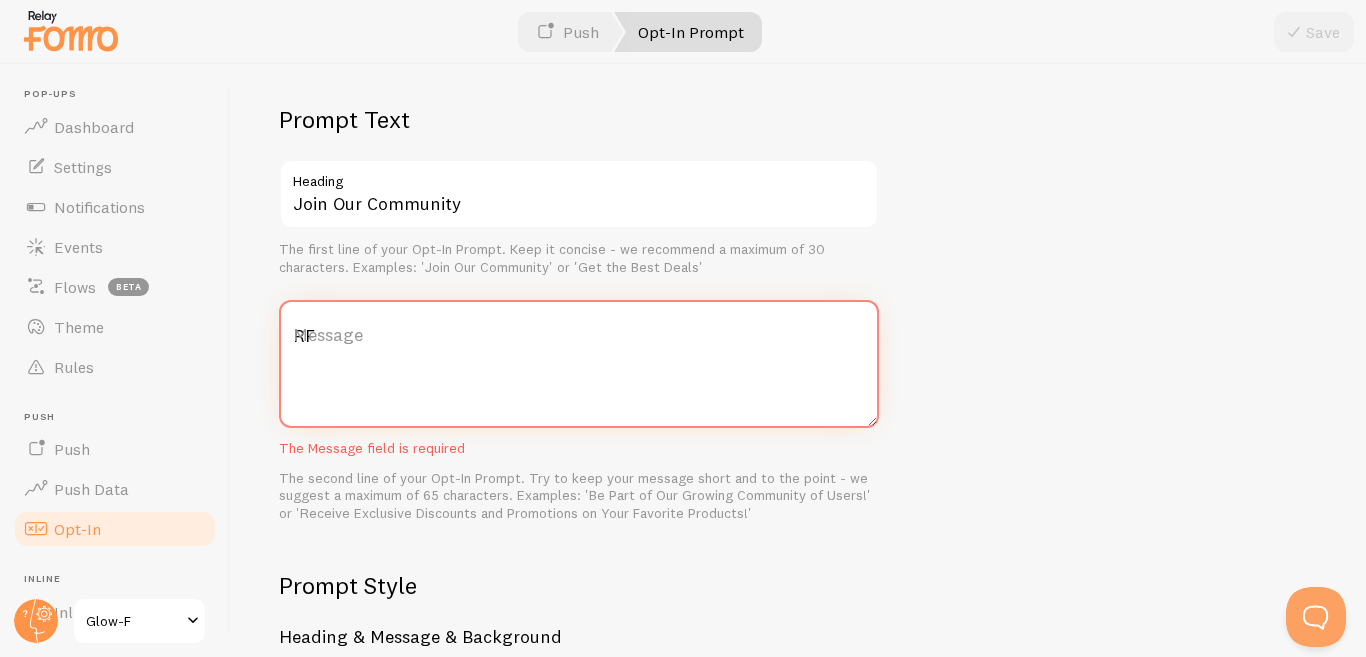 scroll, scrollTop: 514, scrollLeft: 0, axis: vertical 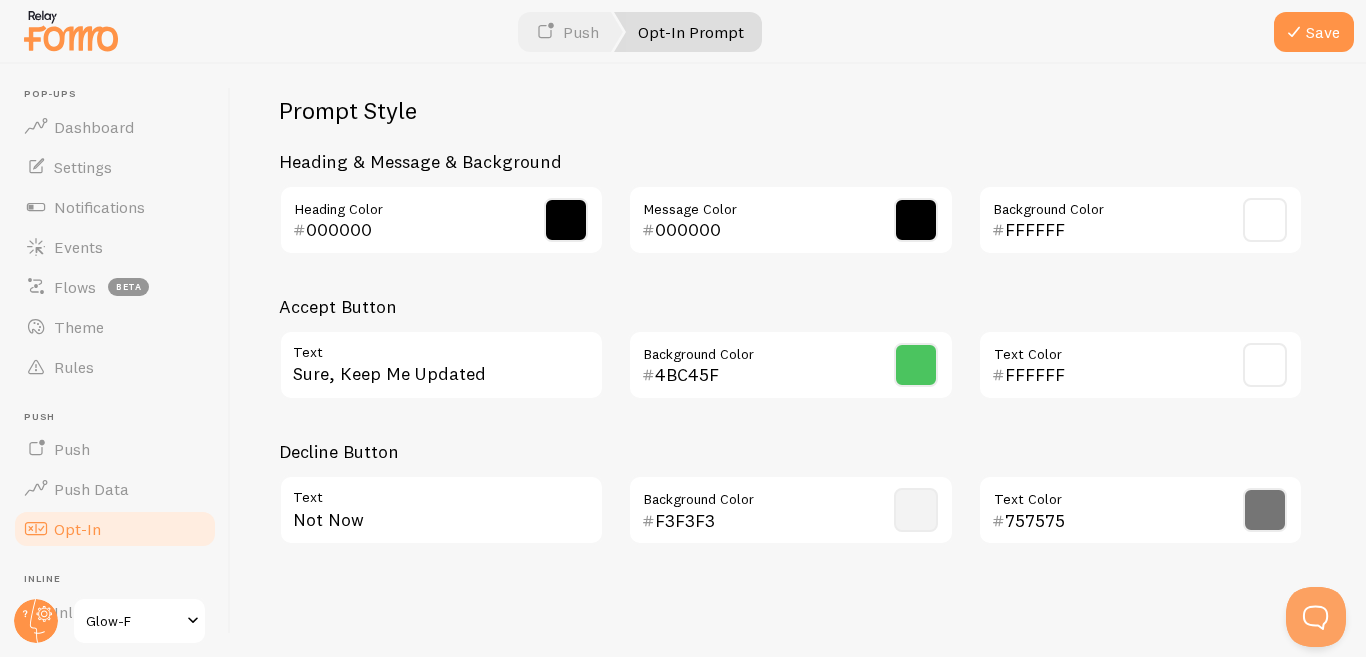 type on "Receive Exclusive Discount and Promotion" 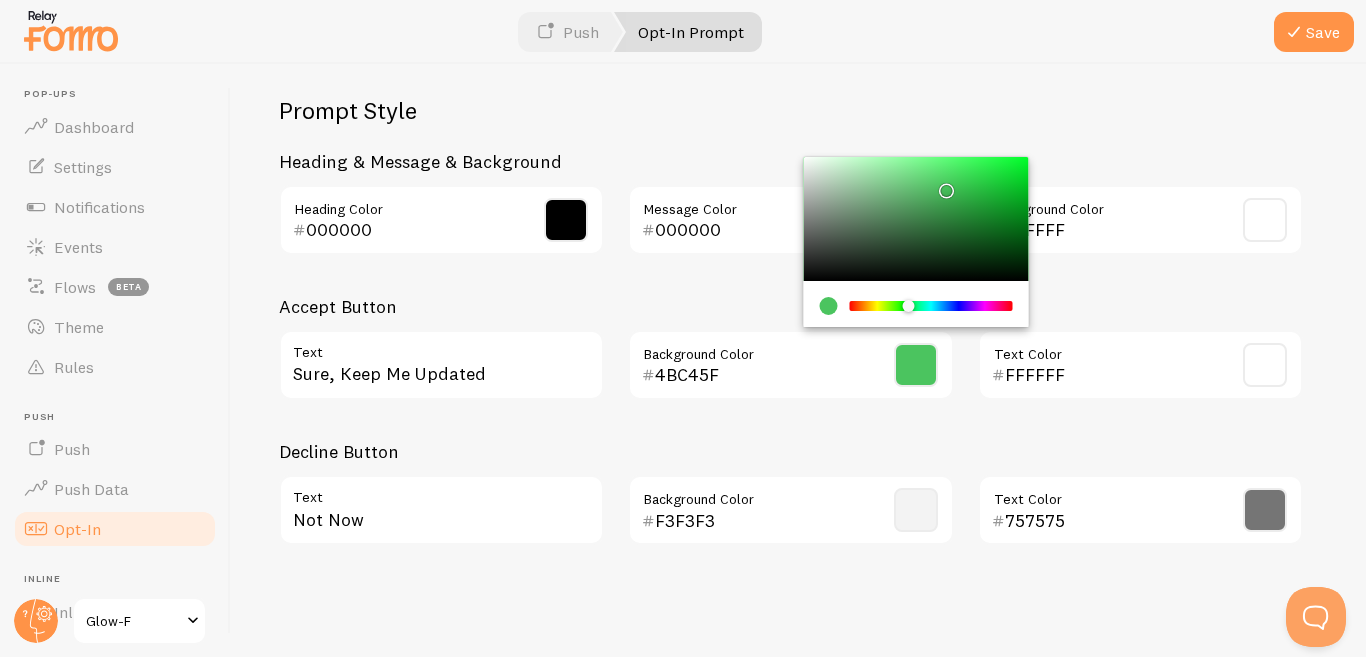 click at bounding box center [916, 365] 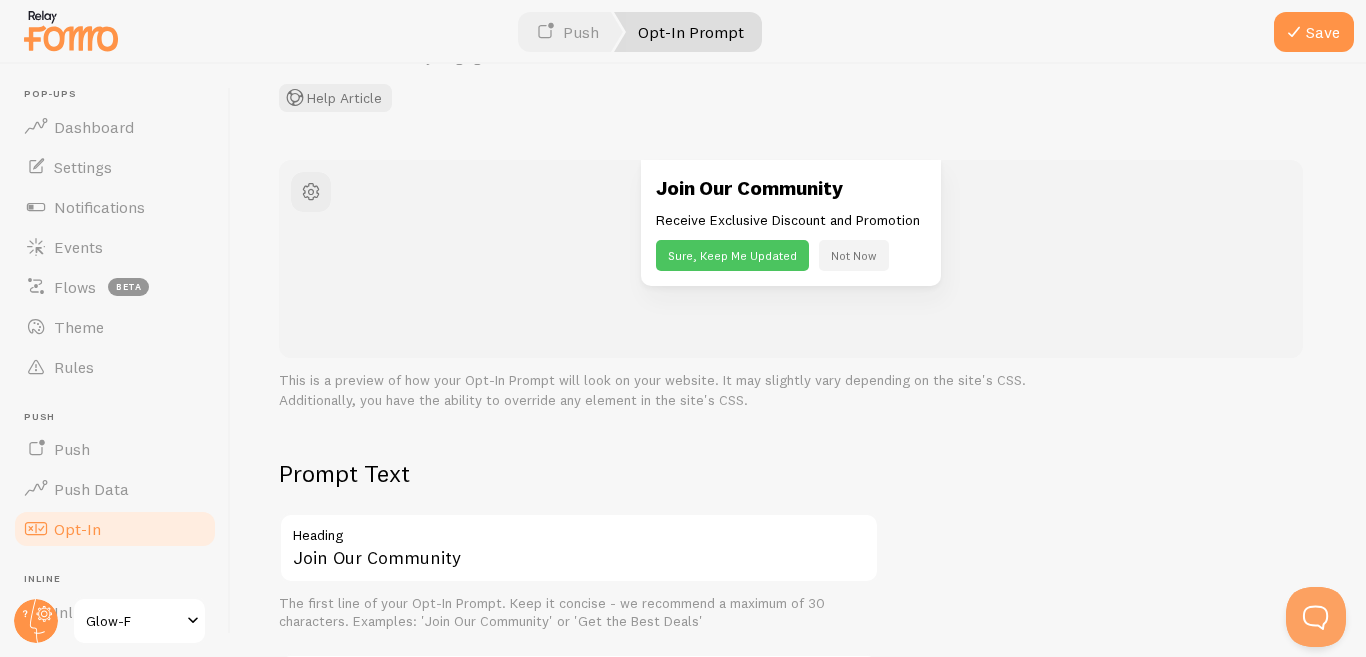 scroll, scrollTop: 159, scrollLeft: 0, axis: vertical 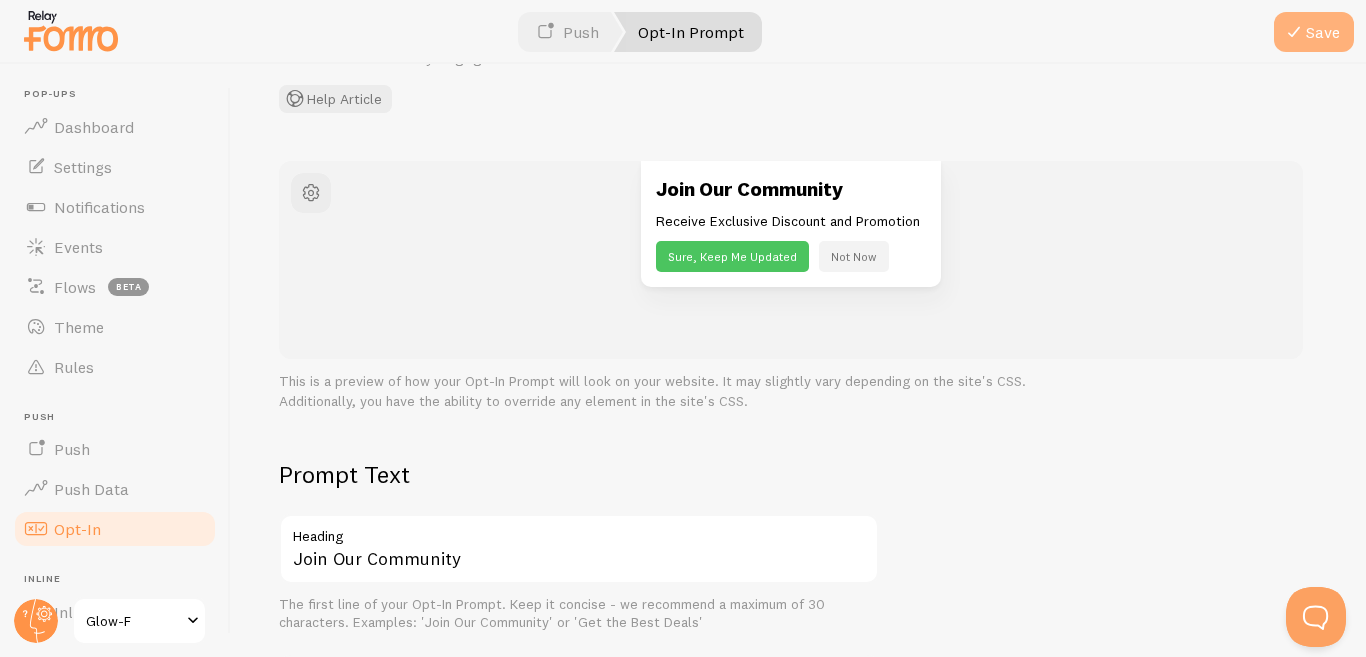 click on "Save" at bounding box center (1314, 32) 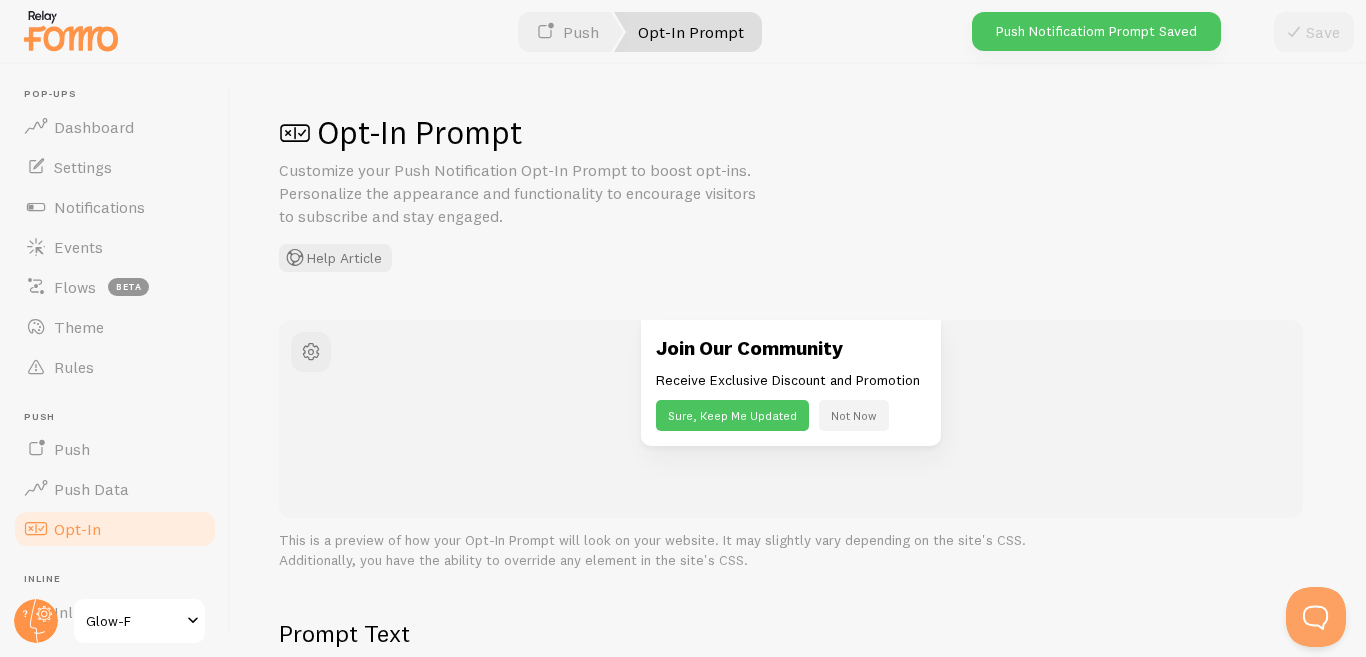scroll, scrollTop: 0, scrollLeft: 0, axis: both 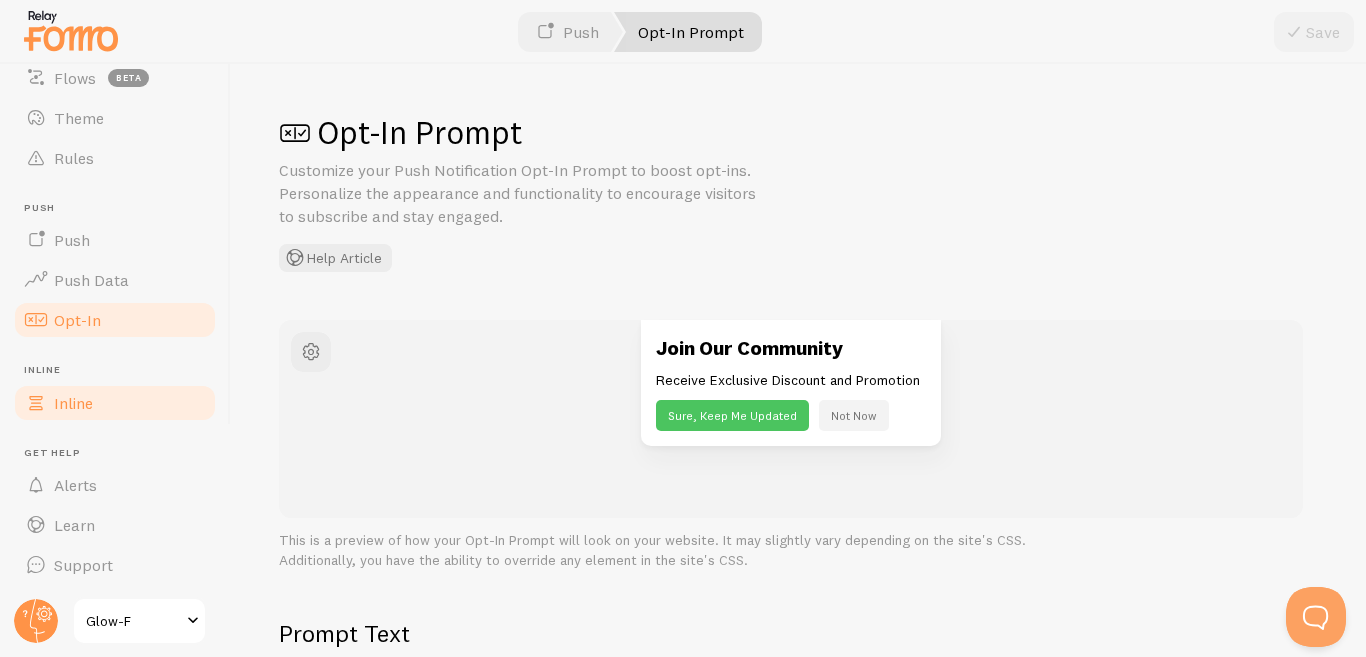click on "Inline" at bounding box center [73, 403] 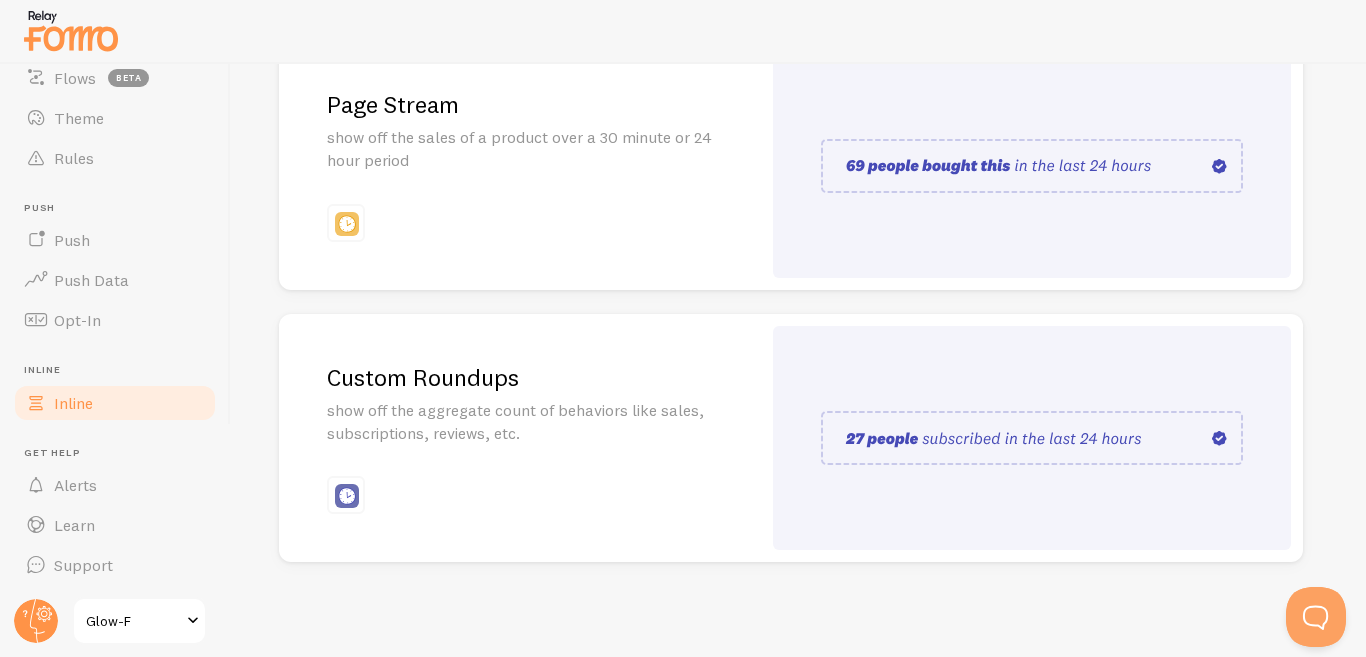 scroll, scrollTop: 552, scrollLeft: 0, axis: vertical 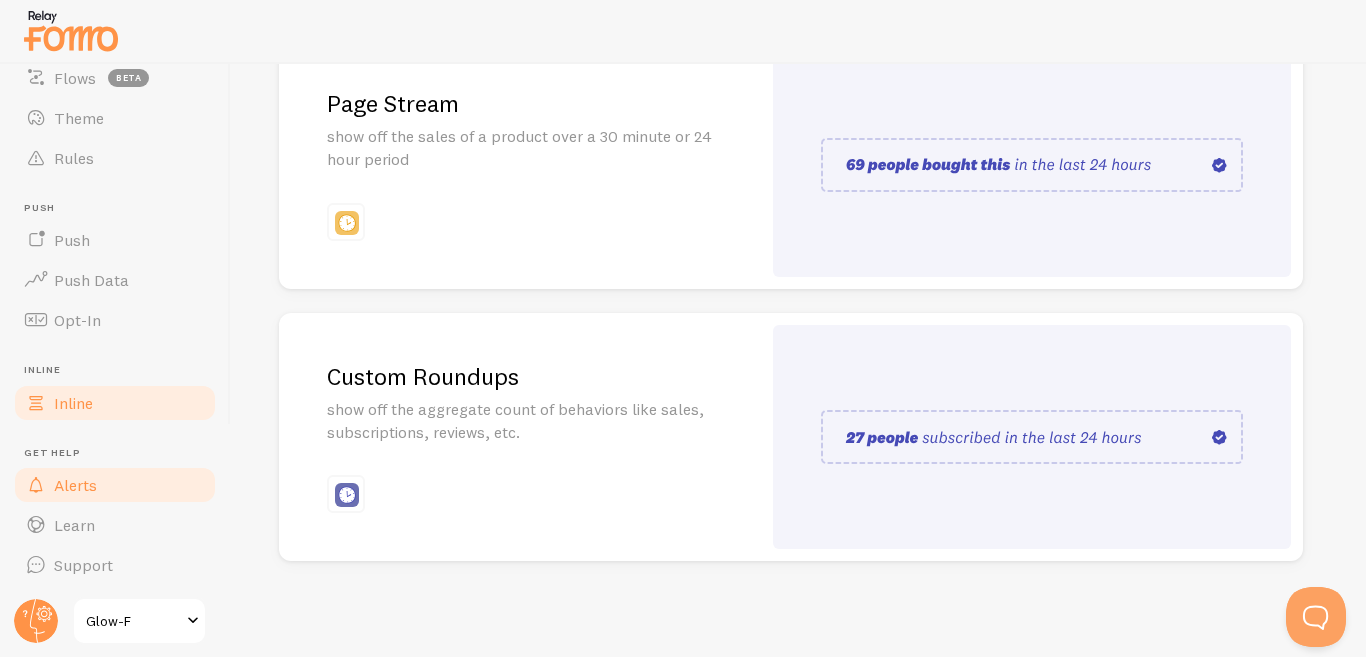click on "Alerts" at bounding box center [115, 485] 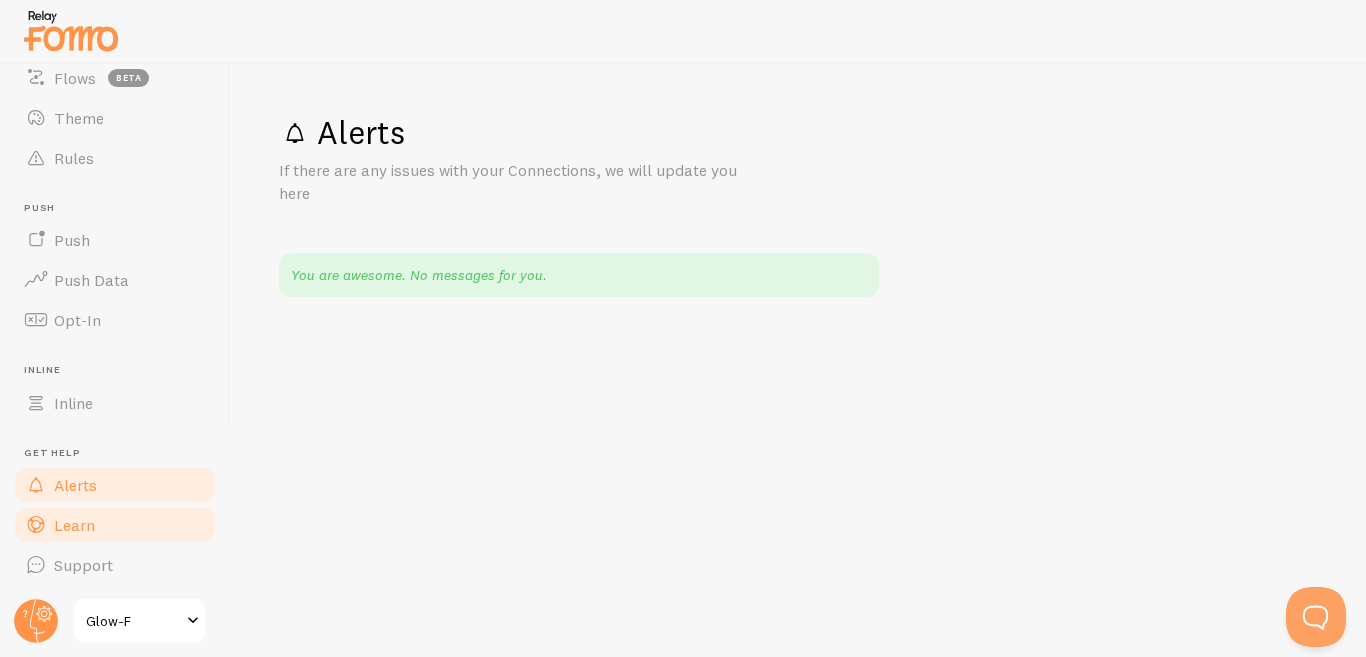 click on "Learn" at bounding box center [74, 525] 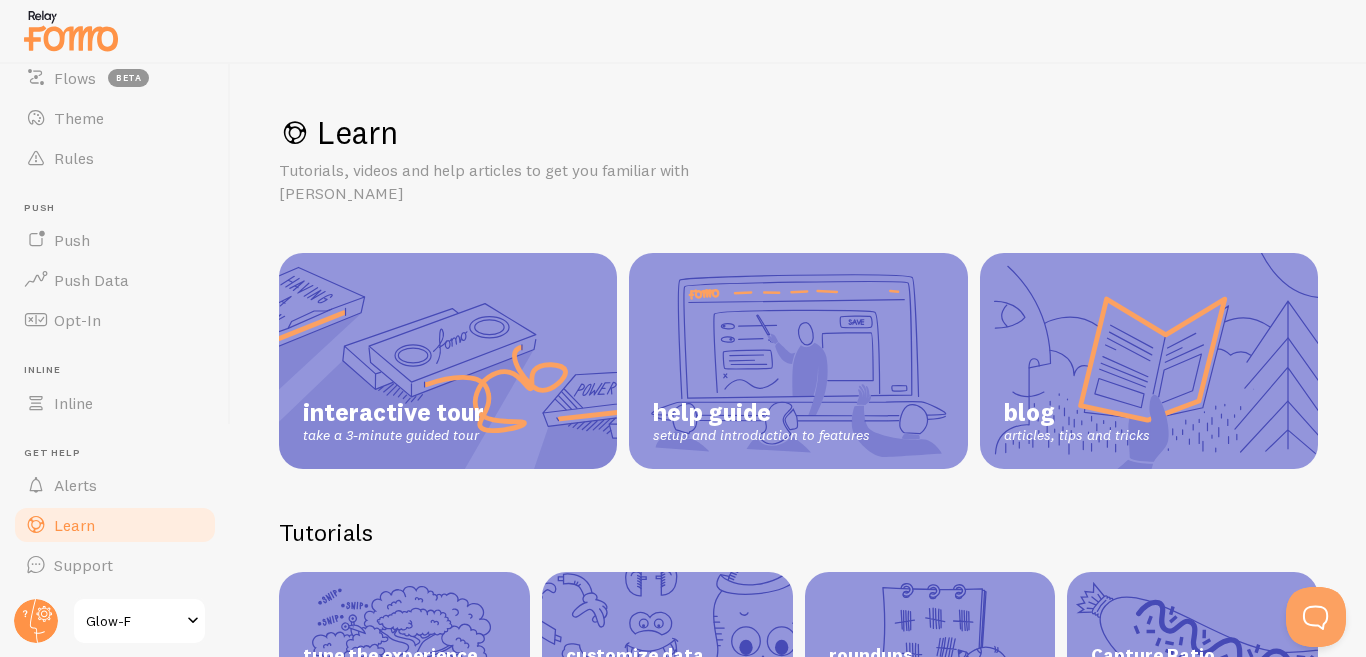 scroll, scrollTop: 248, scrollLeft: 0, axis: vertical 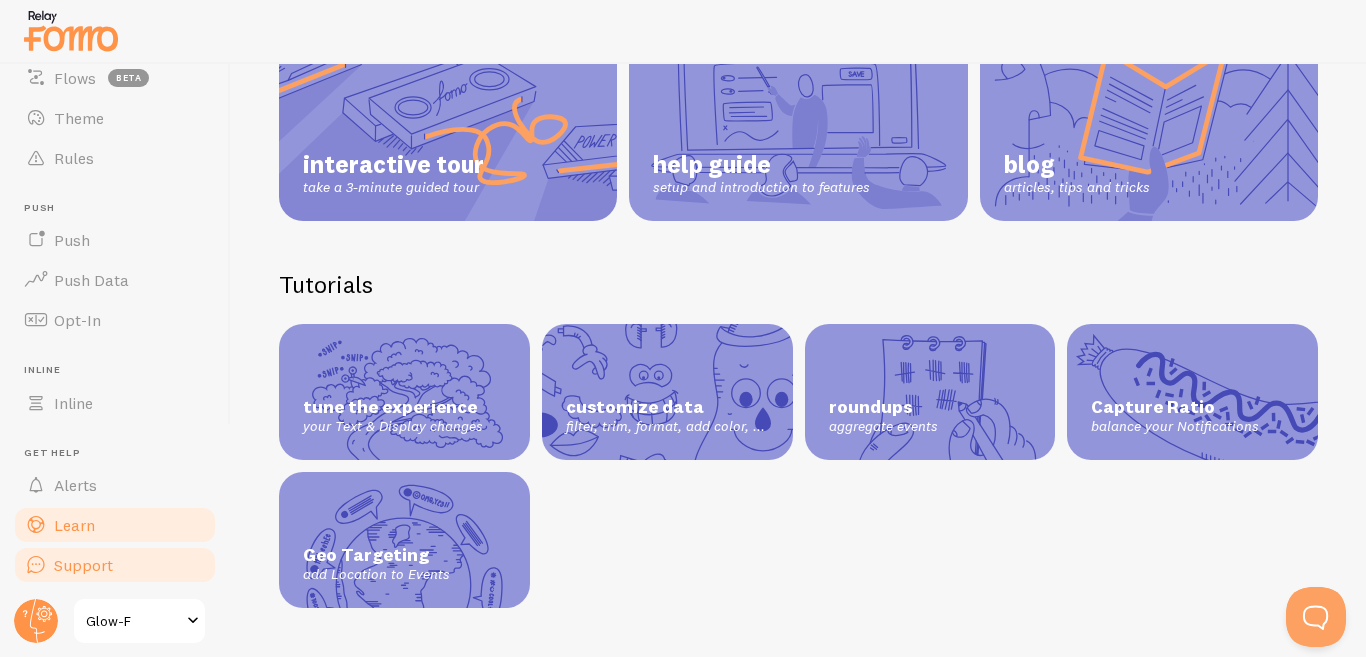 click on "Support" at bounding box center (83, 565) 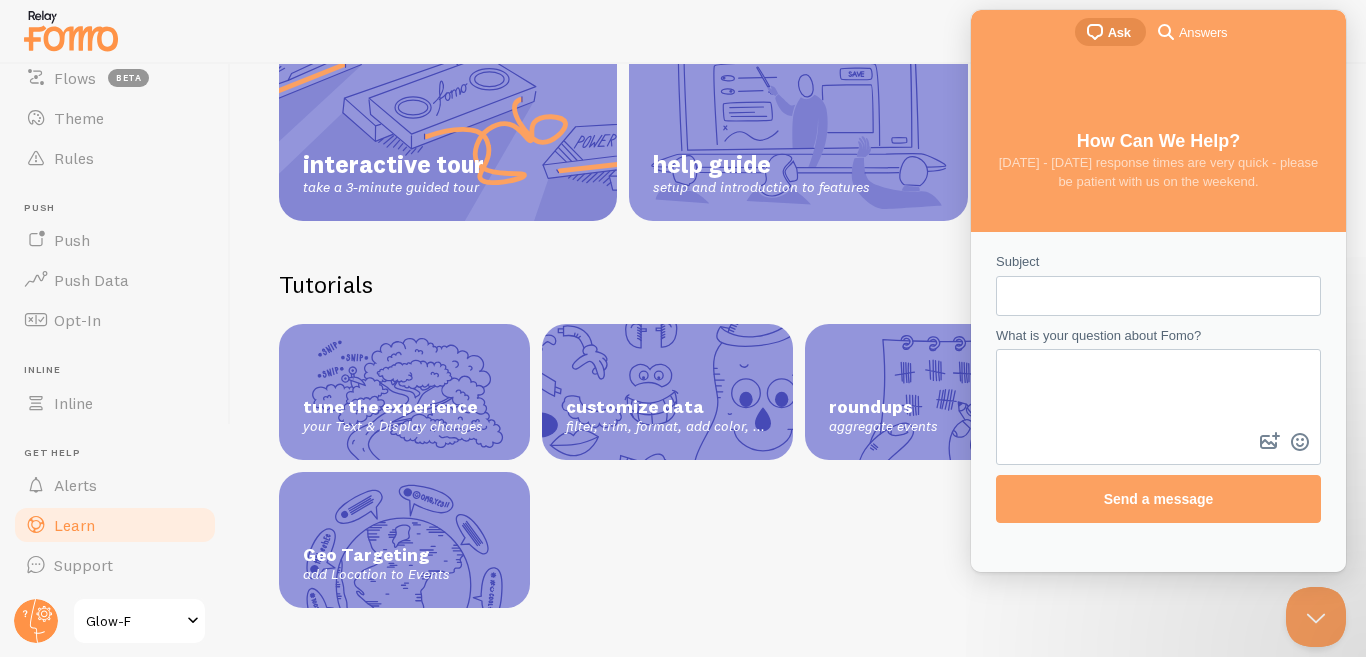 scroll, scrollTop: 0, scrollLeft: 0, axis: both 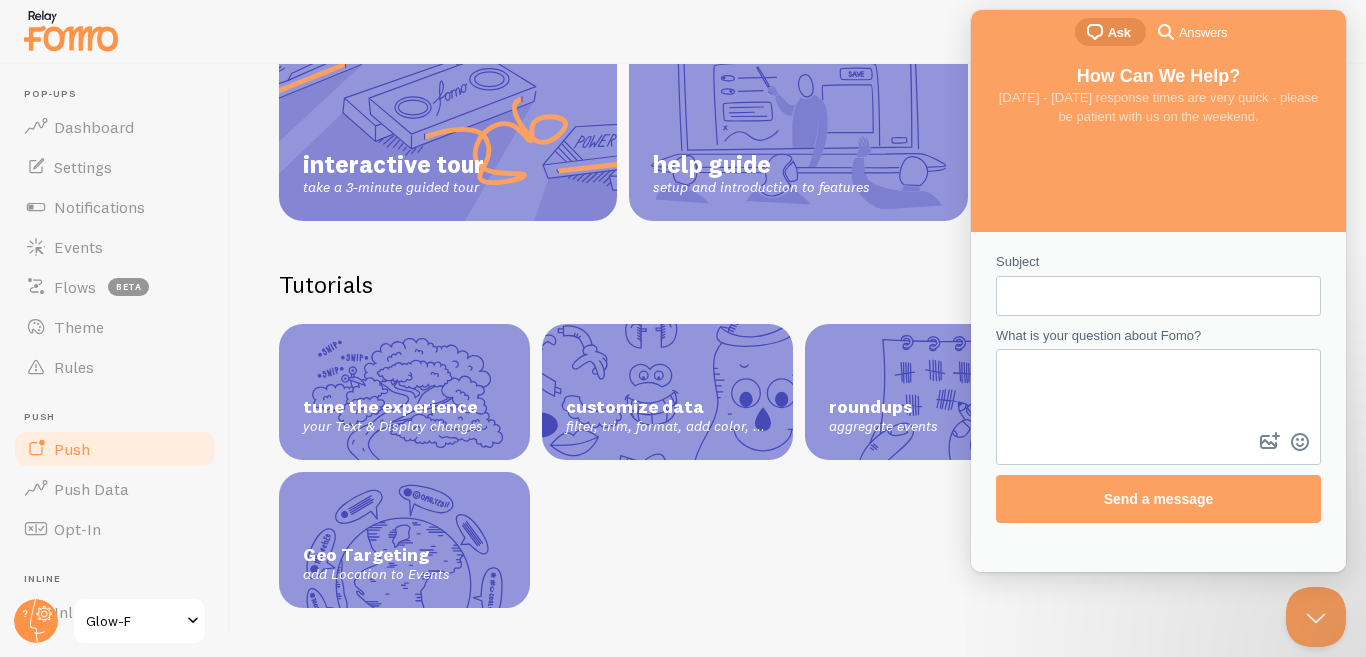 click on "Push" at bounding box center [72, 449] 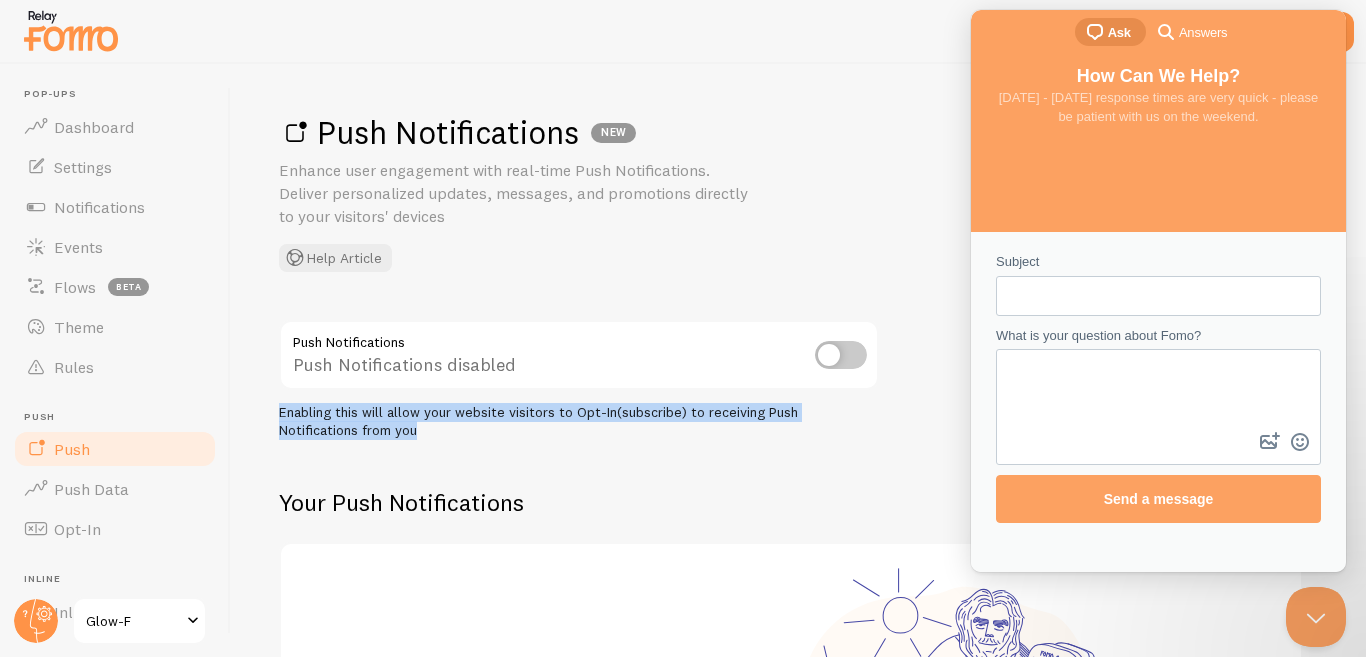 drag, startPoint x: 275, startPoint y: 412, endPoint x: 332, endPoint y: 435, distance: 61.46544 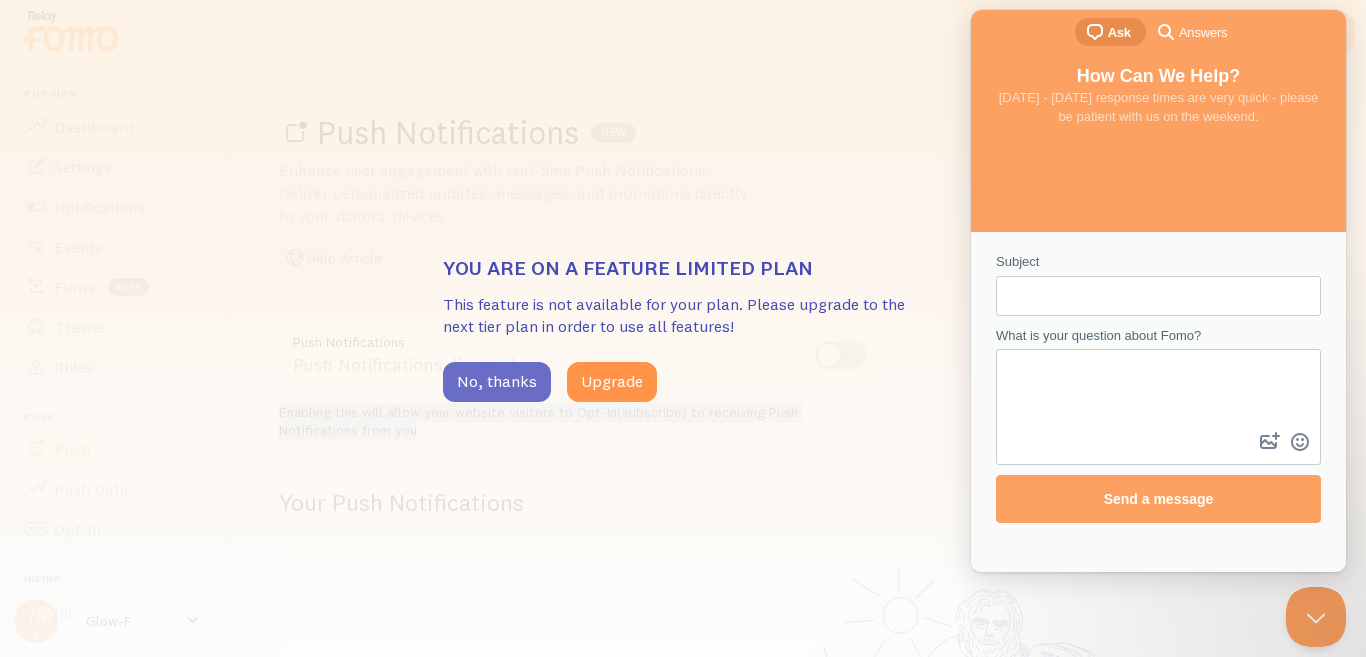 click on "No, thanks" at bounding box center [497, 382] 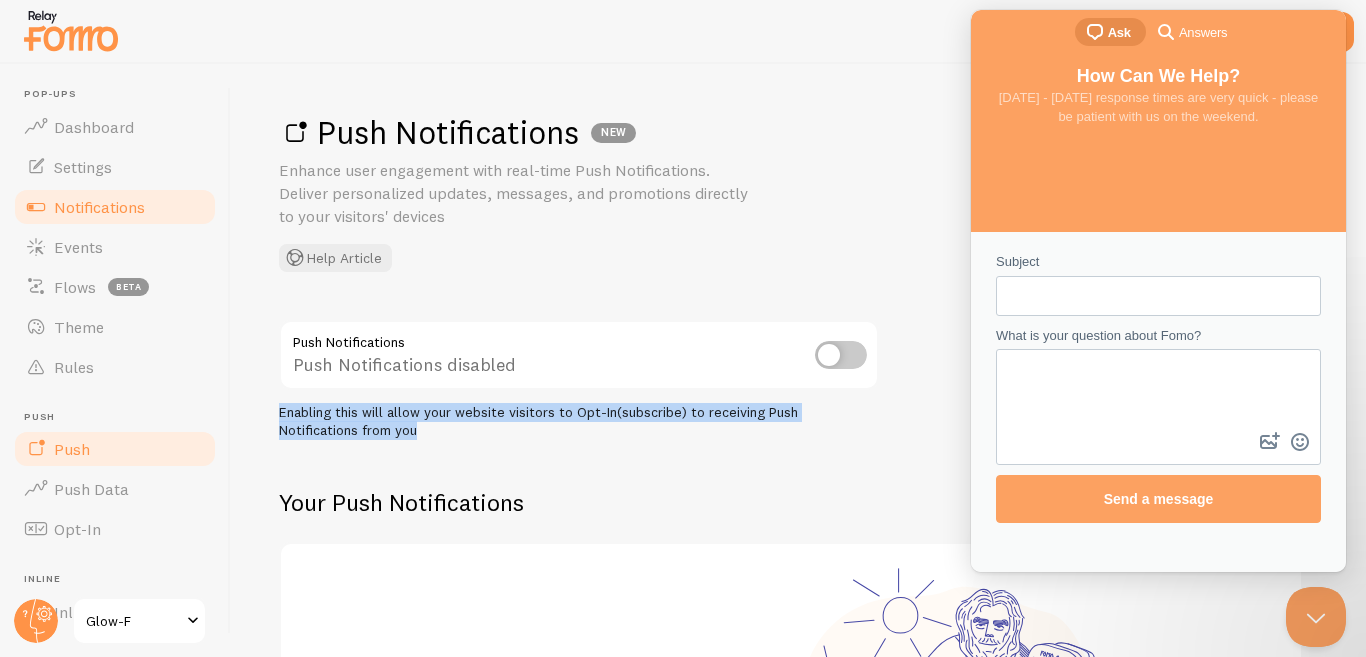 scroll, scrollTop: 0, scrollLeft: 0, axis: both 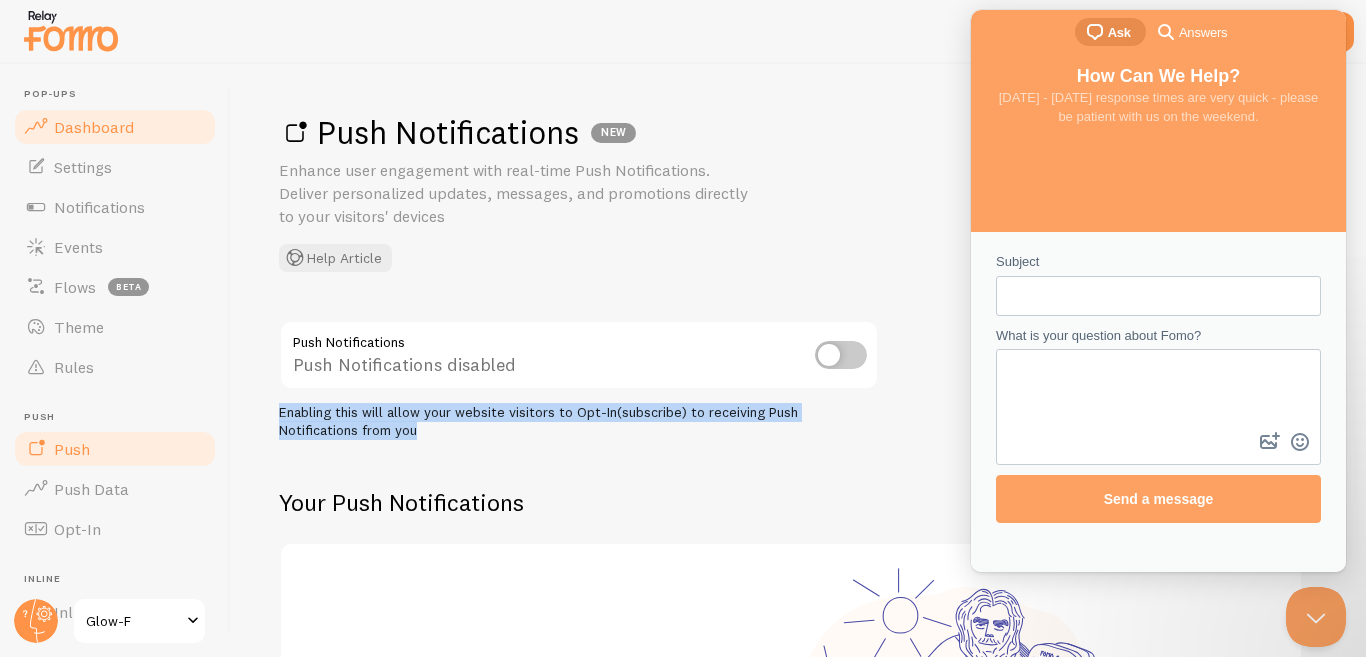 click on "Dashboard" at bounding box center (115, 127) 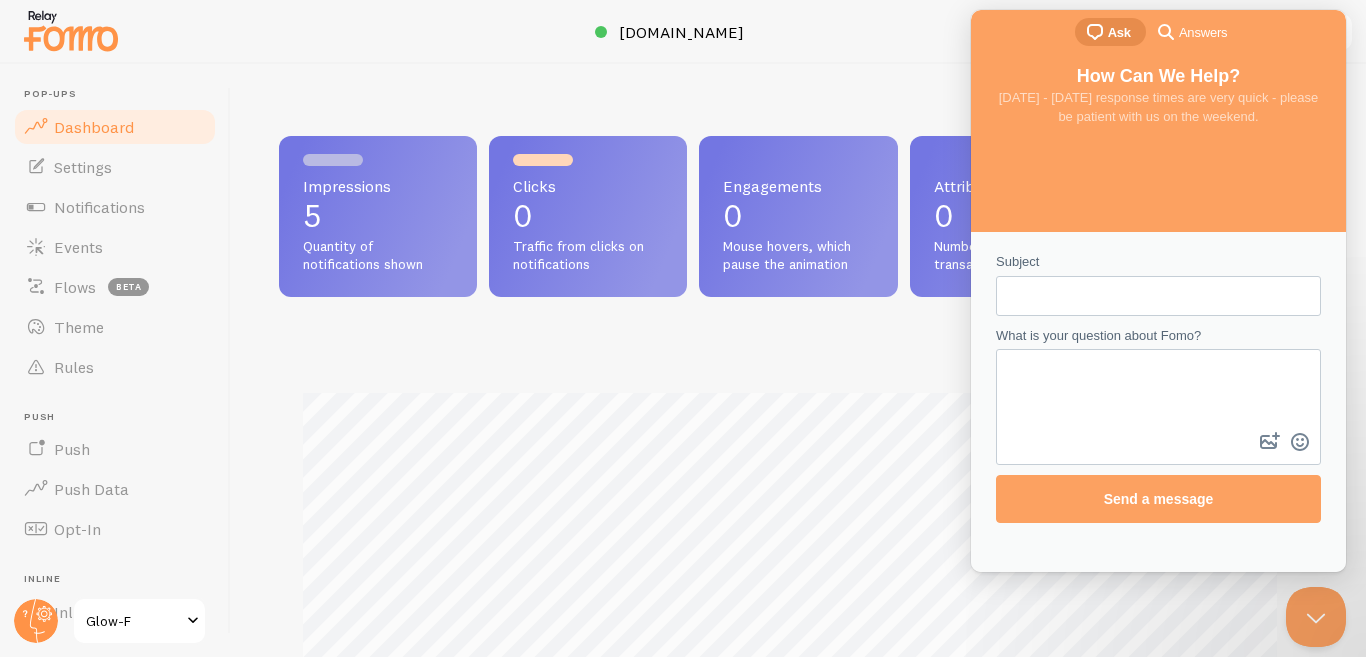 scroll, scrollTop: 0, scrollLeft: 0, axis: both 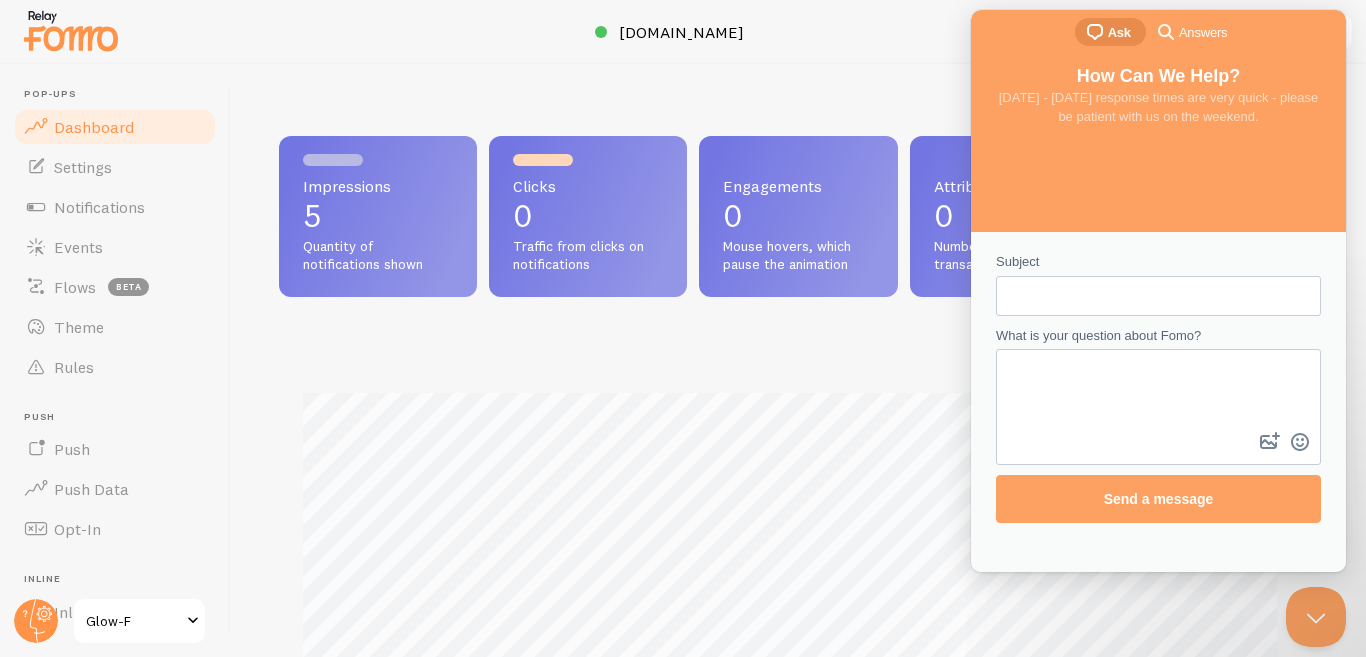 click on "Answers" at bounding box center [1203, 33] 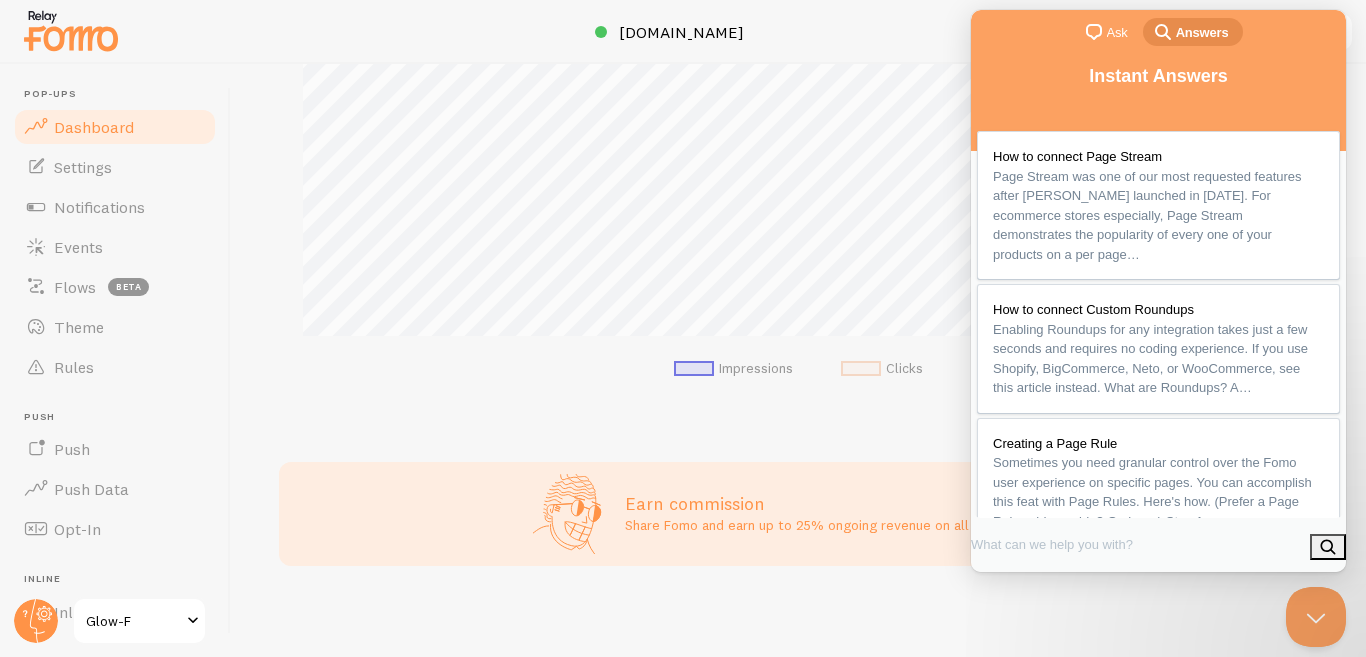 scroll, scrollTop: 462, scrollLeft: 0, axis: vertical 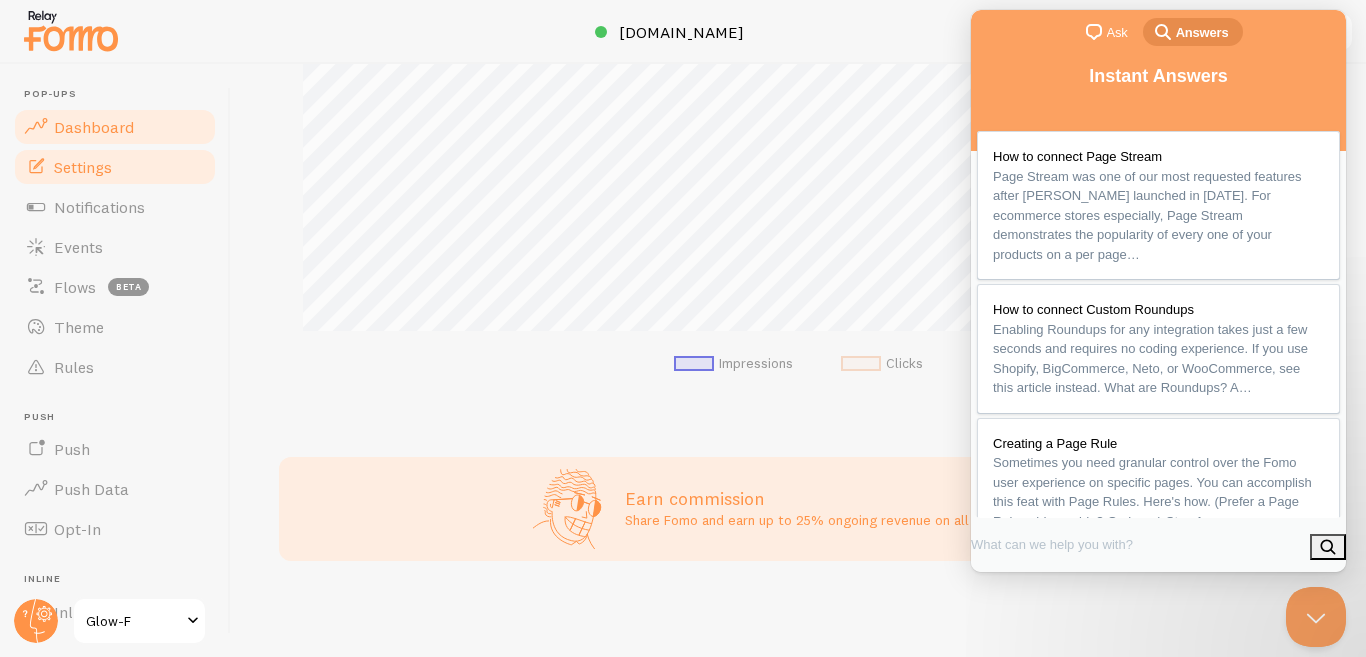 click on "Settings" at bounding box center [83, 167] 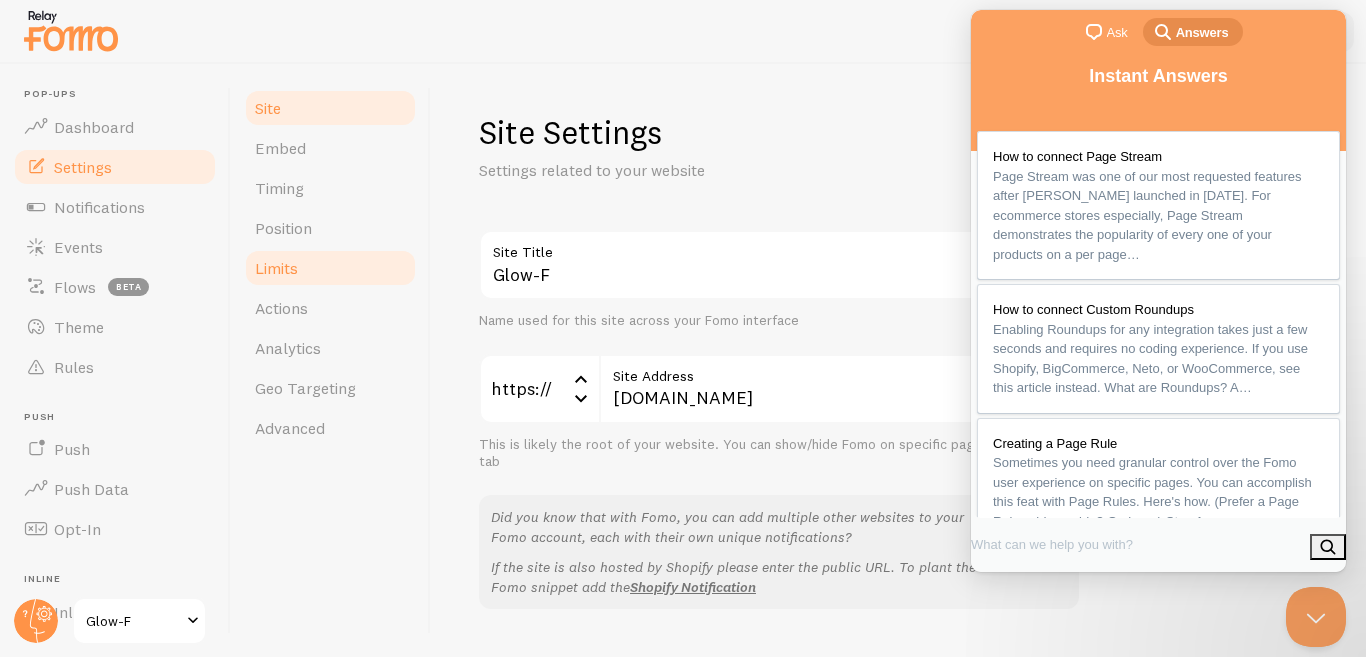 click on "Limits" at bounding box center (330, 268) 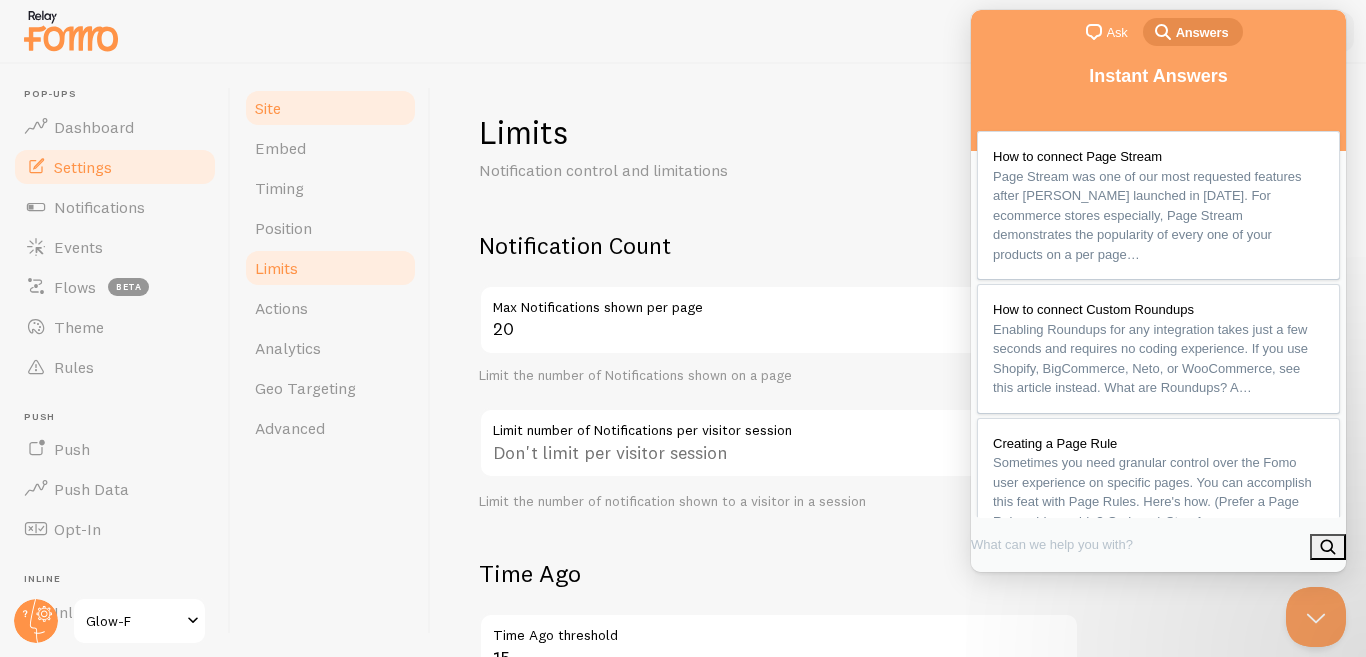 click on "Site" at bounding box center [330, 108] 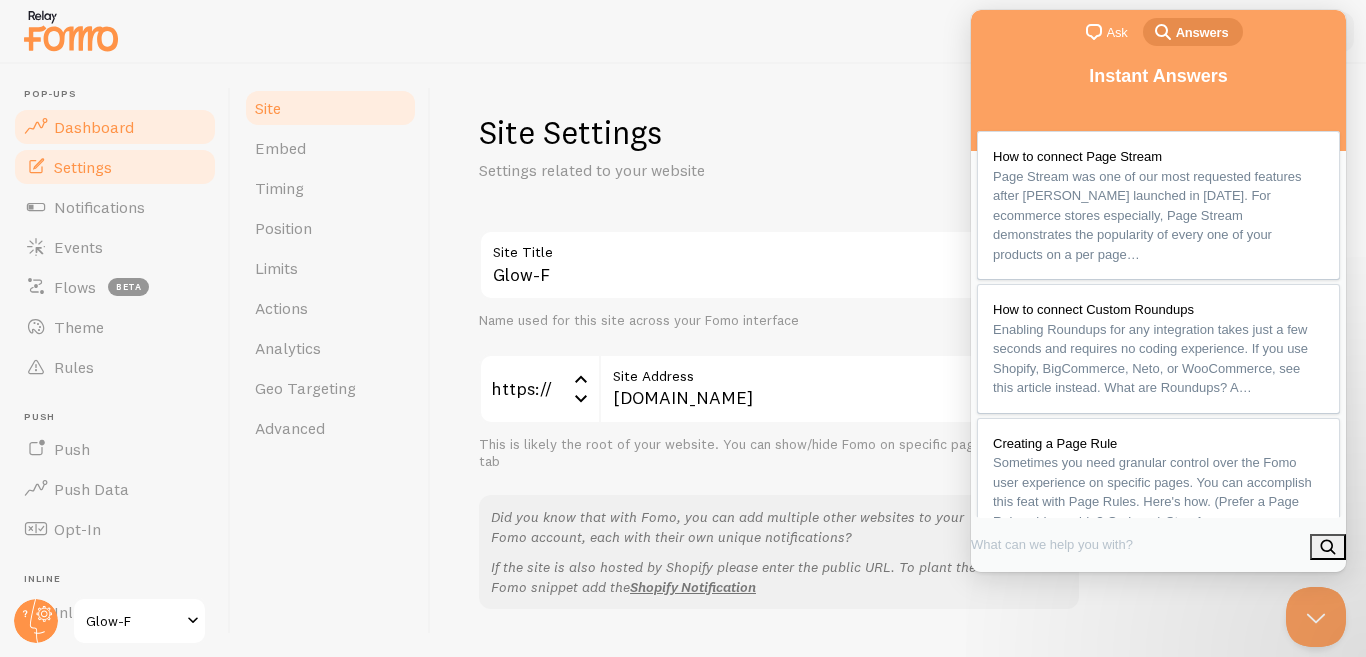 click on "Dashboard" at bounding box center (94, 127) 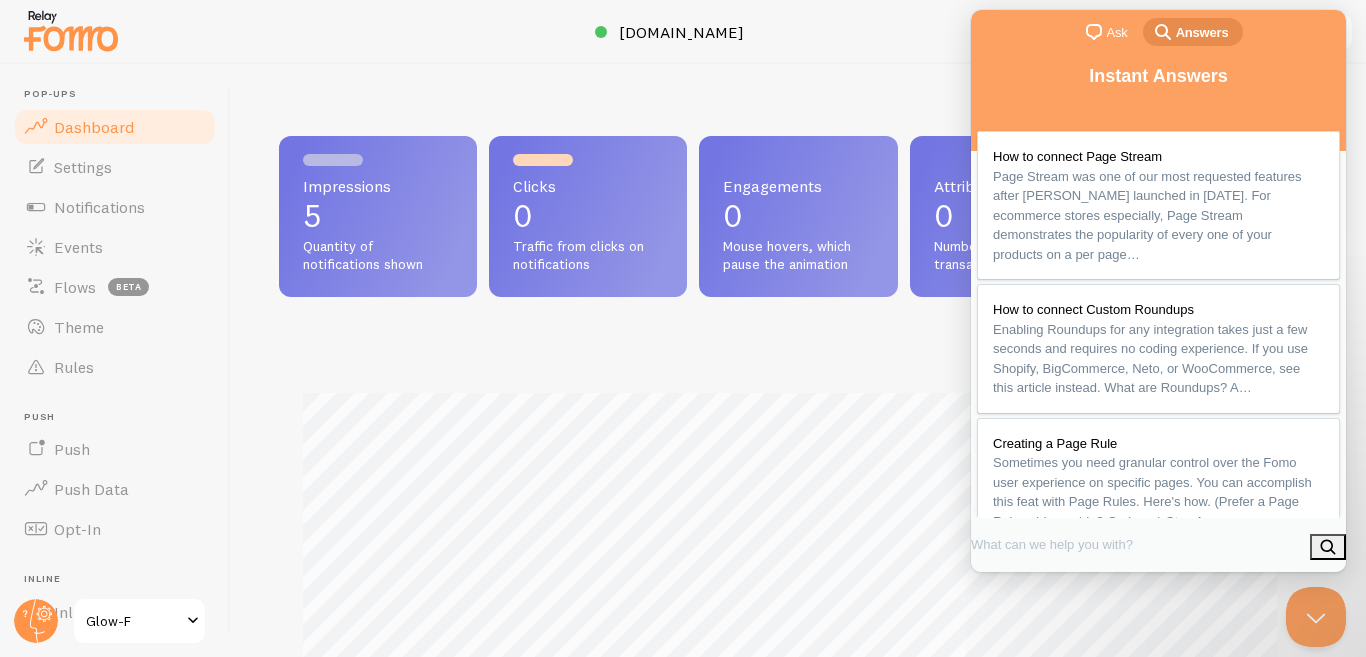 scroll, scrollTop: 999474, scrollLeft: 998978, axis: both 